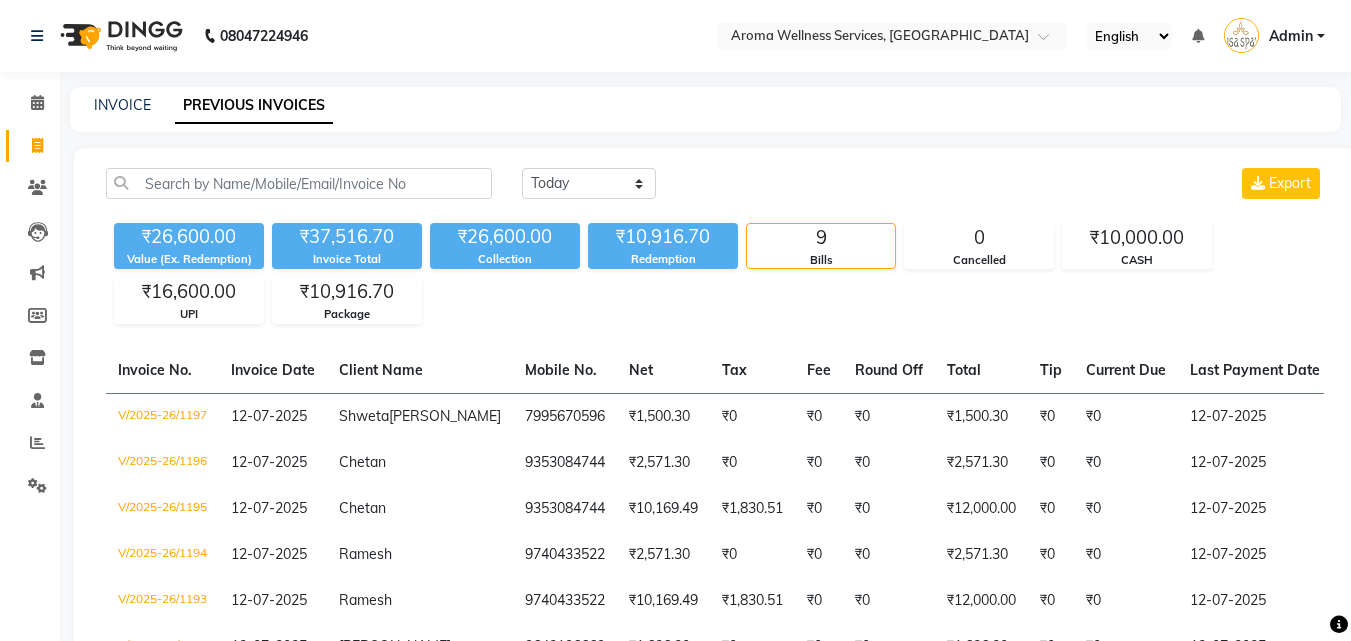scroll, scrollTop: 0, scrollLeft: 0, axis: both 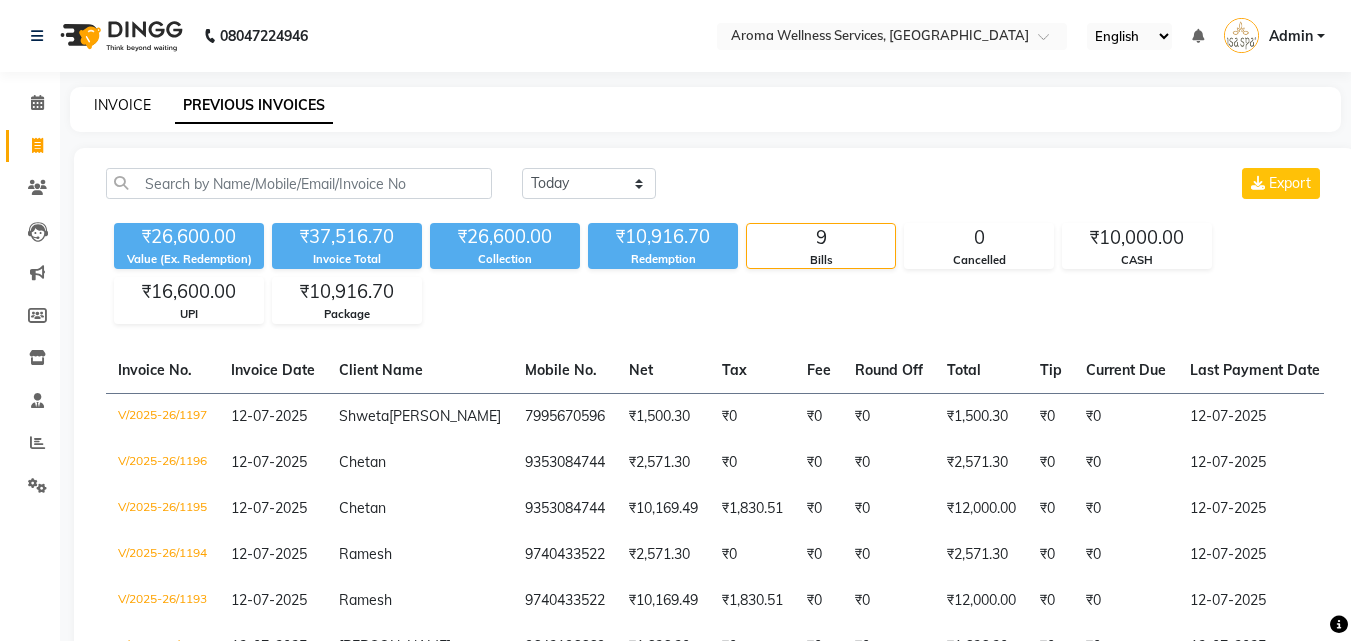 click on "INVOICE" 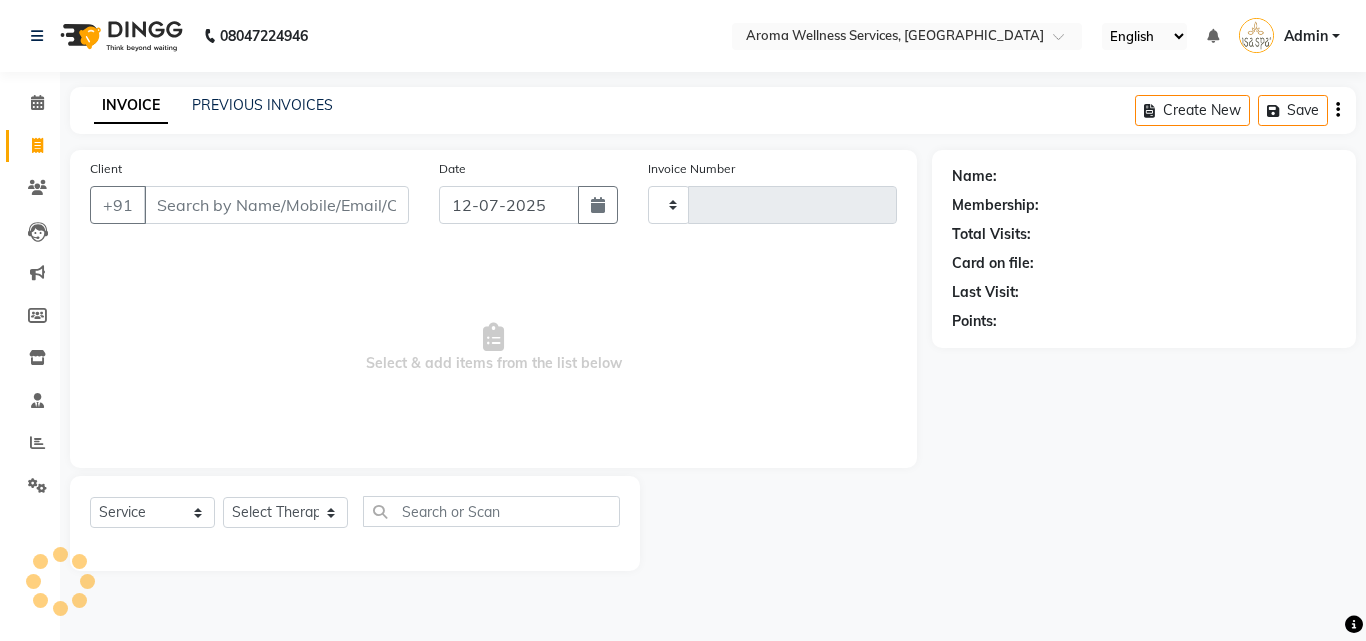 type on "1198" 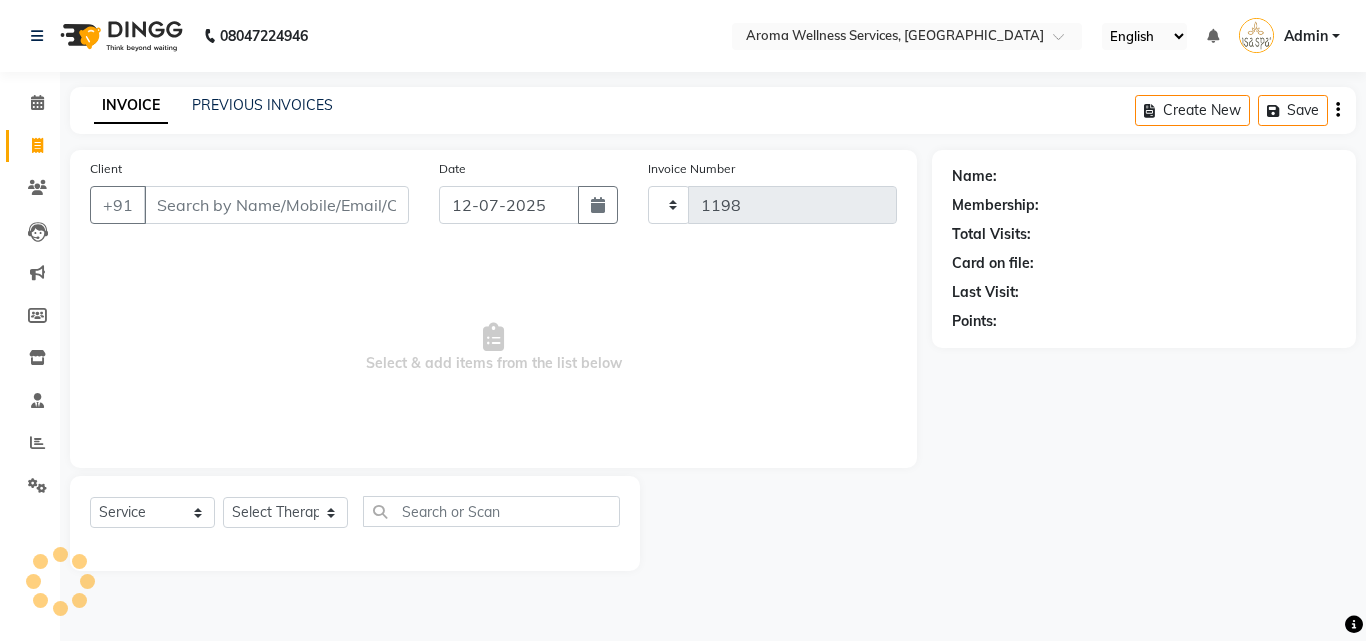 select on "6573" 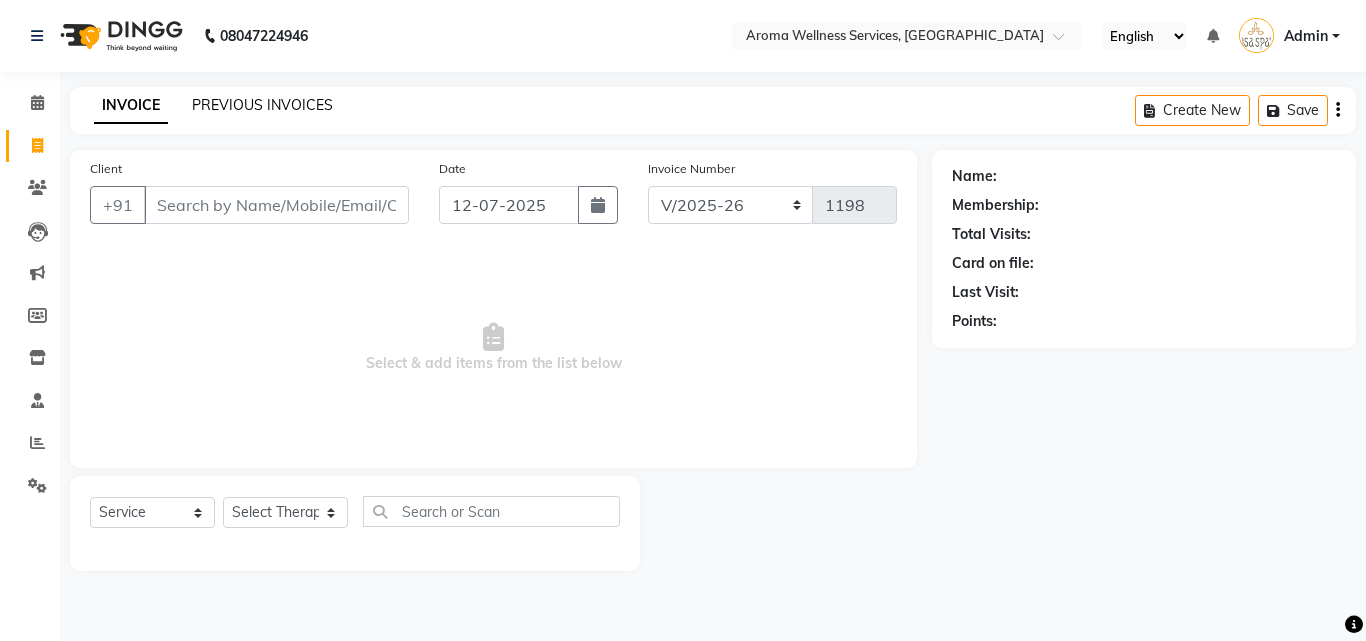 click on "PREVIOUS INVOICES" 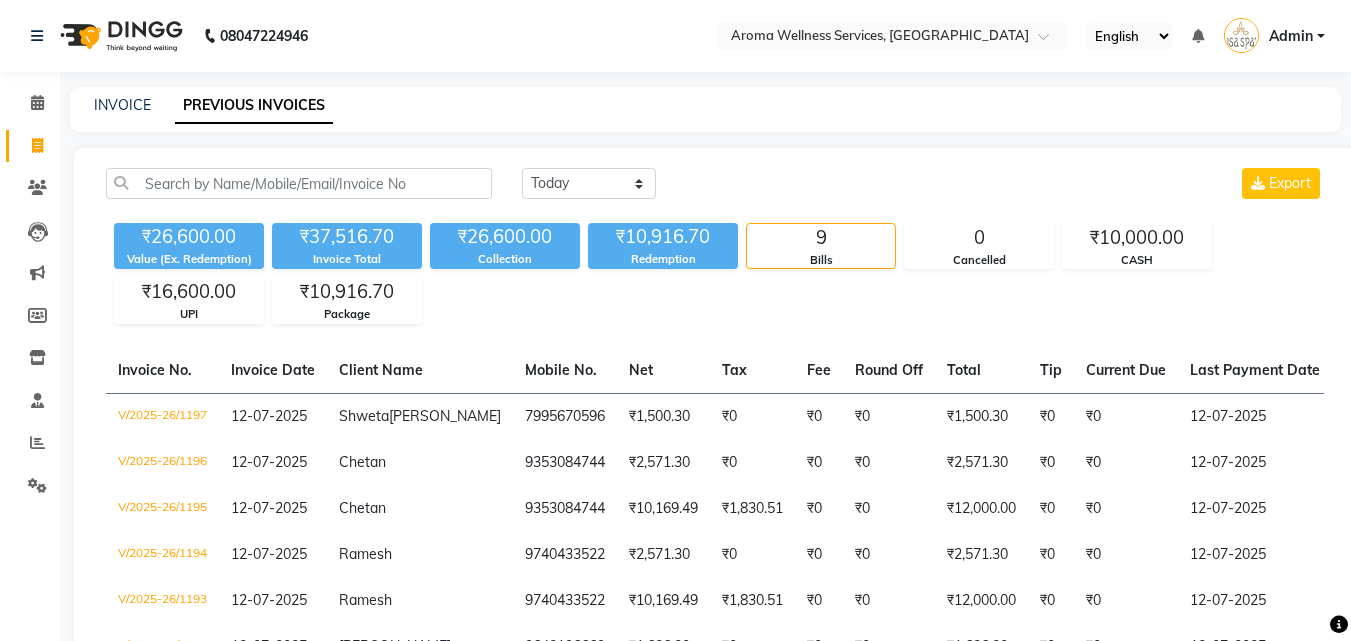 click on "INVOICE" 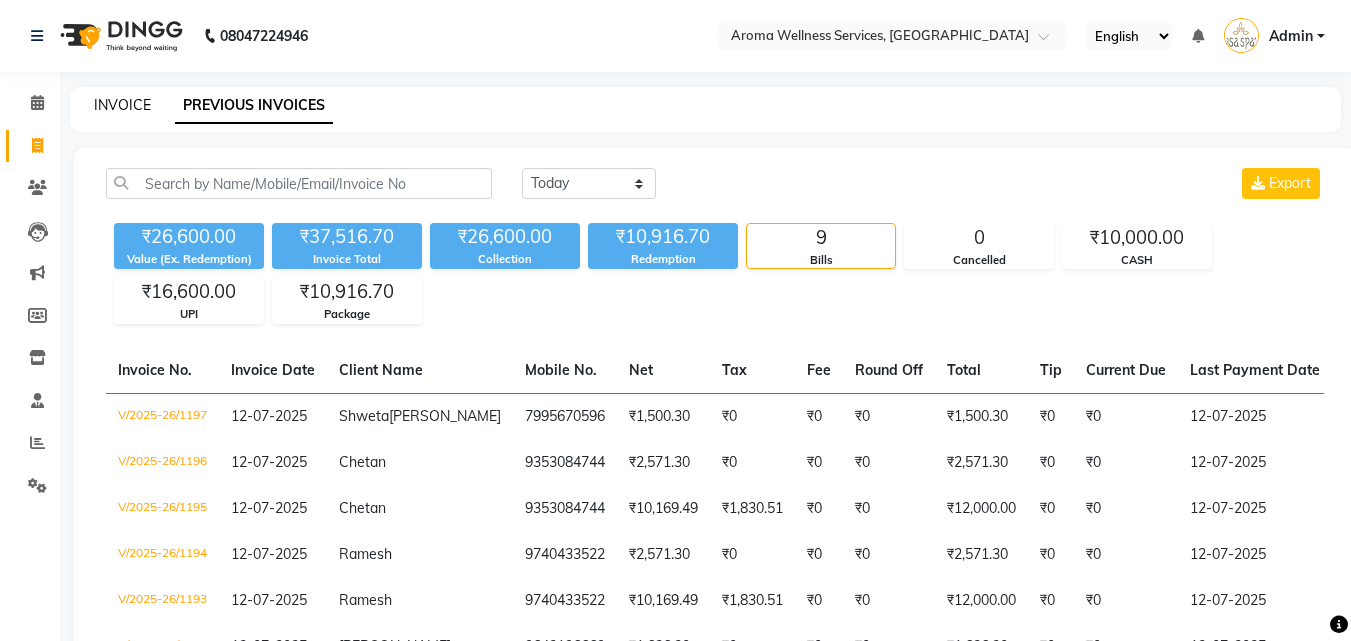 click on "INVOICE" 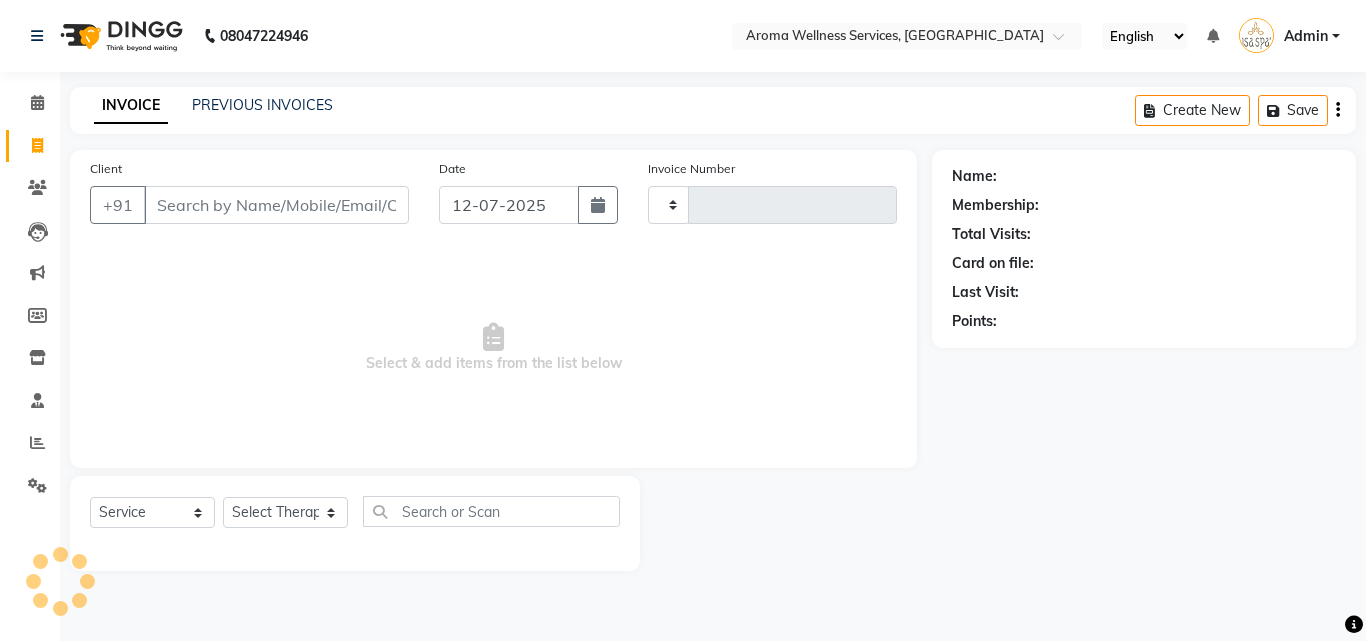 type on "1198" 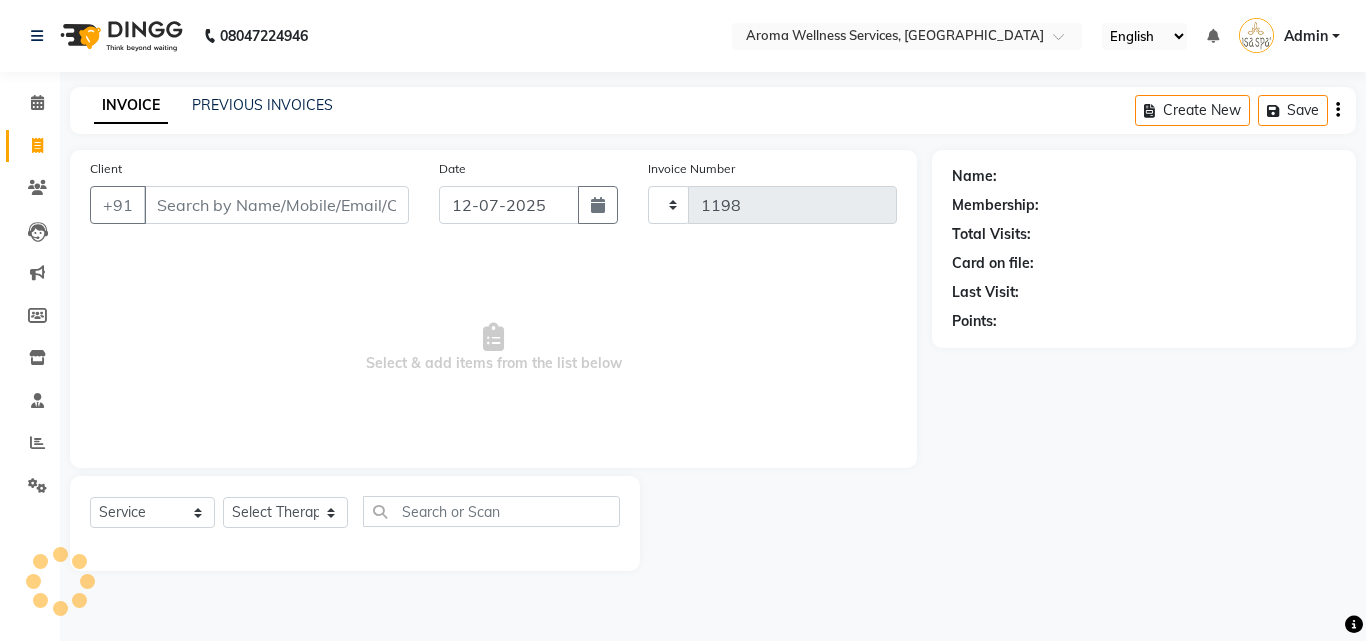 select on "6573" 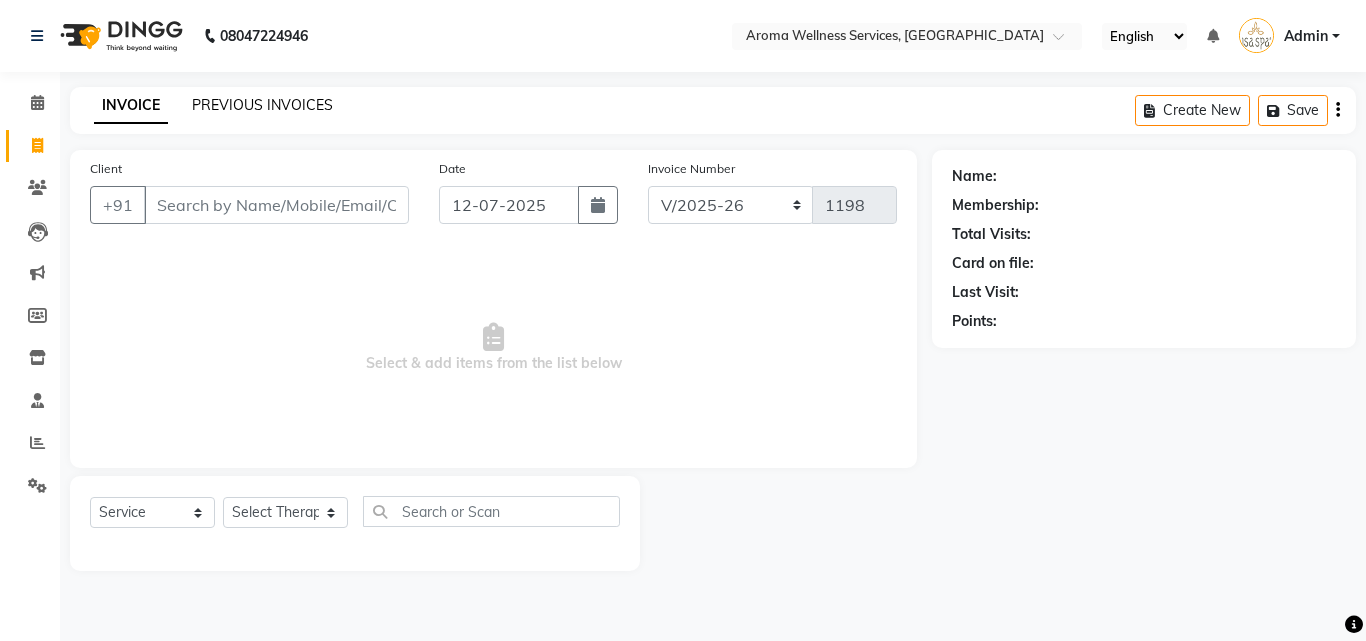 click on "PREVIOUS INVOICES" 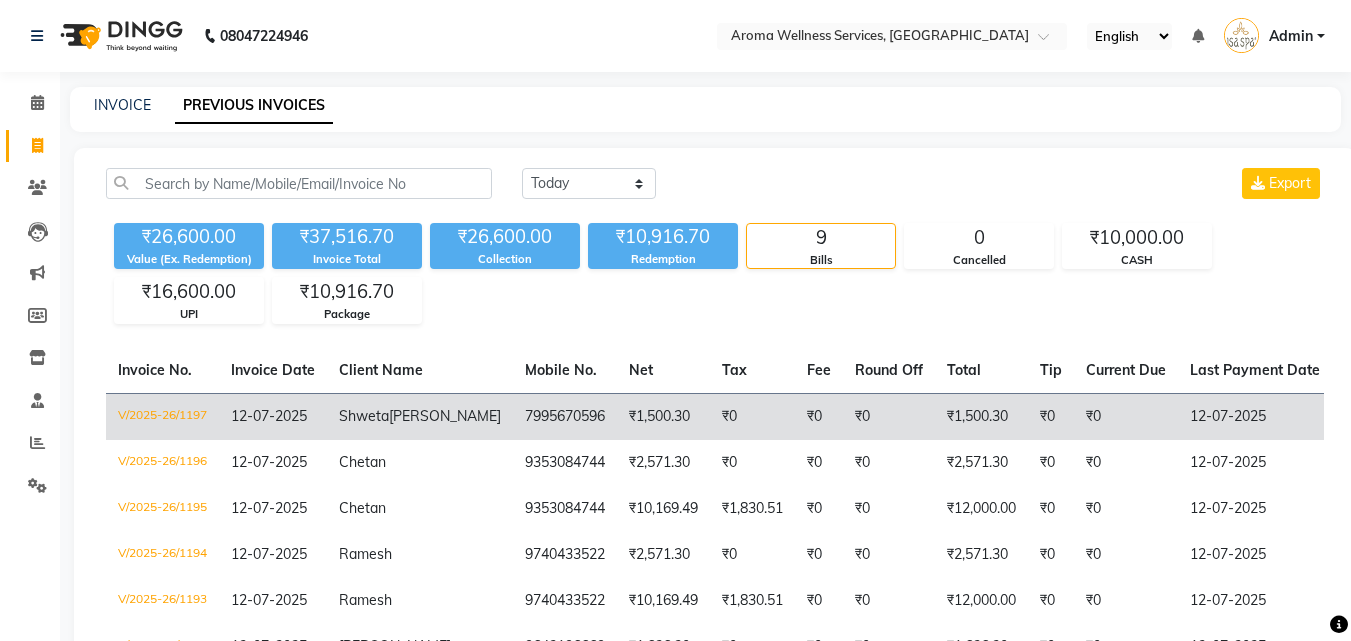 click on "Shweta" 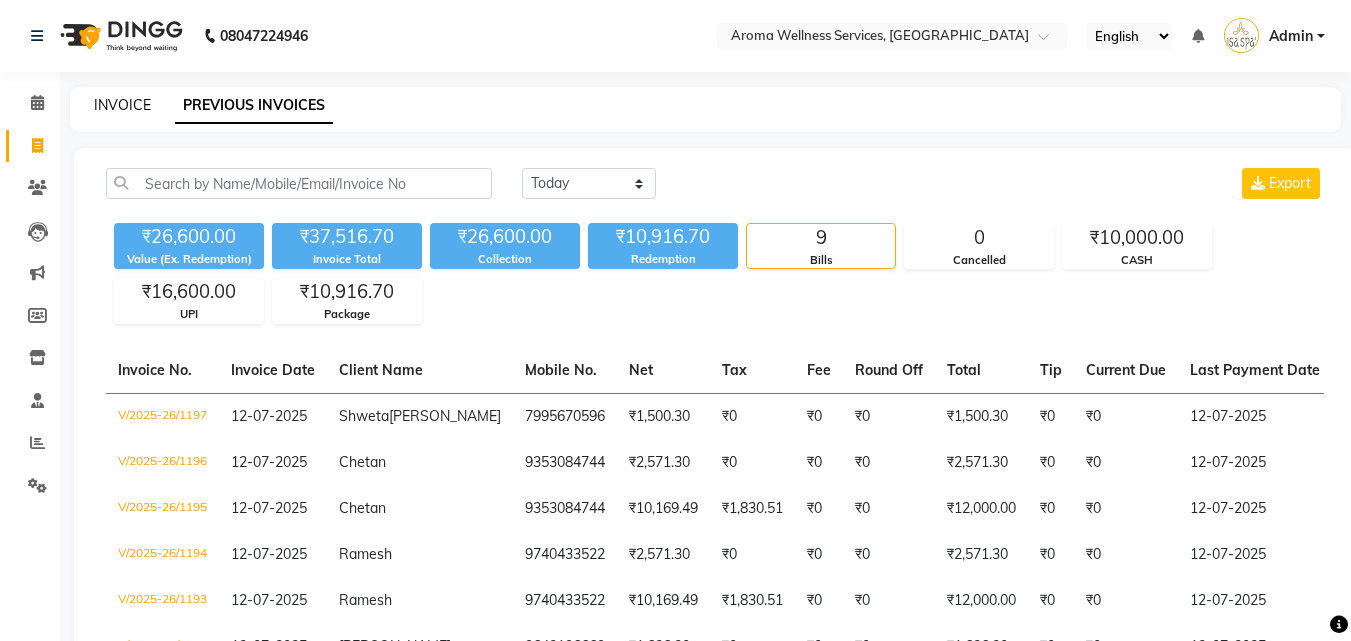 click on "INVOICE" 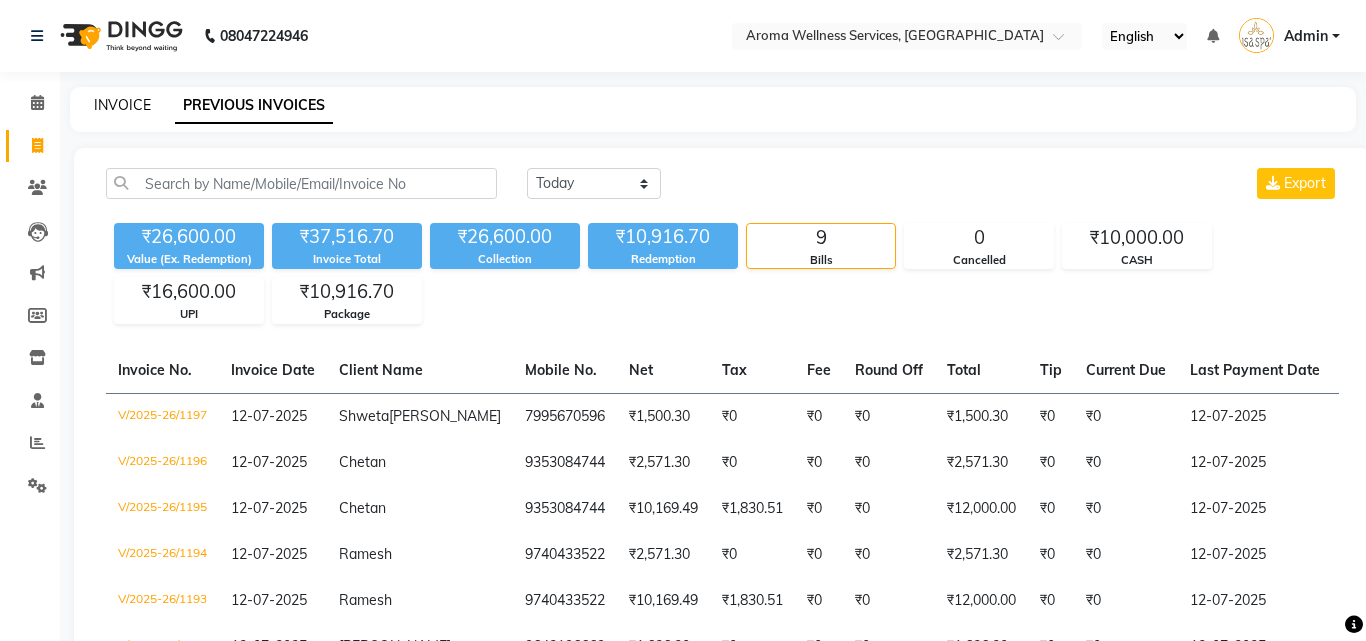 select on "service" 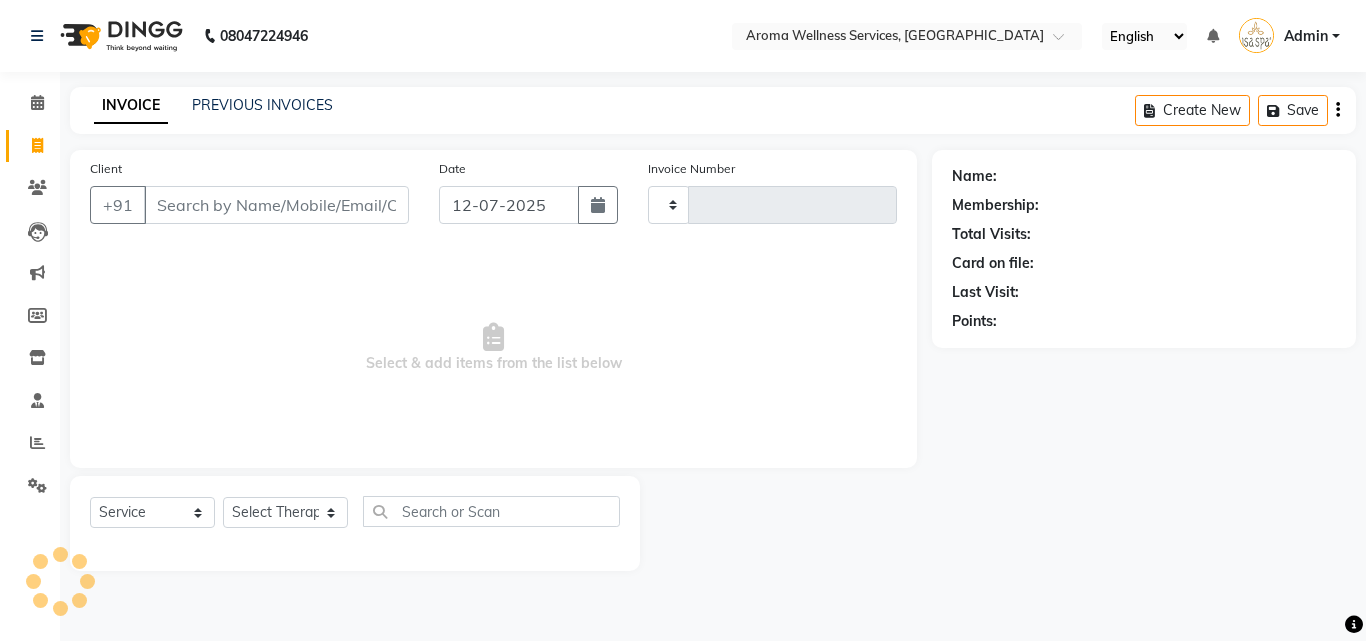 type on "1198" 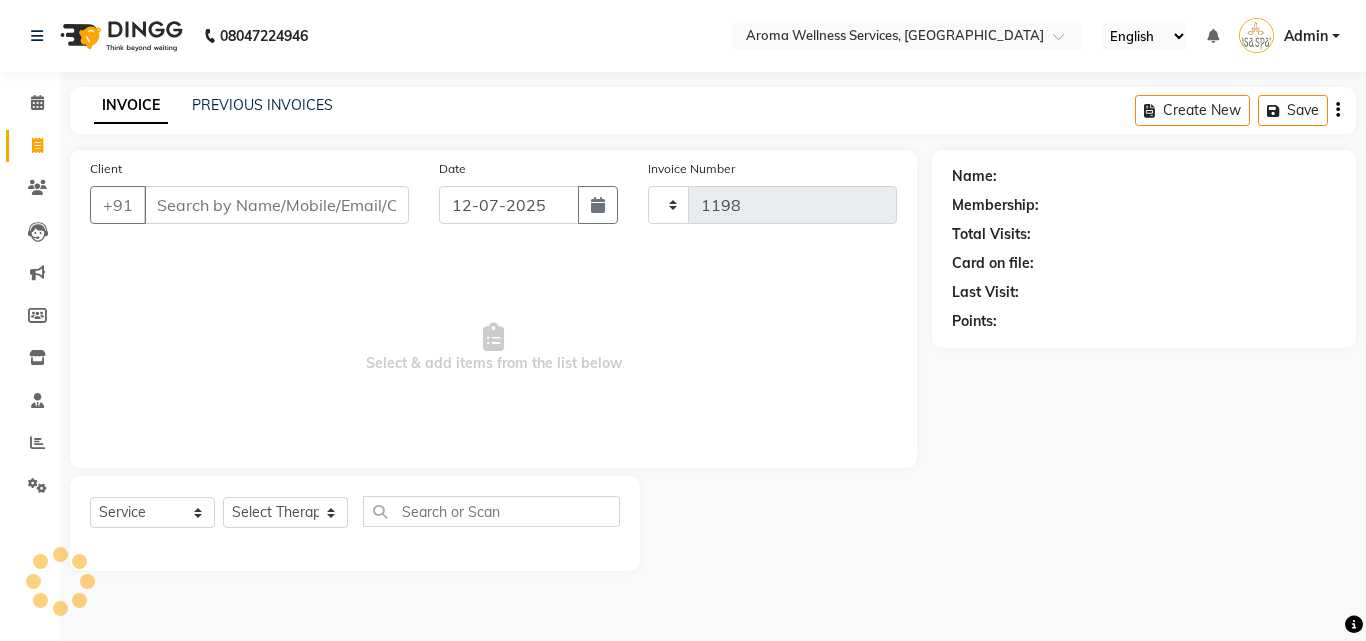 select on "6573" 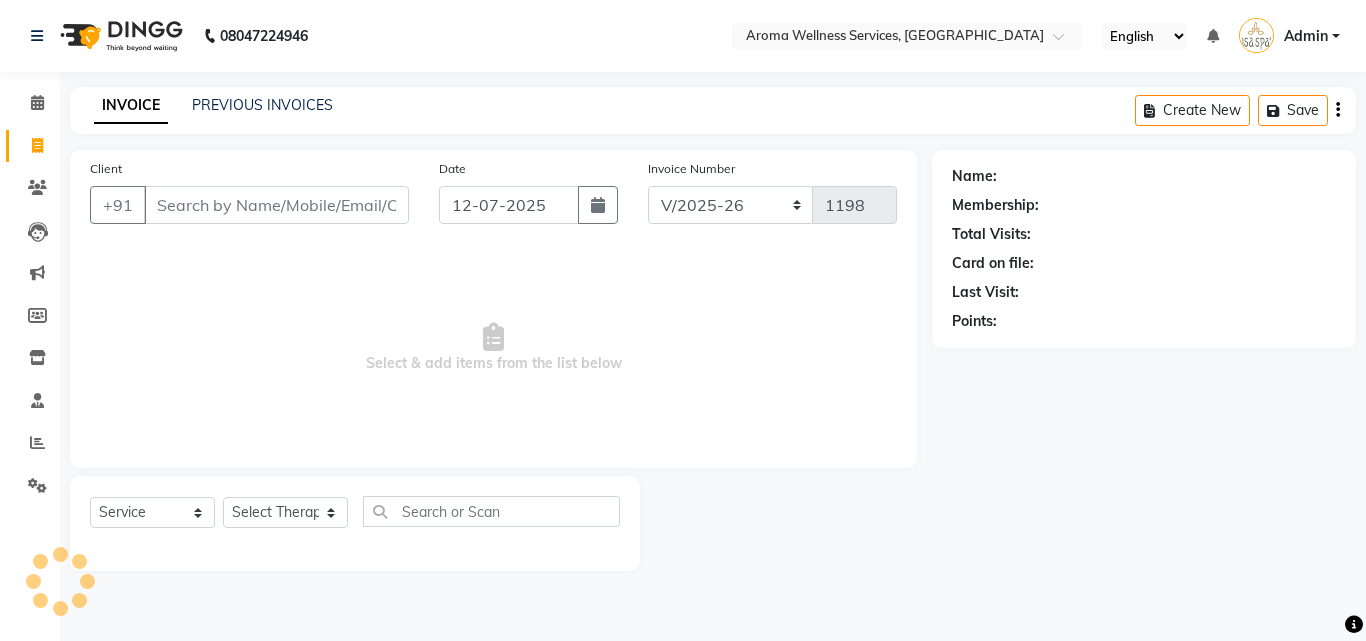 click on "Client" at bounding box center (276, 205) 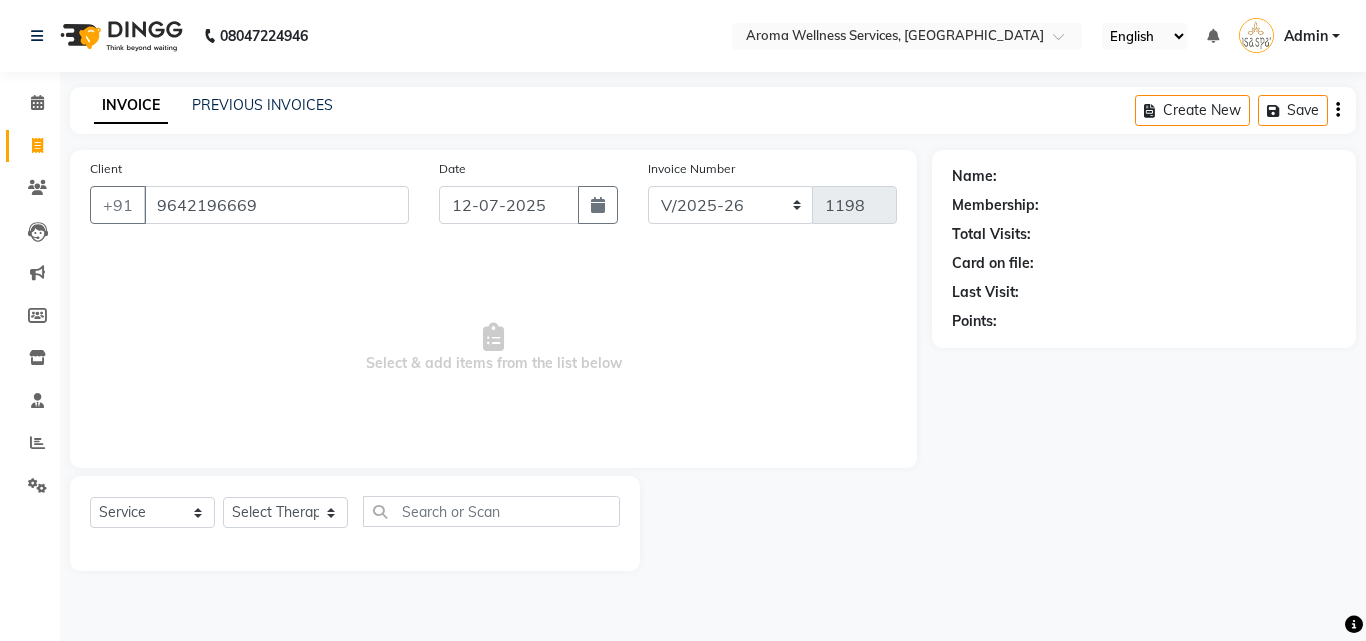 type on "9642196669" 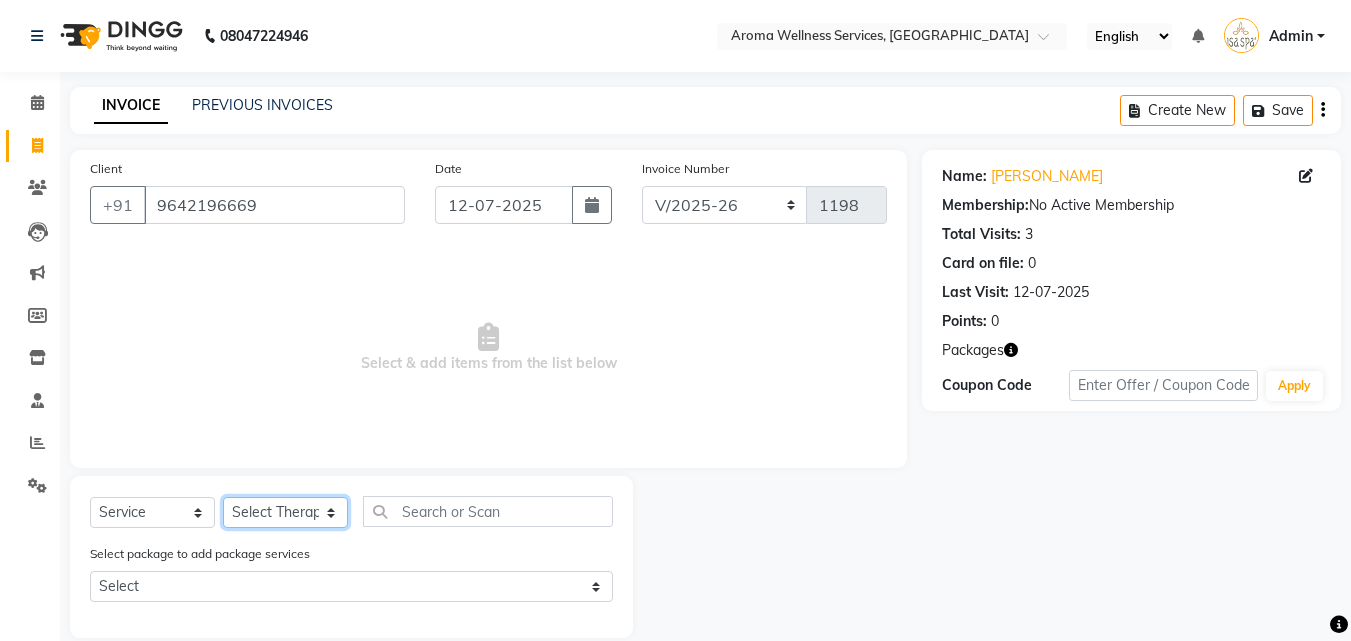 click on "Select Therapist [PERSON_NAME] Miss. Duhpuii [PERSON_NAME] [PERSON_NAME] Miss. [PERSON_NAME] Miss. Mercy [PERSON_NAME] [PERSON_NAME]" 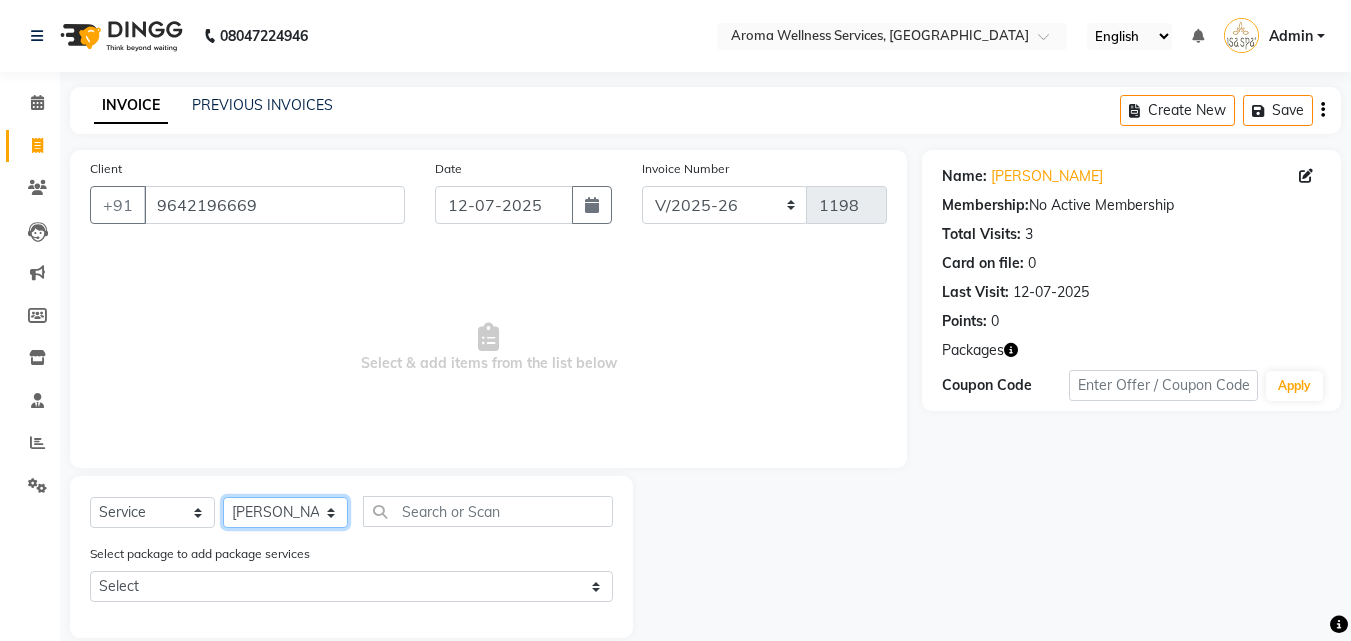 click on "Select Therapist [PERSON_NAME] Miss. Duhpuii [PERSON_NAME] [PERSON_NAME] Miss. [PERSON_NAME] Miss. Mercy [PERSON_NAME] [PERSON_NAME]" 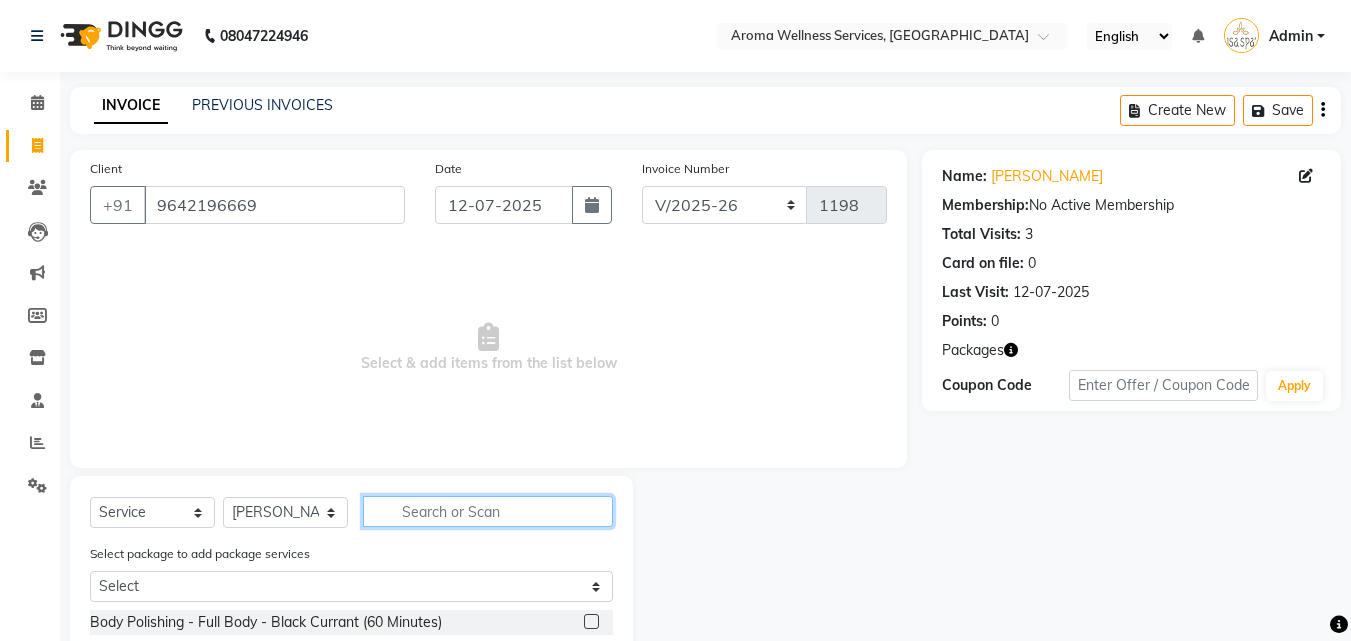 click 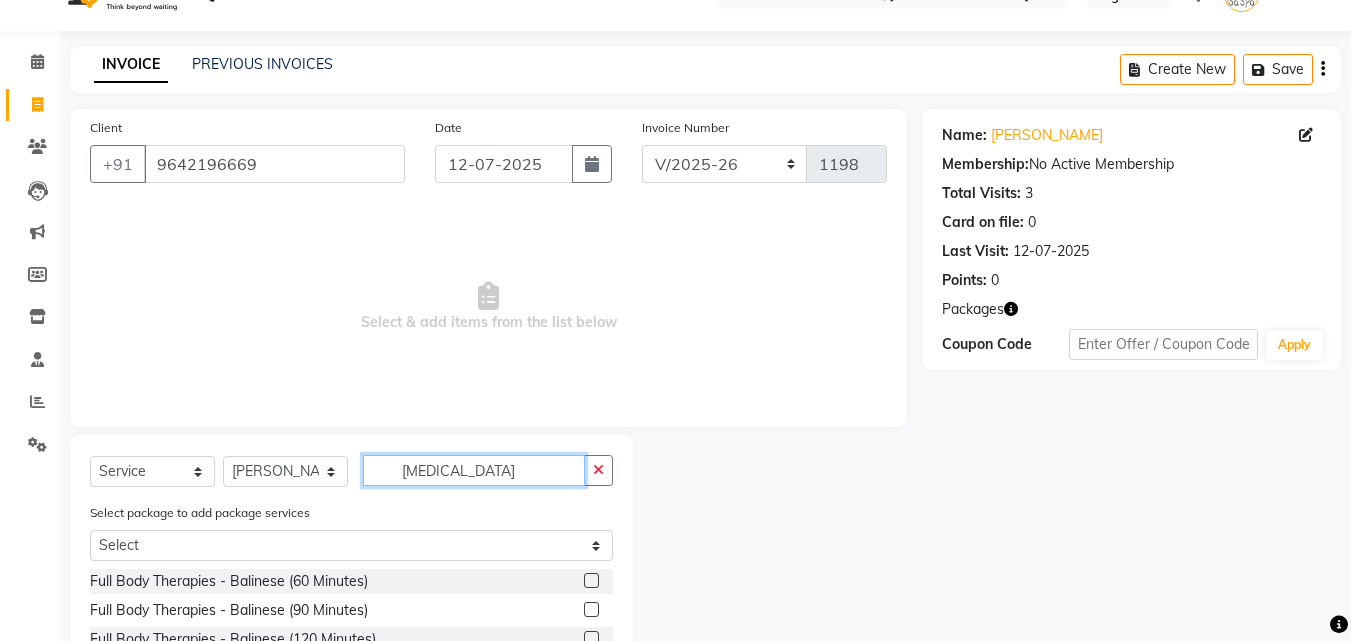 scroll, scrollTop: 100, scrollLeft: 0, axis: vertical 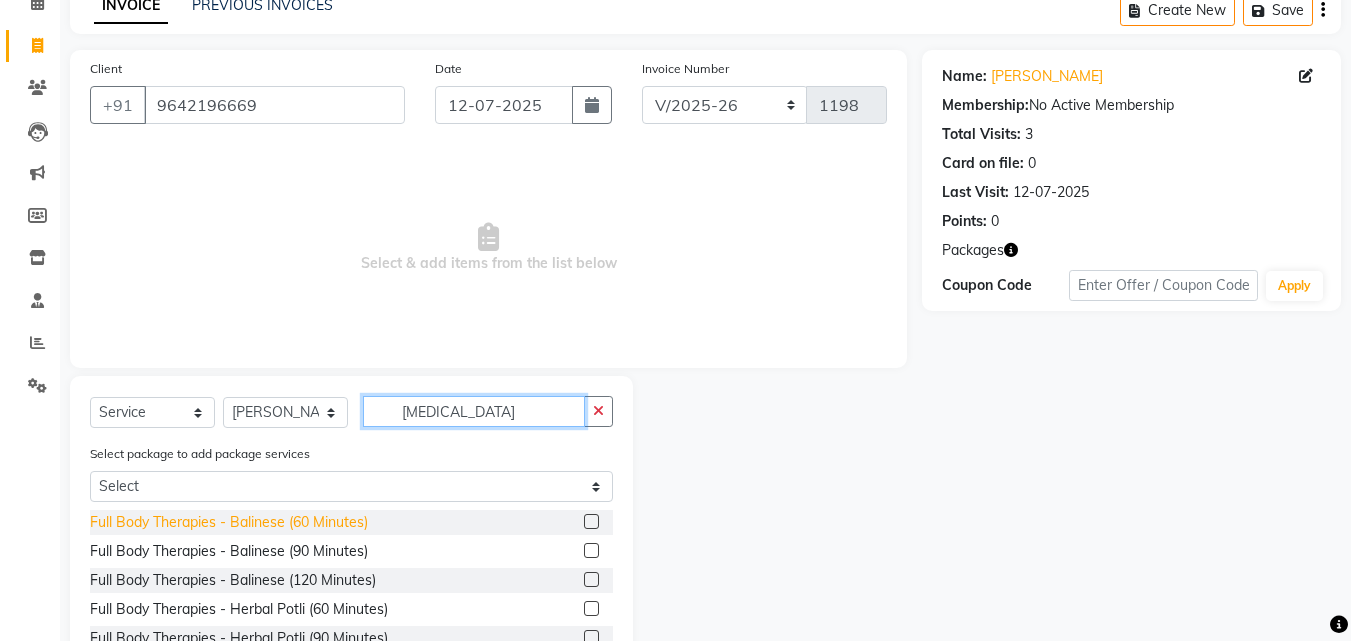 type on "[MEDICAL_DATA]" 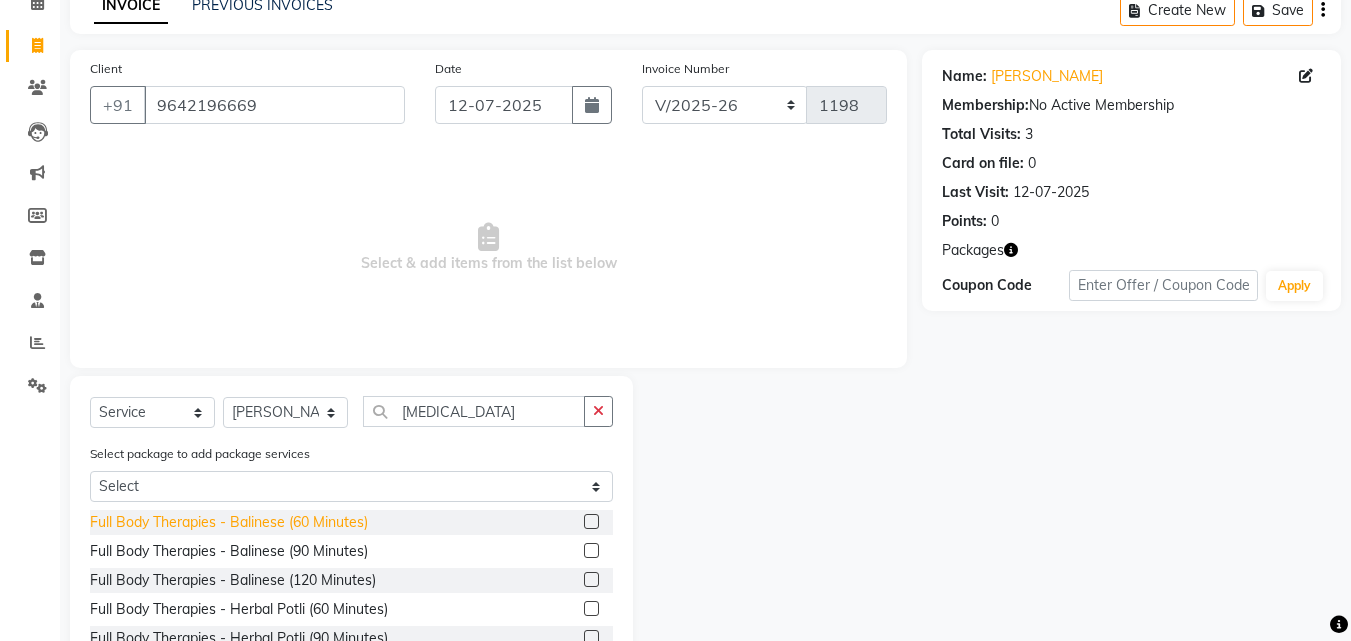 click on "Full Body Therapies - Balinese (60 Minutes)" 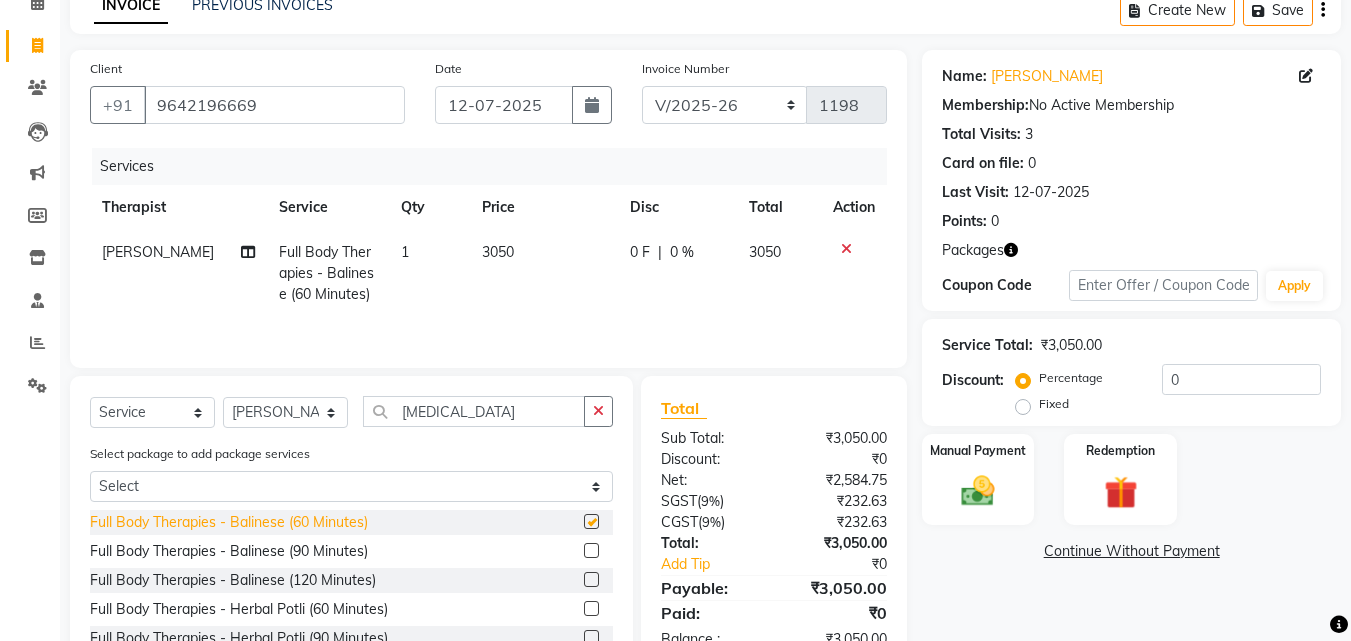 checkbox on "false" 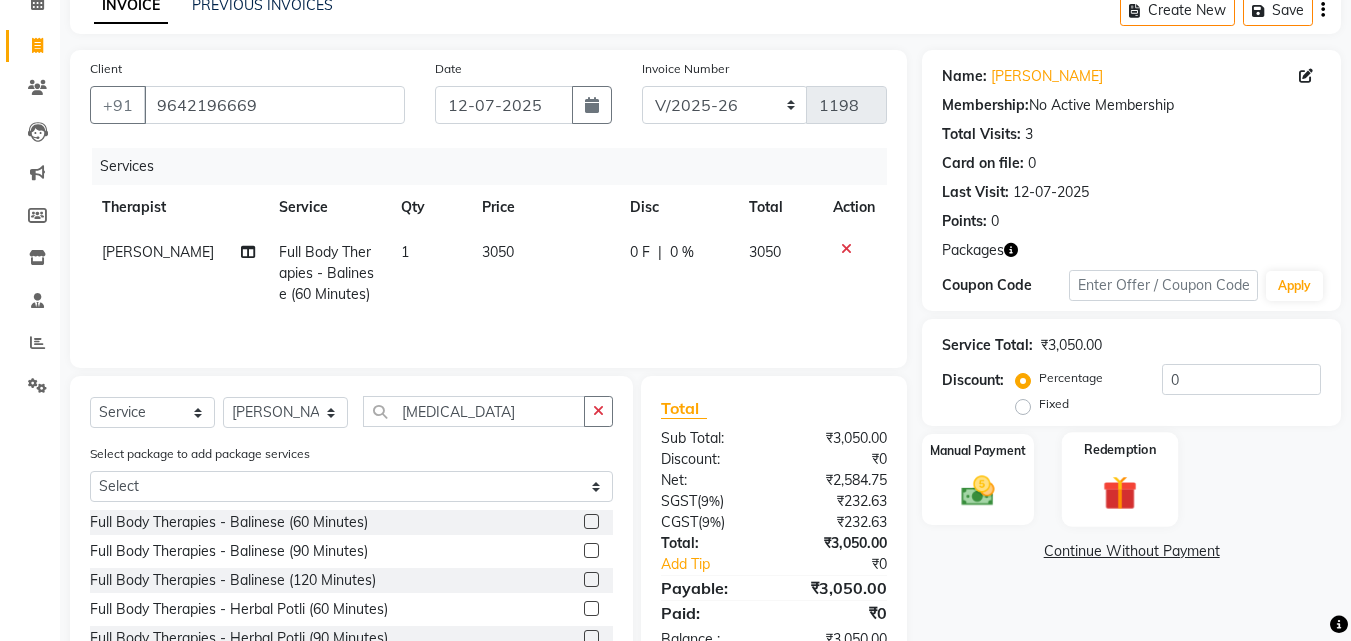 click 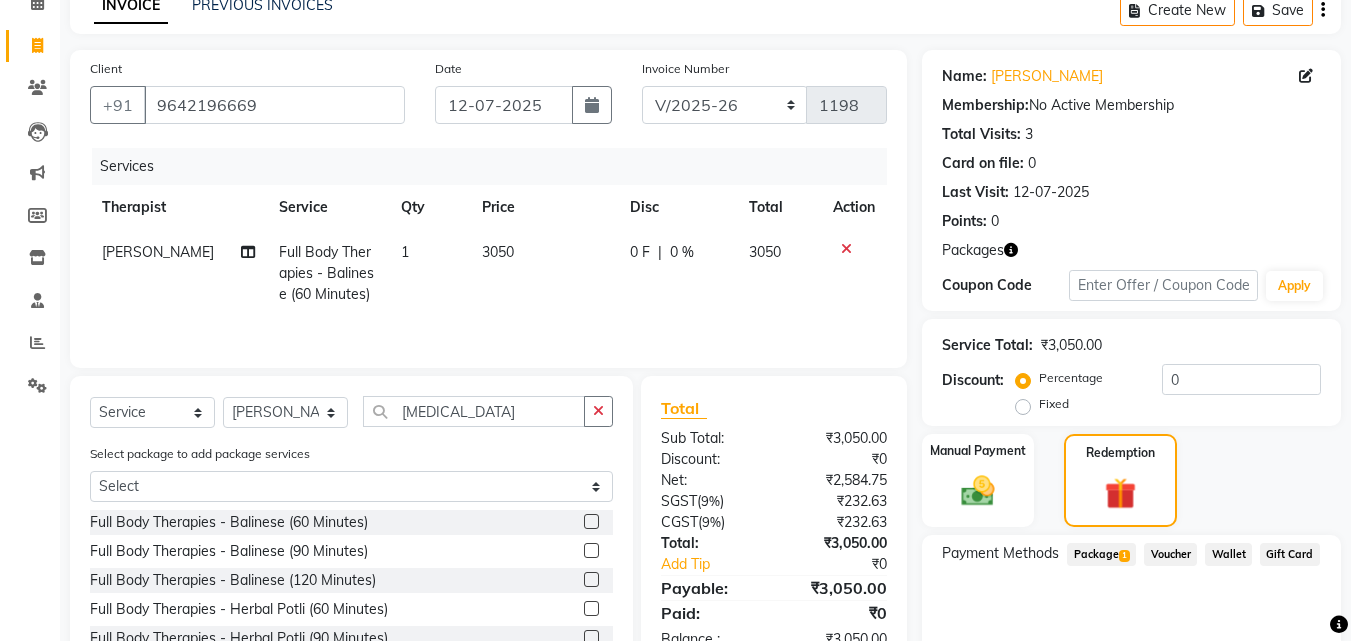 scroll, scrollTop: 227, scrollLeft: 0, axis: vertical 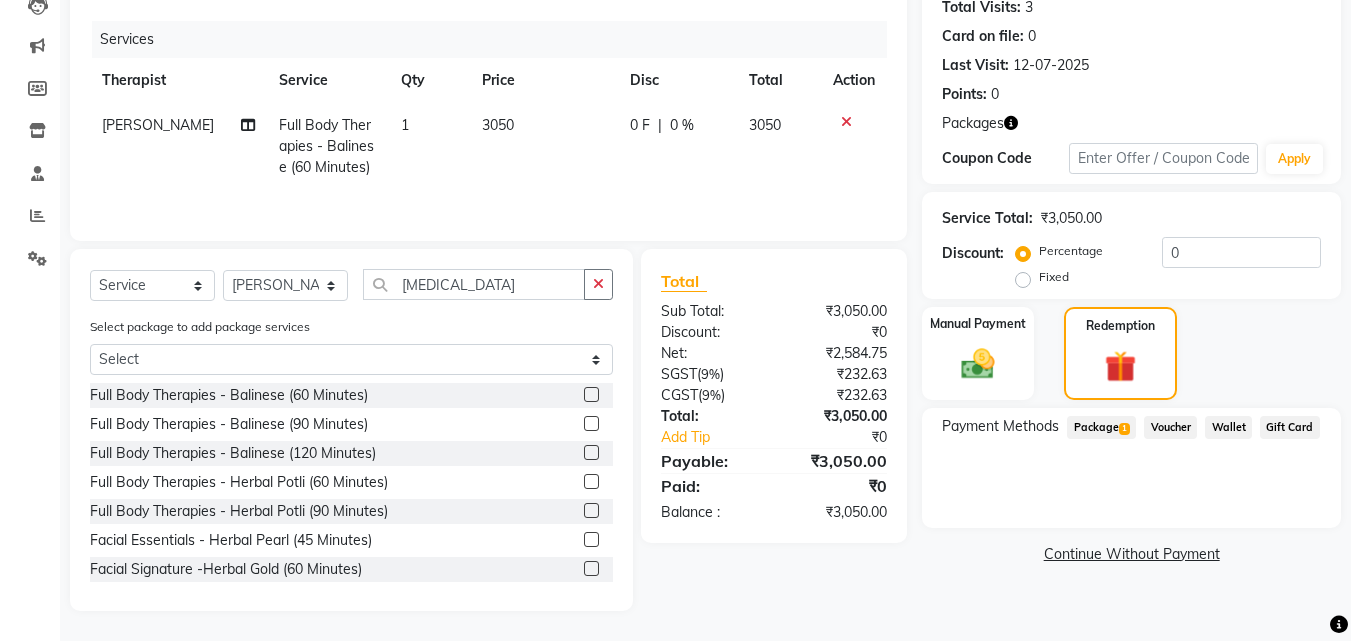 click on "Package  1" 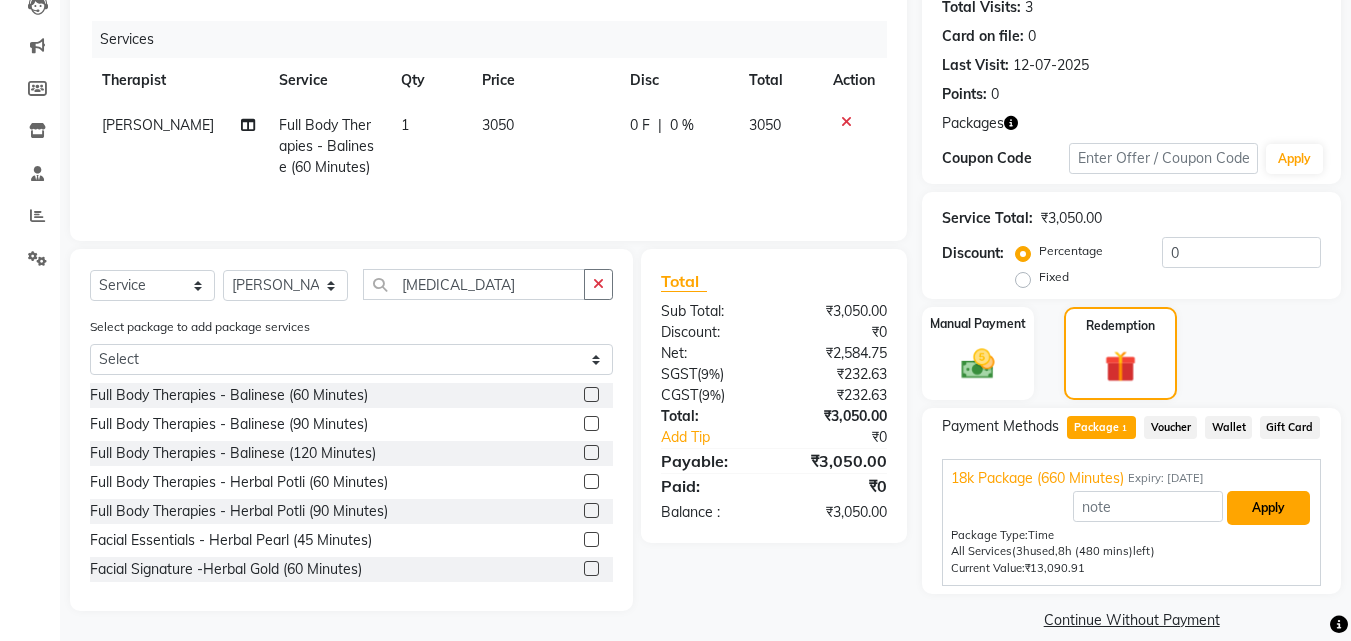 click on "Apply" at bounding box center (1268, 508) 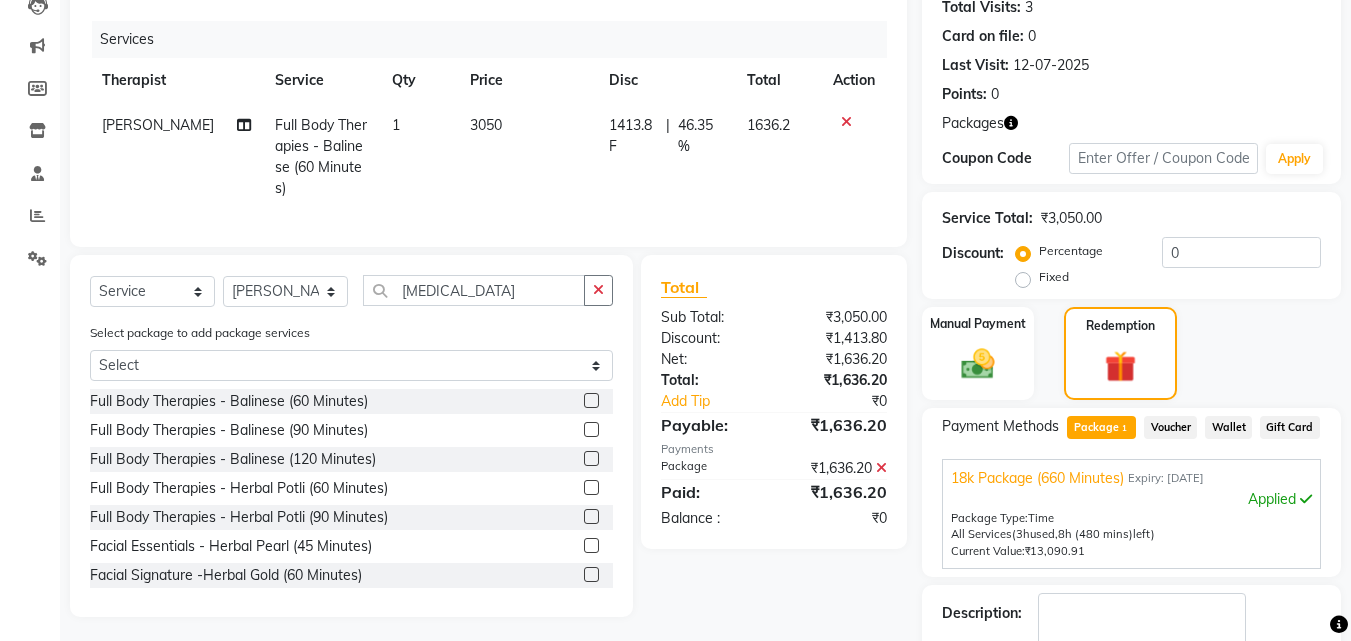 scroll, scrollTop: 318, scrollLeft: 0, axis: vertical 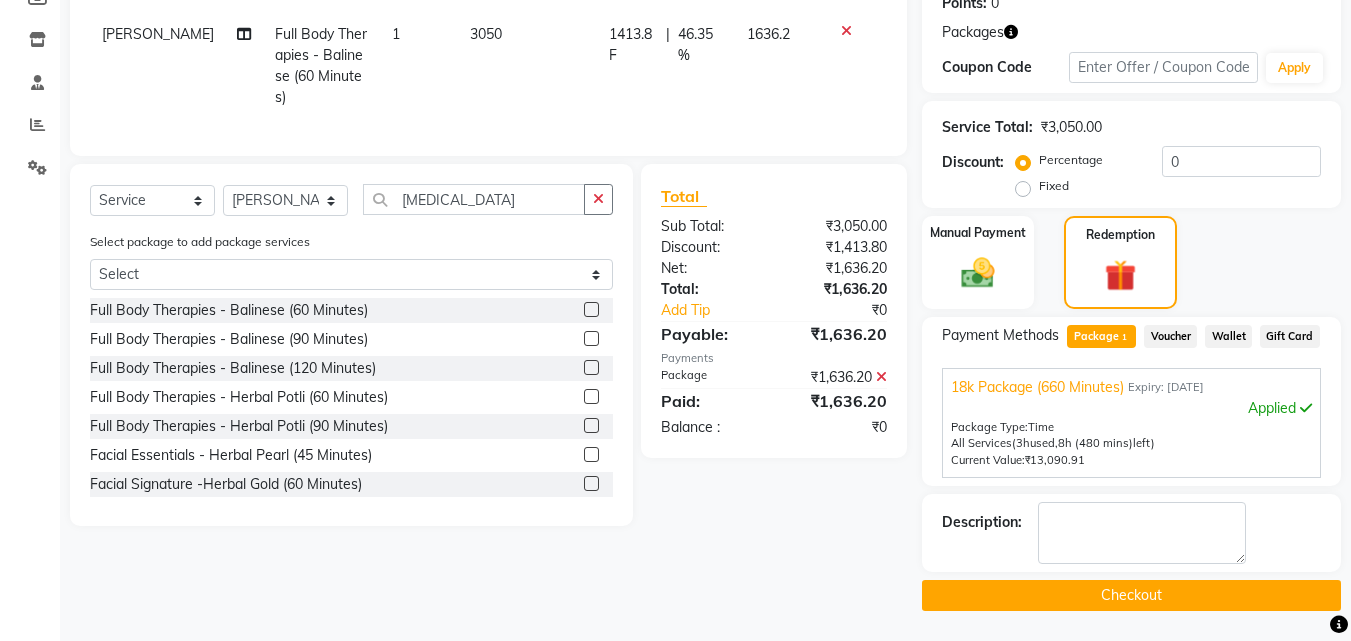 click on "Checkout" 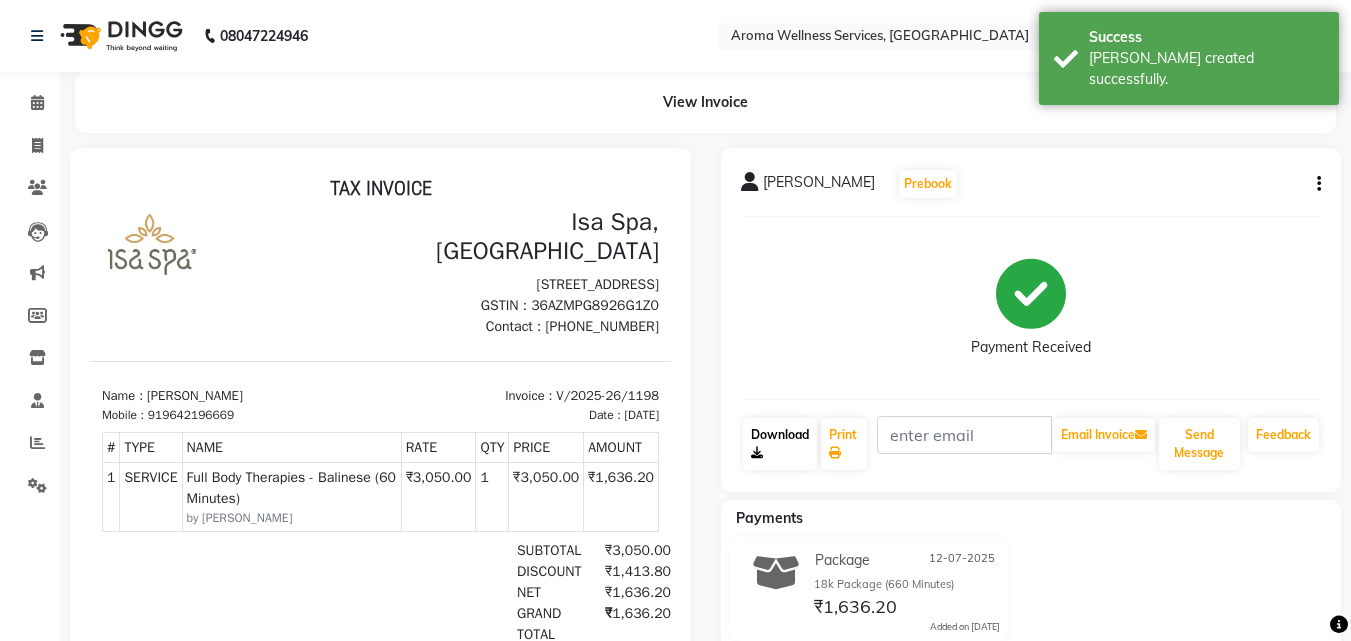 scroll, scrollTop: 0, scrollLeft: 0, axis: both 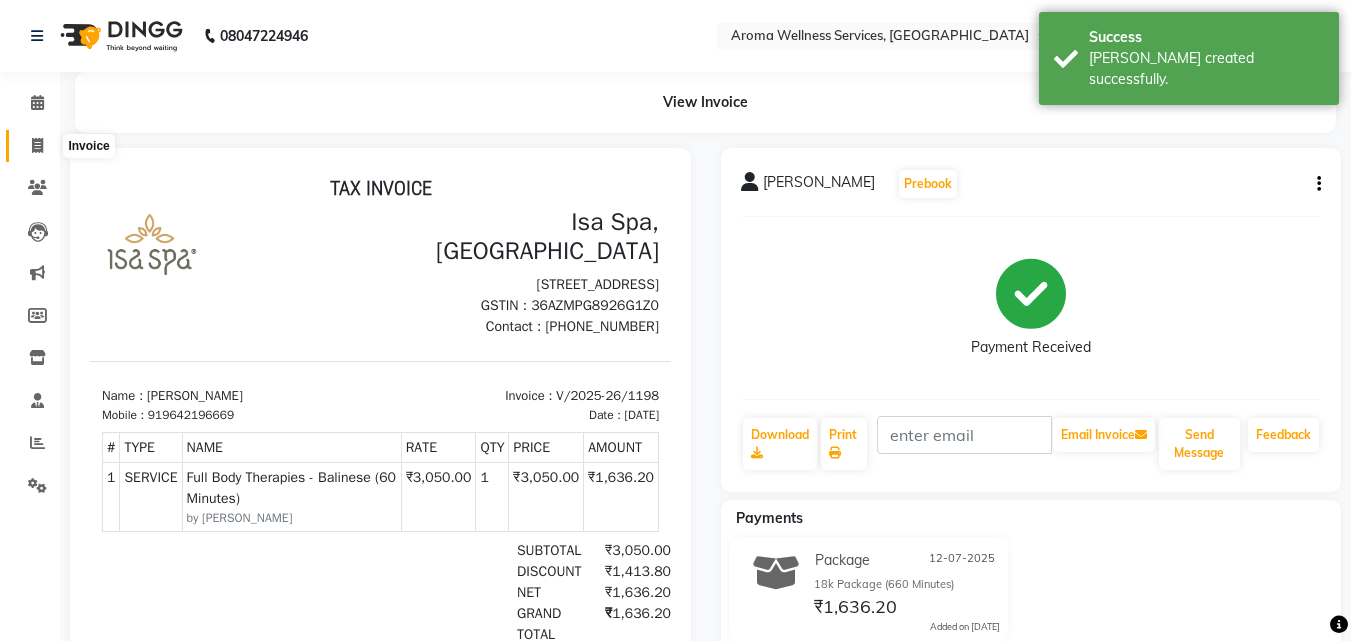 click 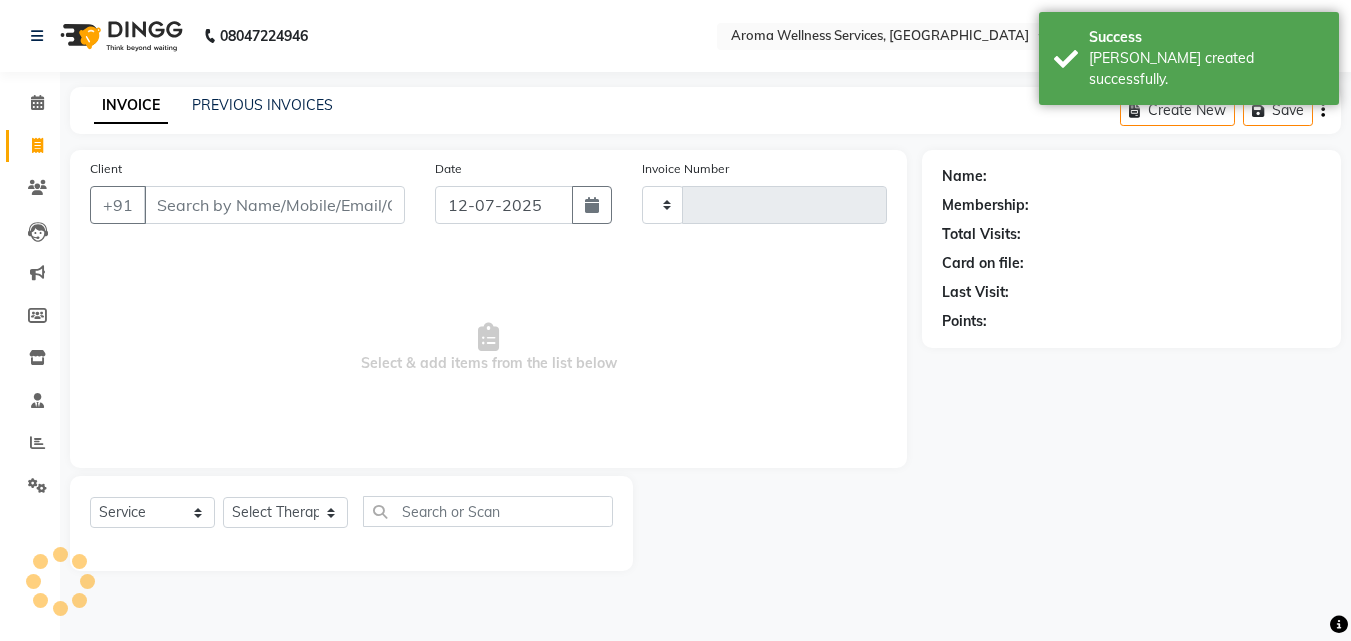 click 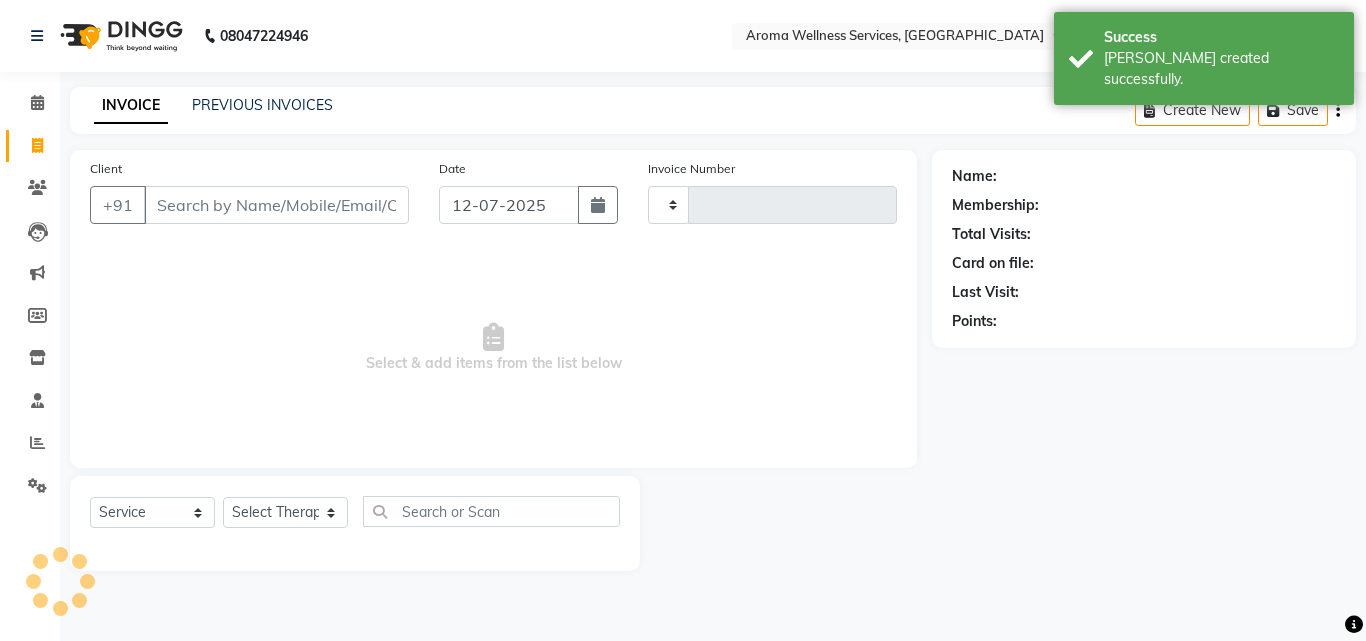 select on "6573" 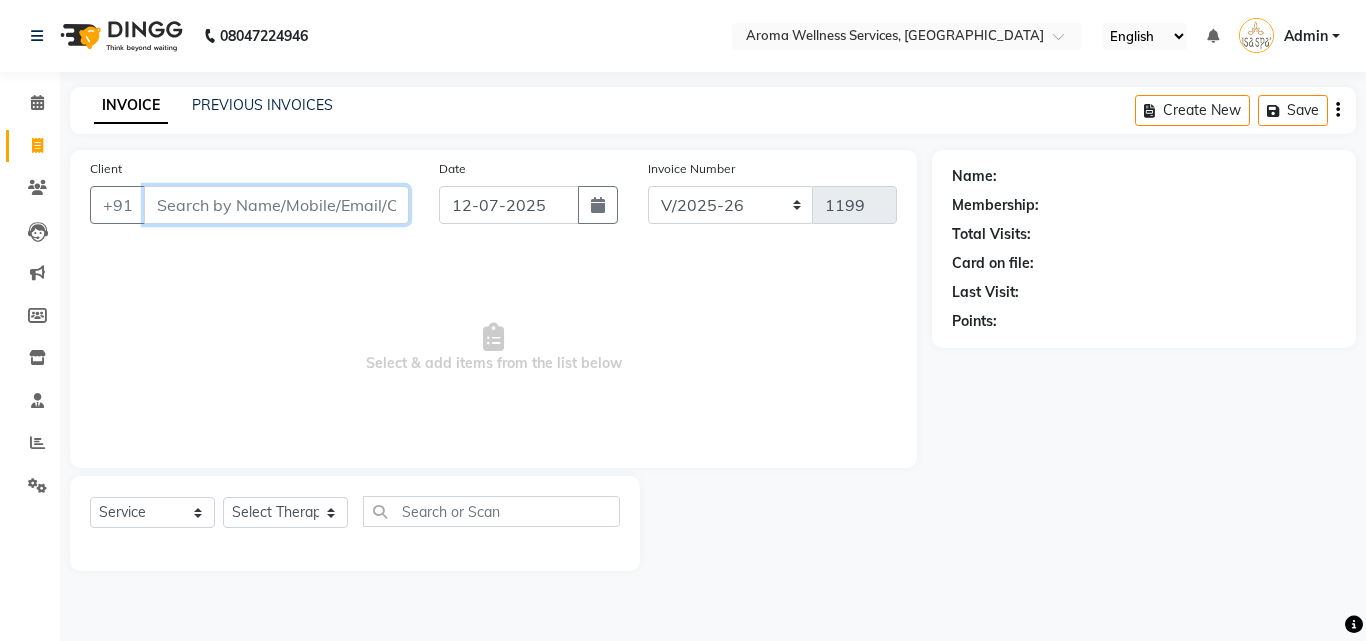 click on "Client" at bounding box center (276, 205) 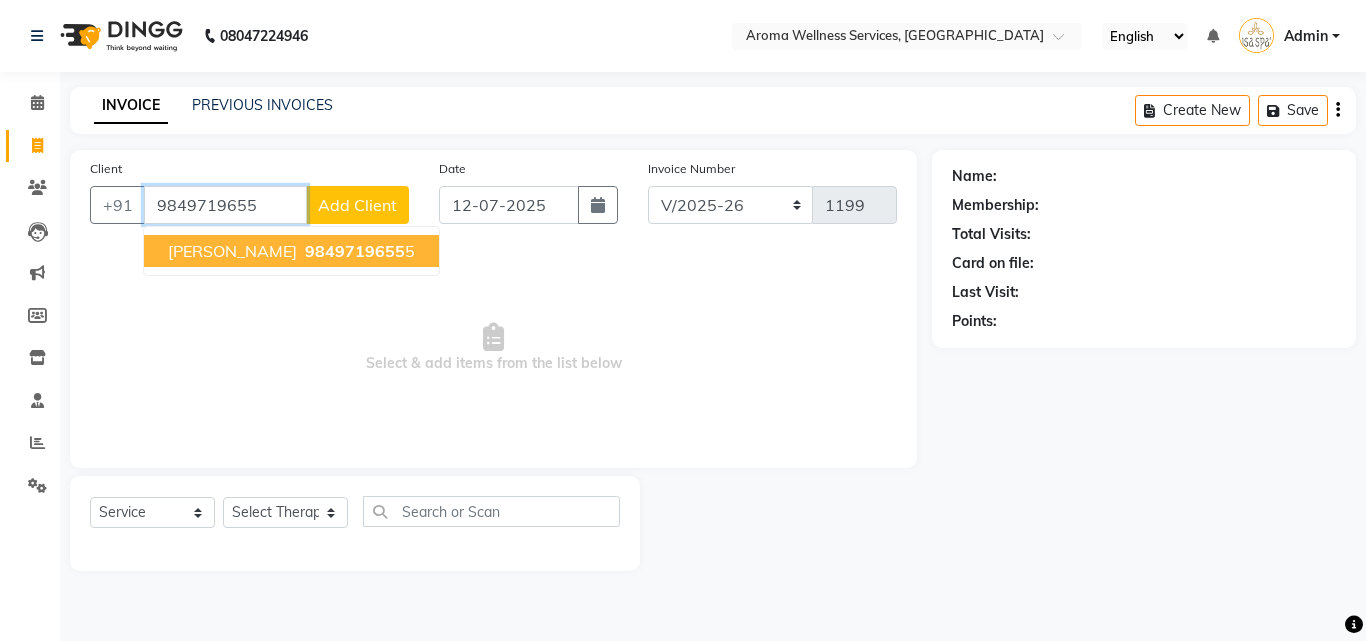 click on "9849719655" at bounding box center (355, 251) 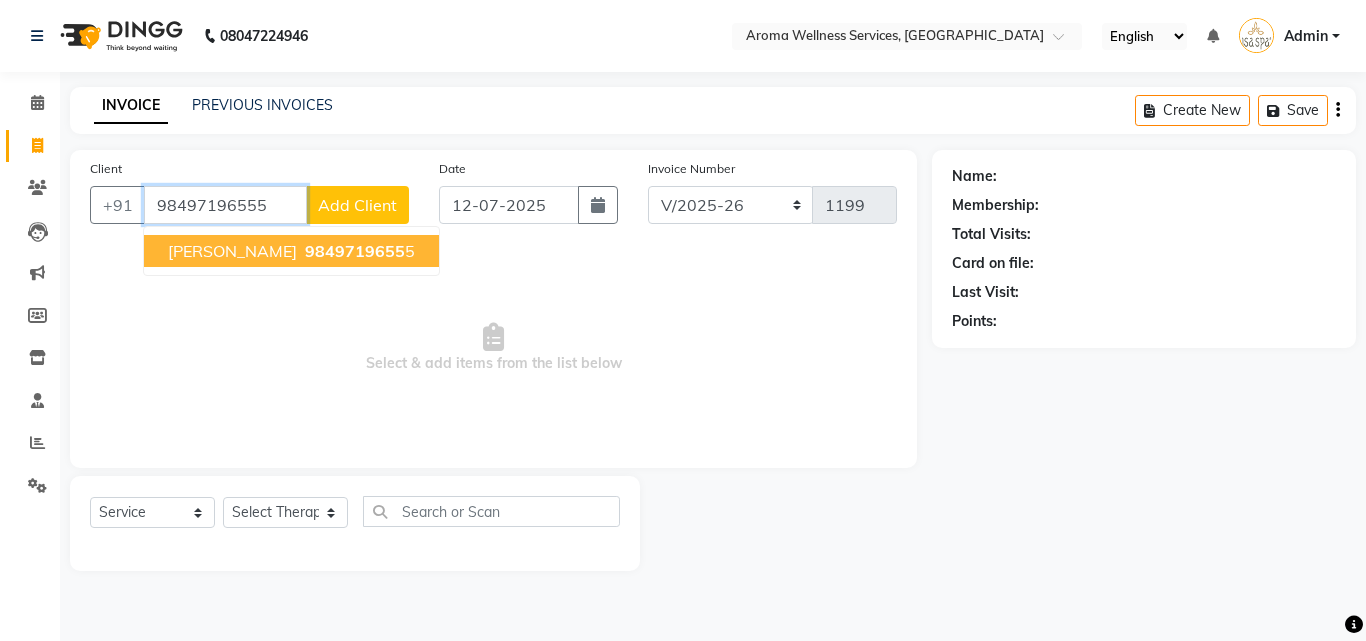 type on "98497196555" 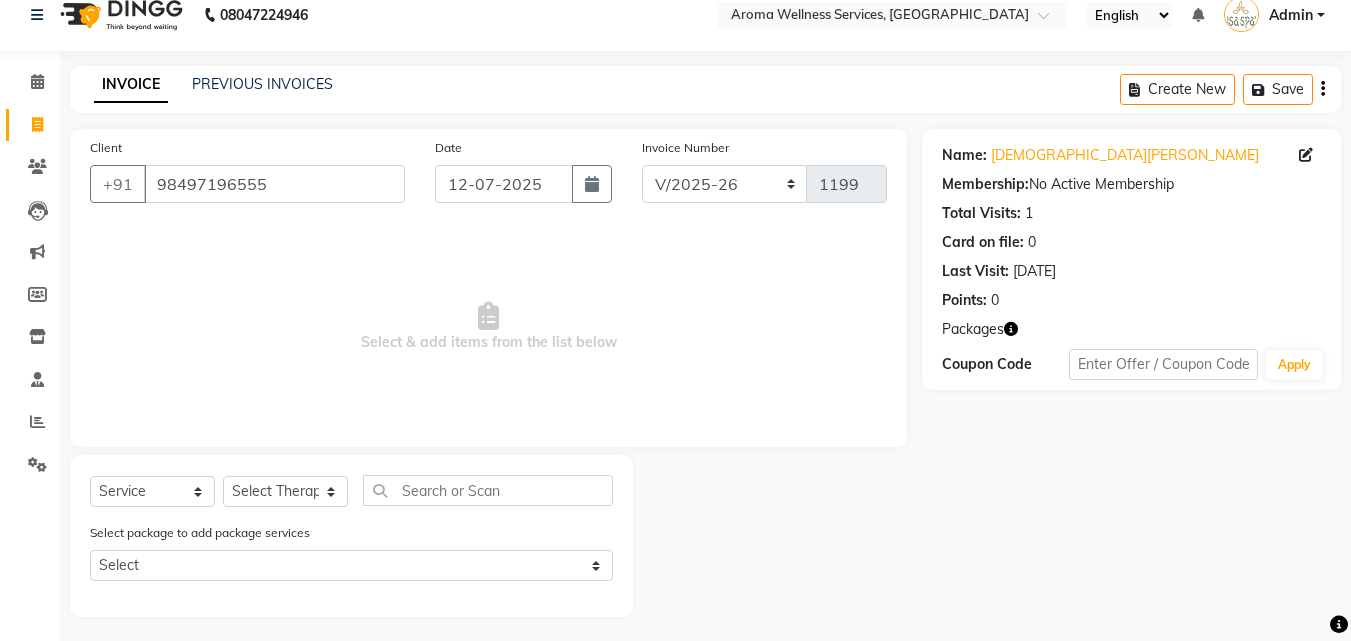 scroll, scrollTop: 27, scrollLeft: 0, axis: vertical 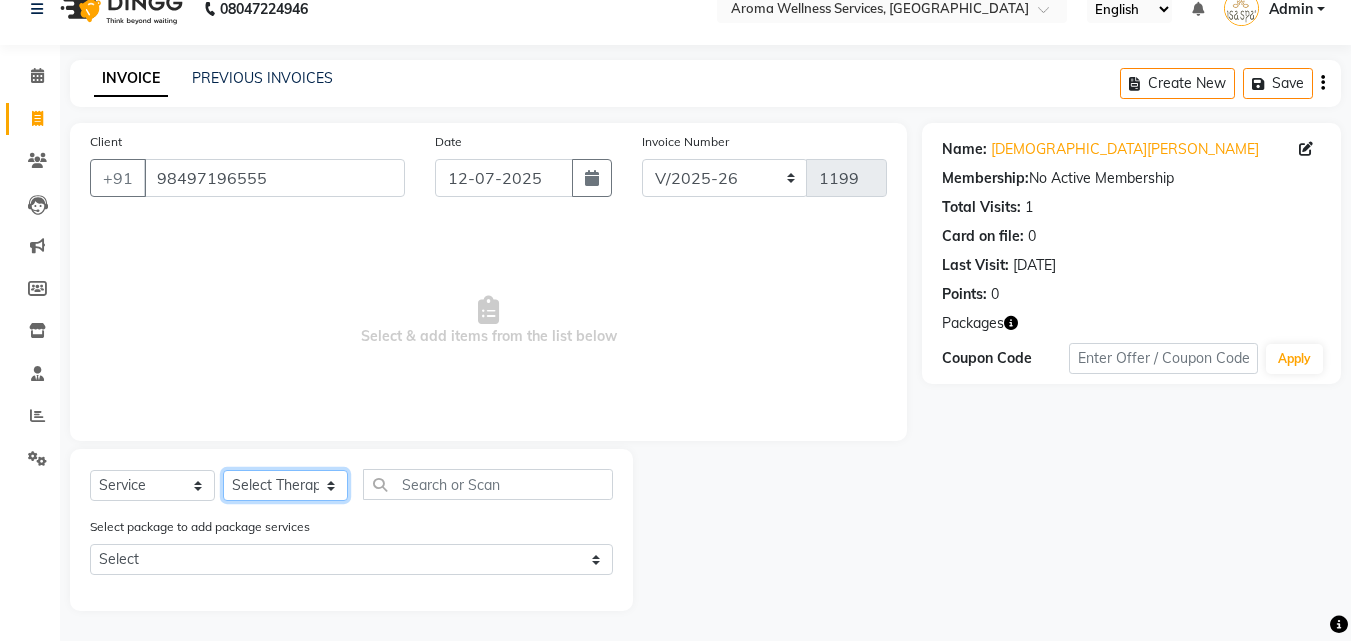 click on "Select Therapist [PERSON_NAME] Miss. Duhpuii [PERSON_NAME] [PERSON_NAME] Miss. [PERSON_NAME] Miss. Mercy [PERSON_NAME] [PERSON_NAME]" 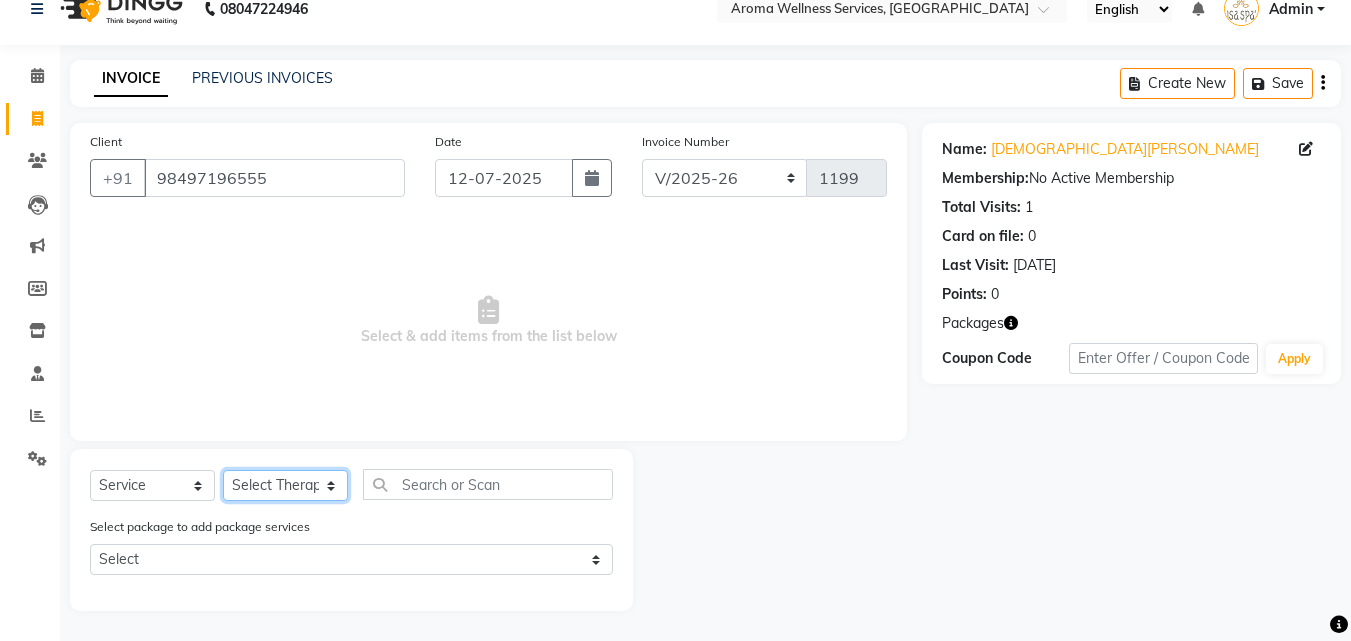 select on "50767" 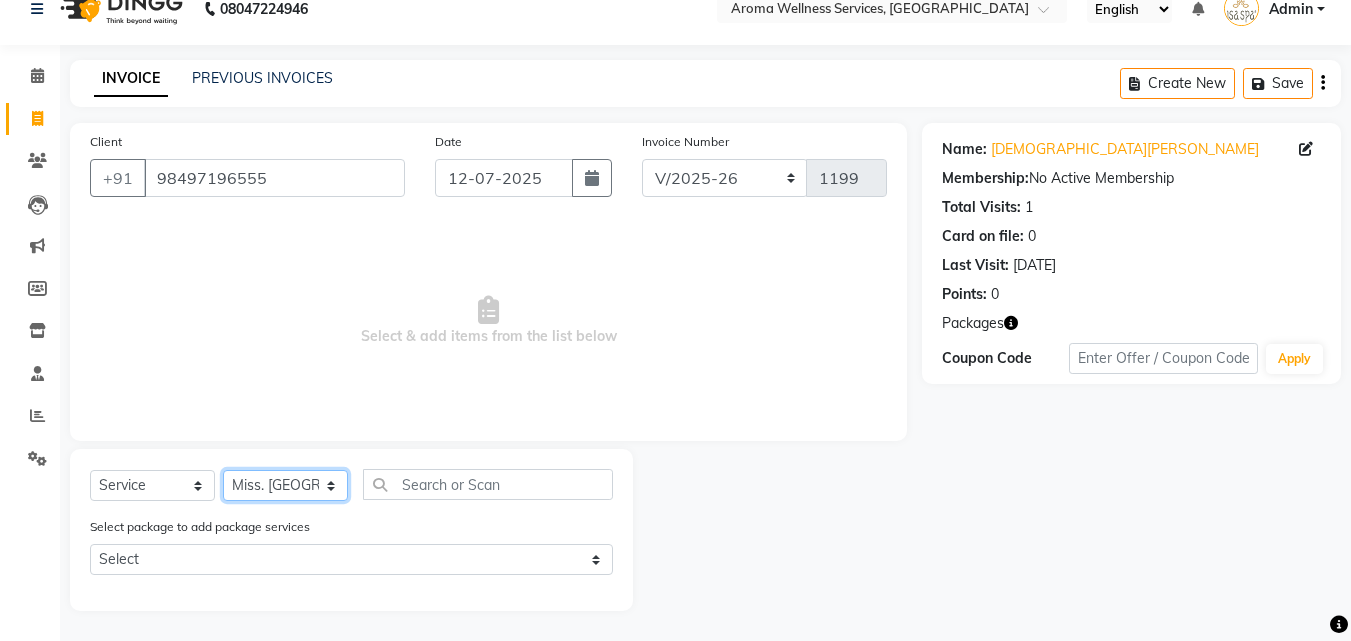 click on "Select Therapist [PERSON_NAME] Miss. Duhpuii [PERSON_NAME] [PERSON_NAME] Miss. [PERSON_NAME] Miss. Mercy [PERSON_NAME] [PERSON_NAME]" 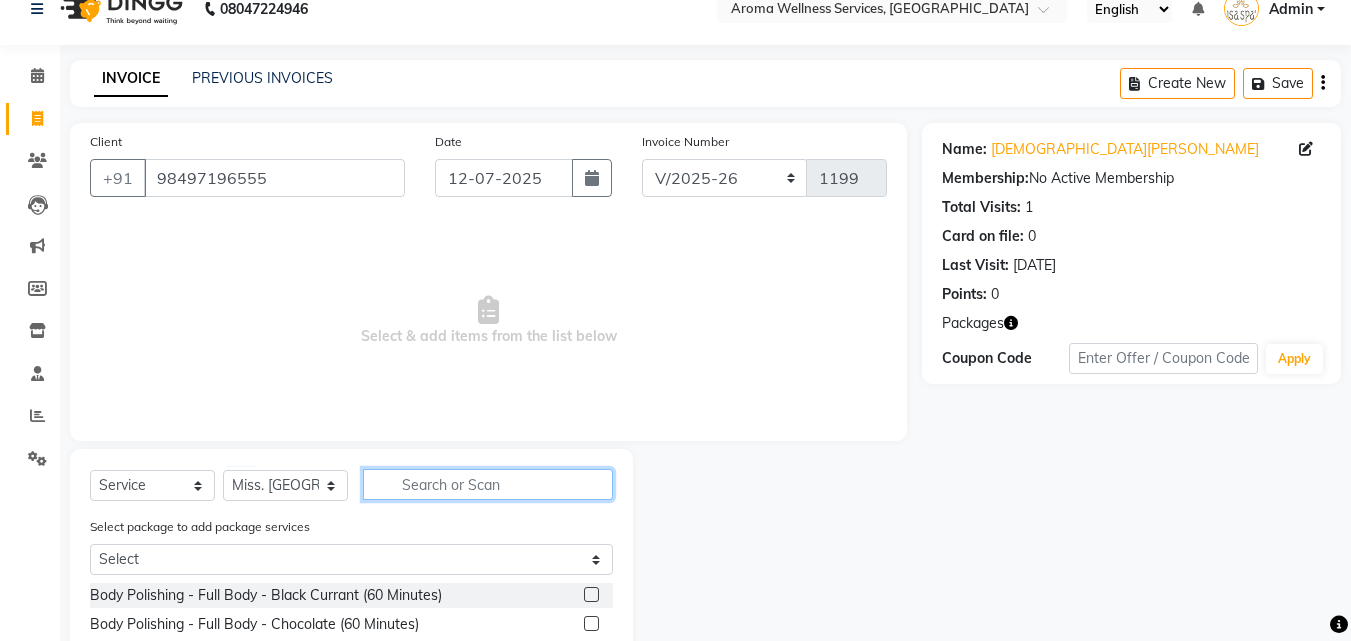 click 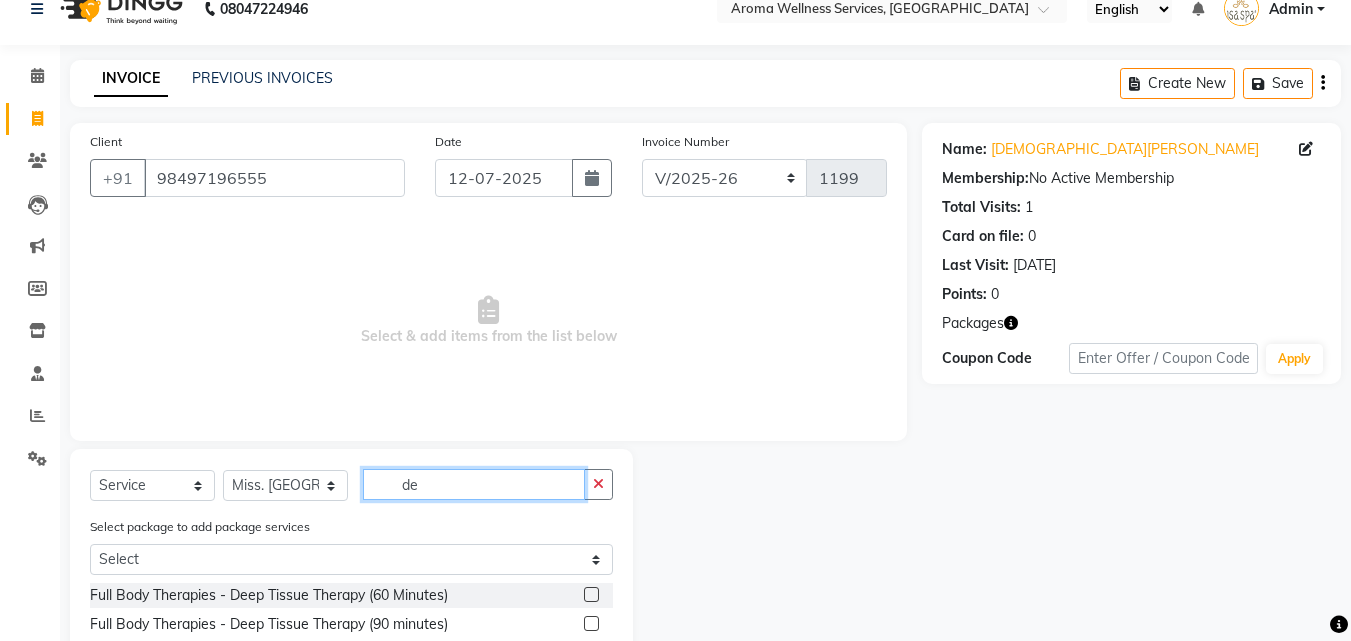 type on "de" 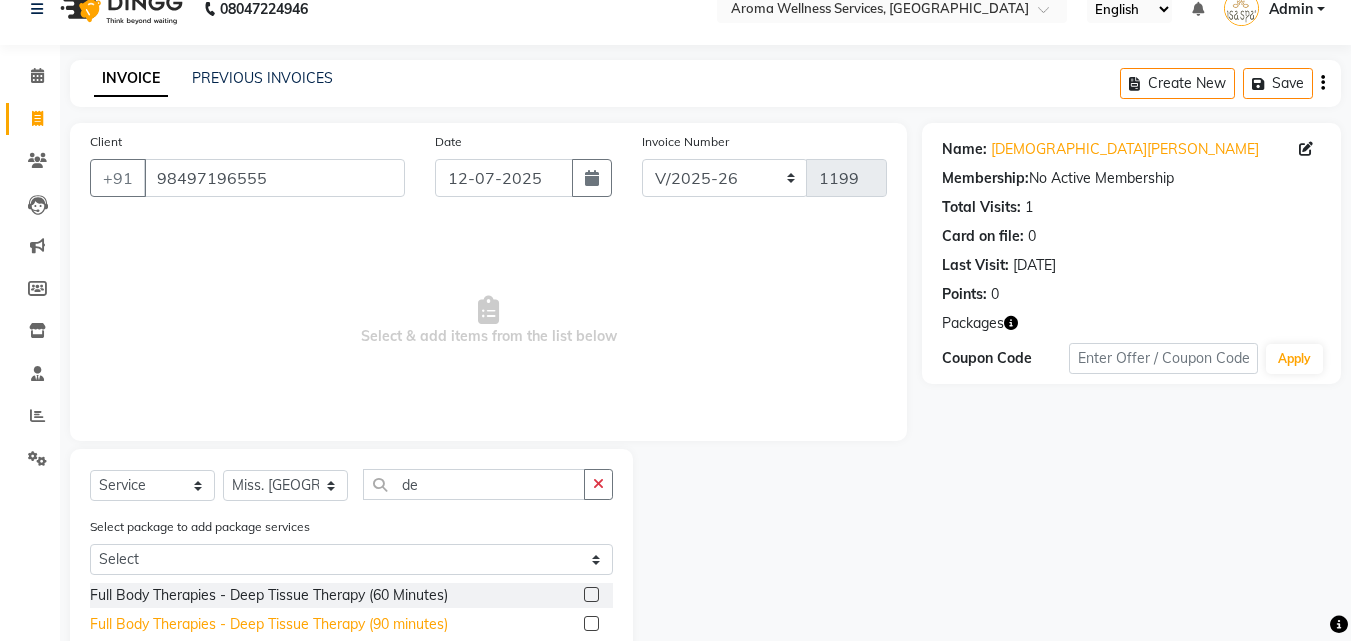 click on "Full Body Therapies - Deep Tissue Therapy (90 minutes)" 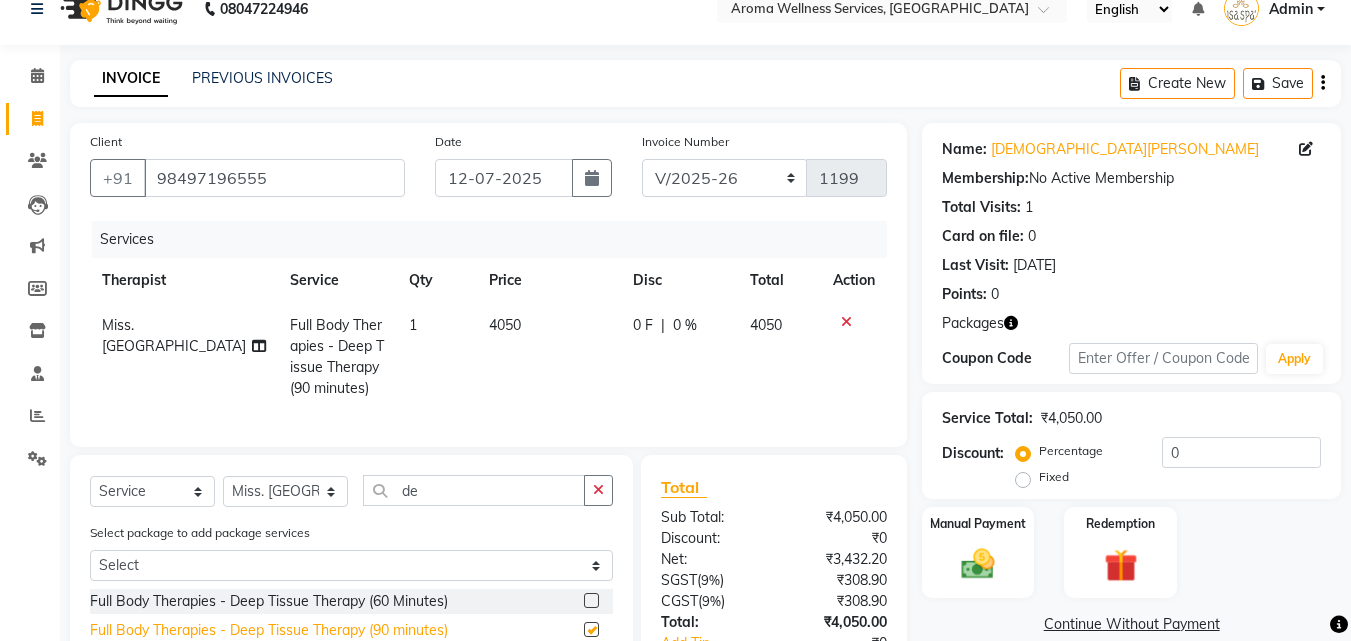 checkbox on "false" 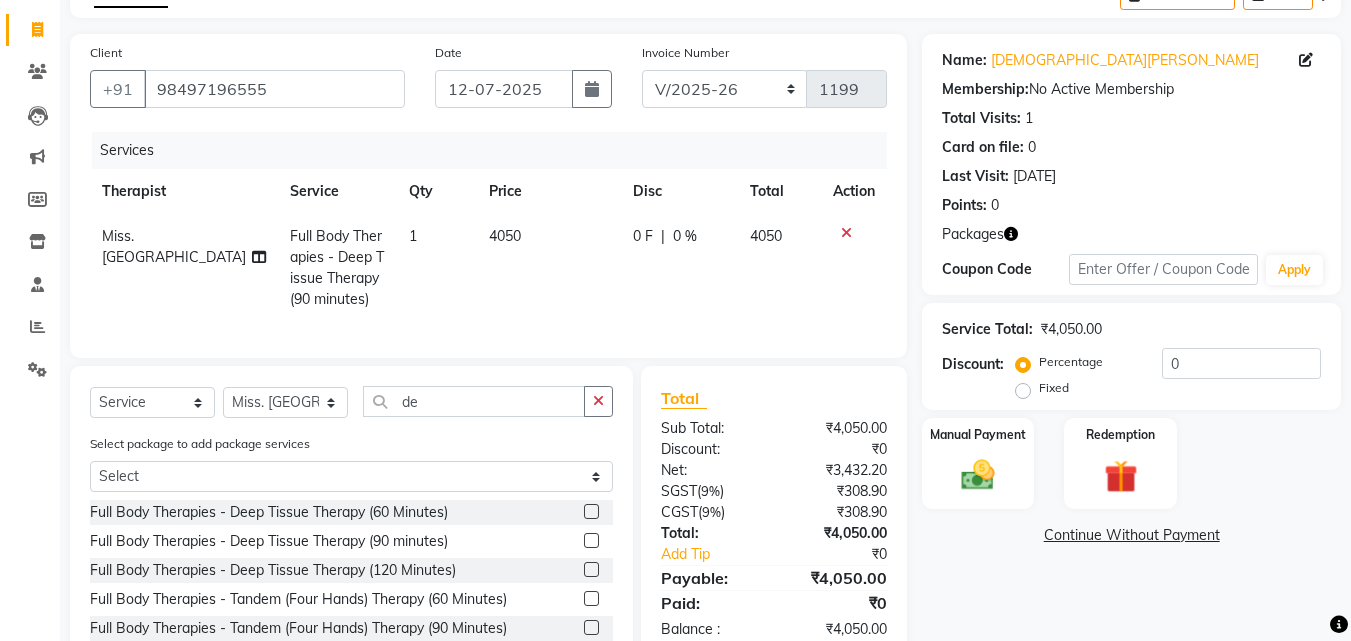 scroll, scrollTop: 127, scrollLeft: 0, axis: vertical 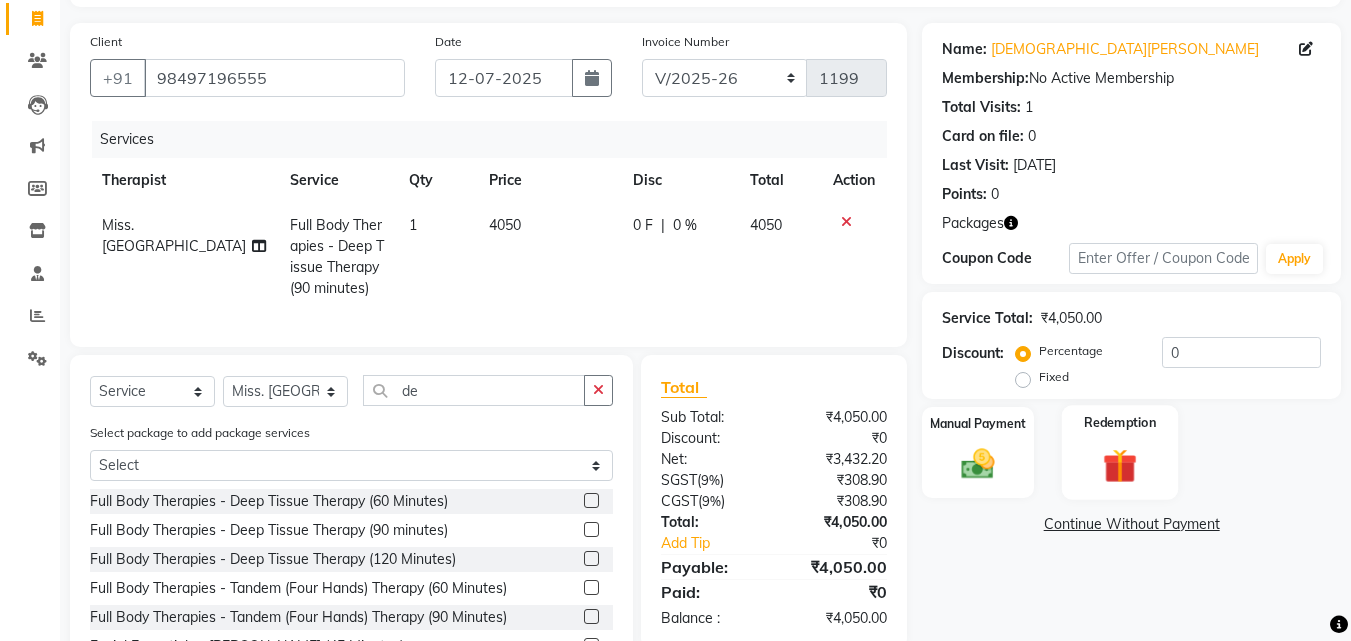 click 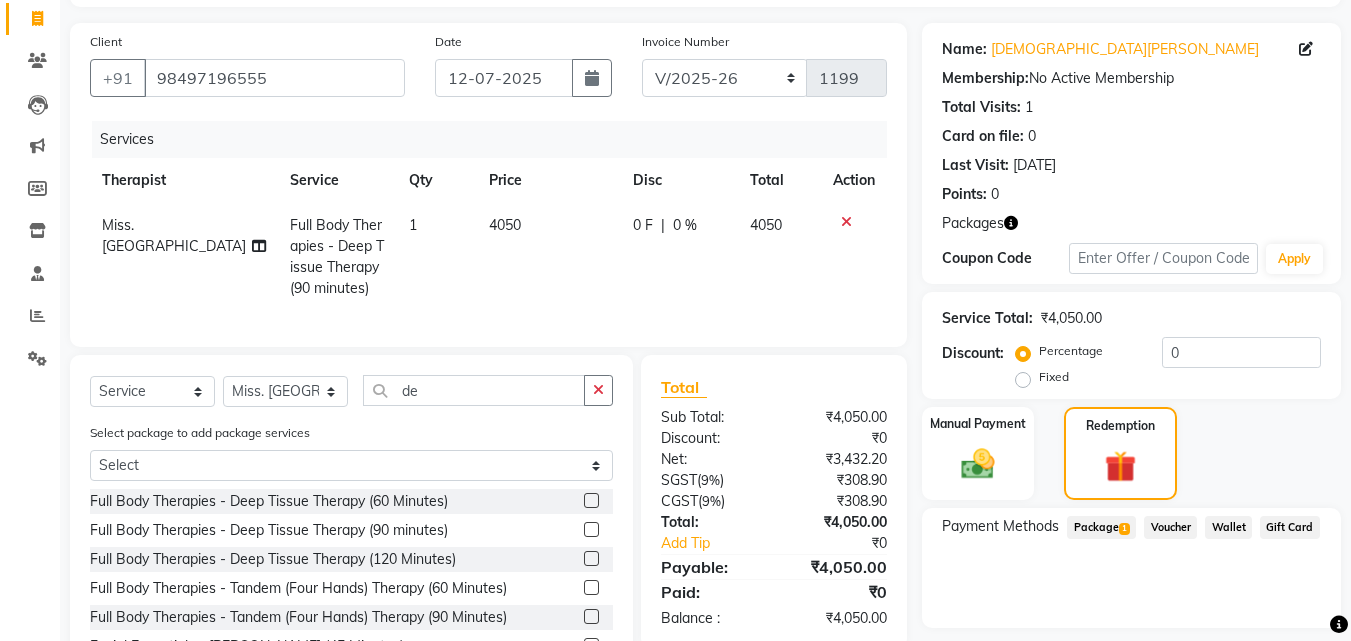click on "Package  1" 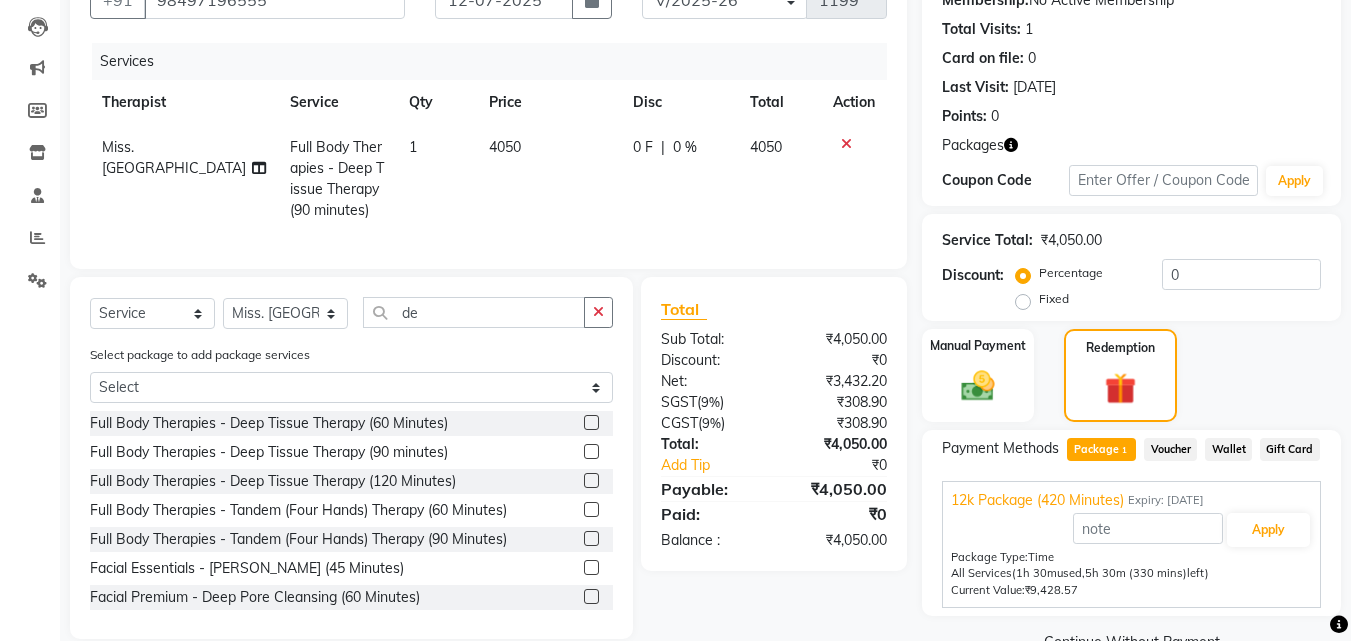 scroll, scrollTop: 251, scrollLeft: 0, axis: vertical 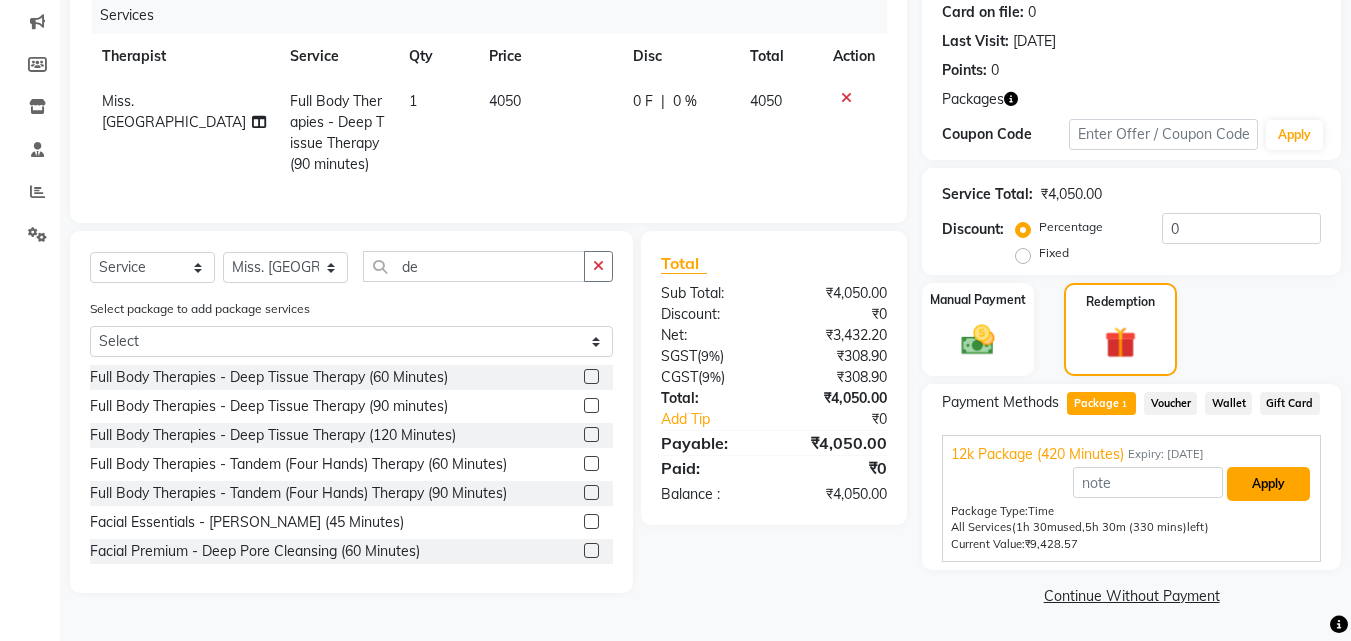 click on "Apply" at bounding box center (1268, 484) 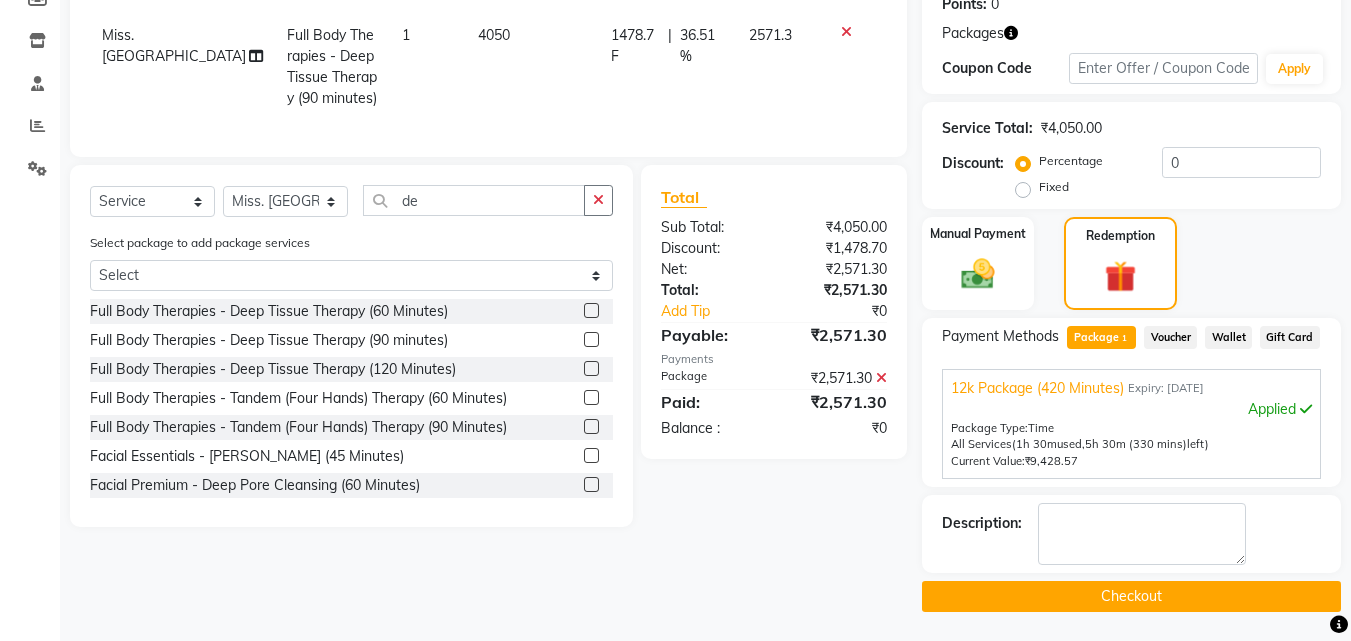scroll, scrollTop: 318, scrollLeft: 0, axis: vertical 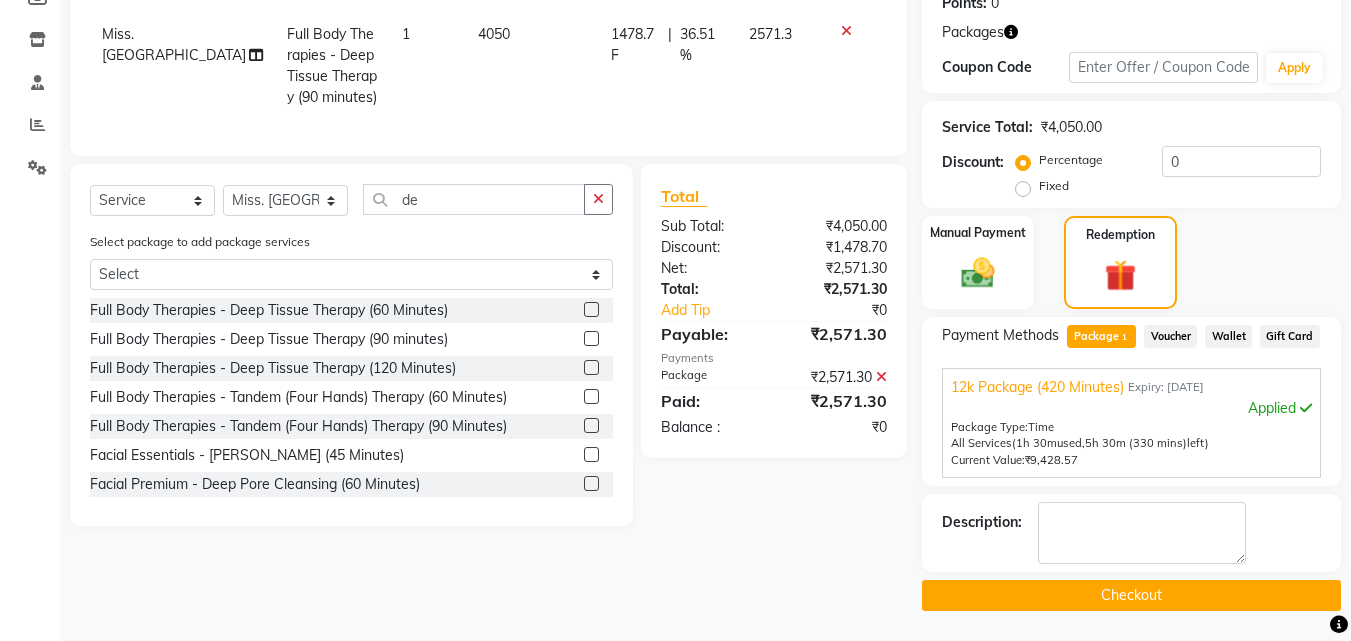 click on "Checkout" 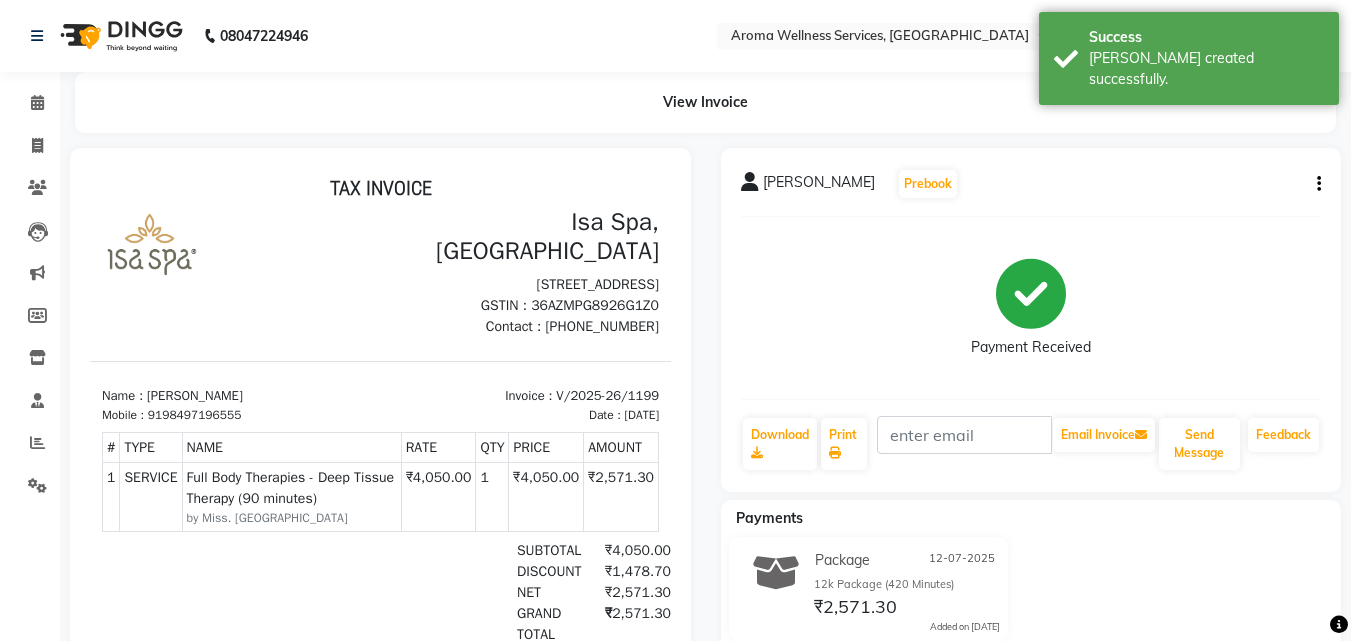 scroll, scrollTop: 0, scrollLeft: 0, axis: both 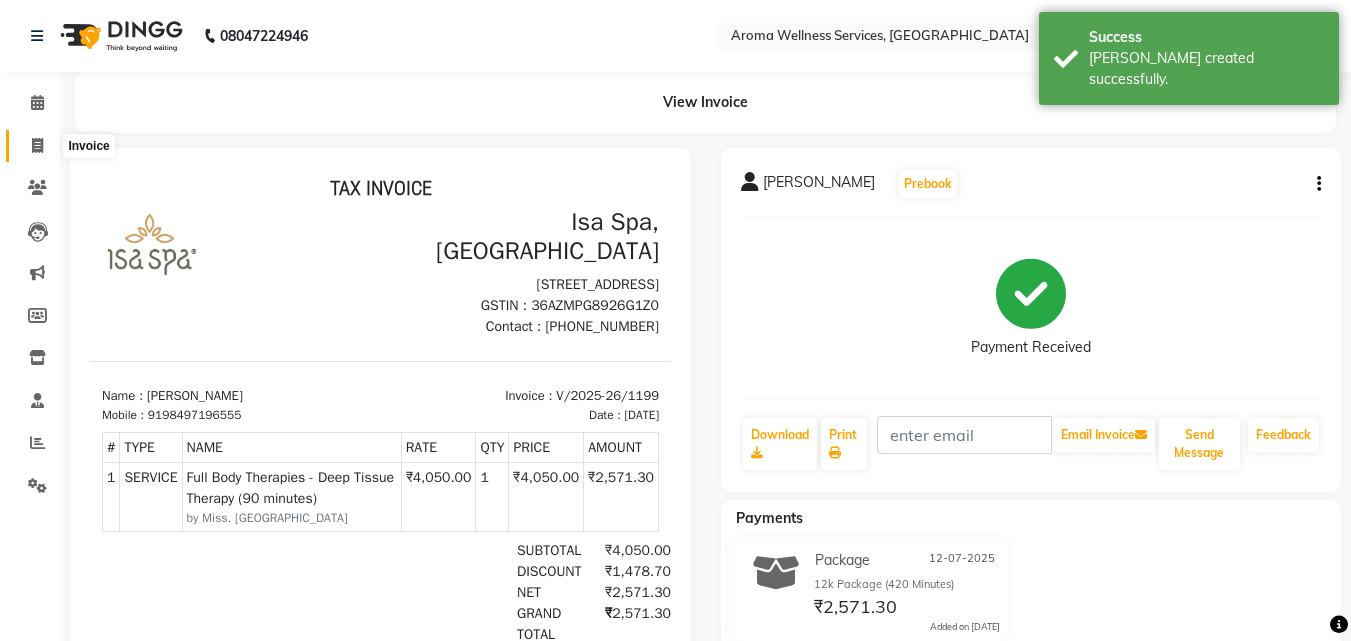 click 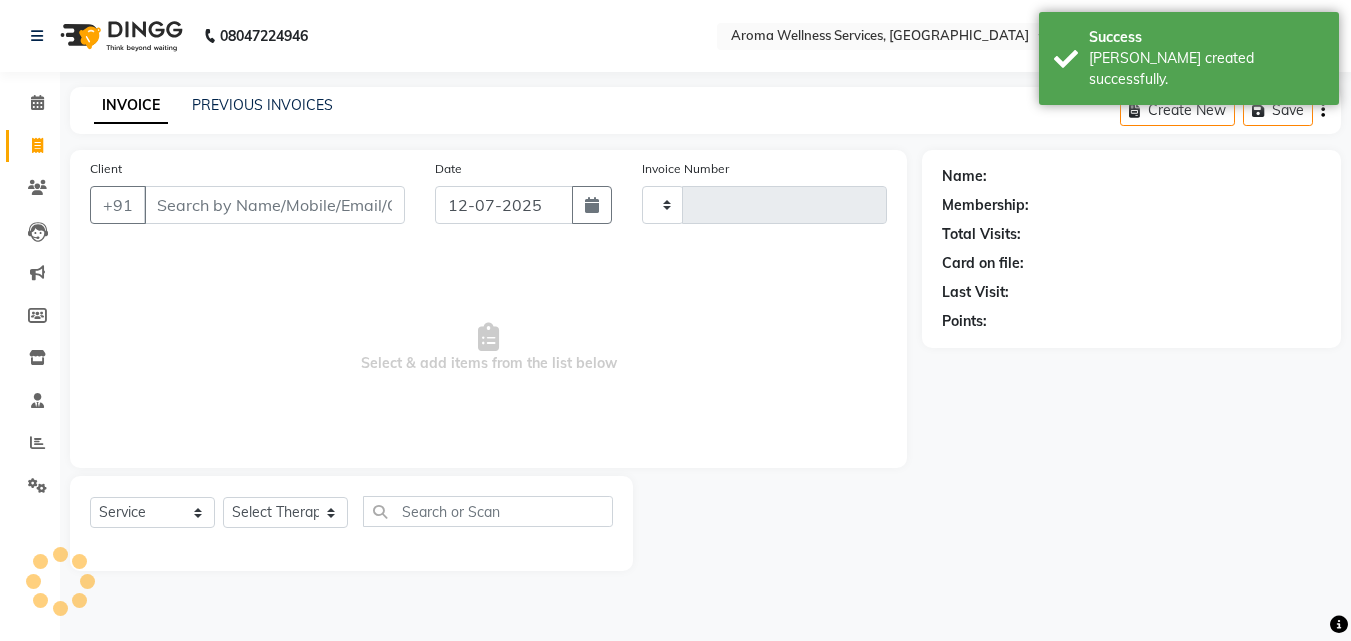 type on "1200" 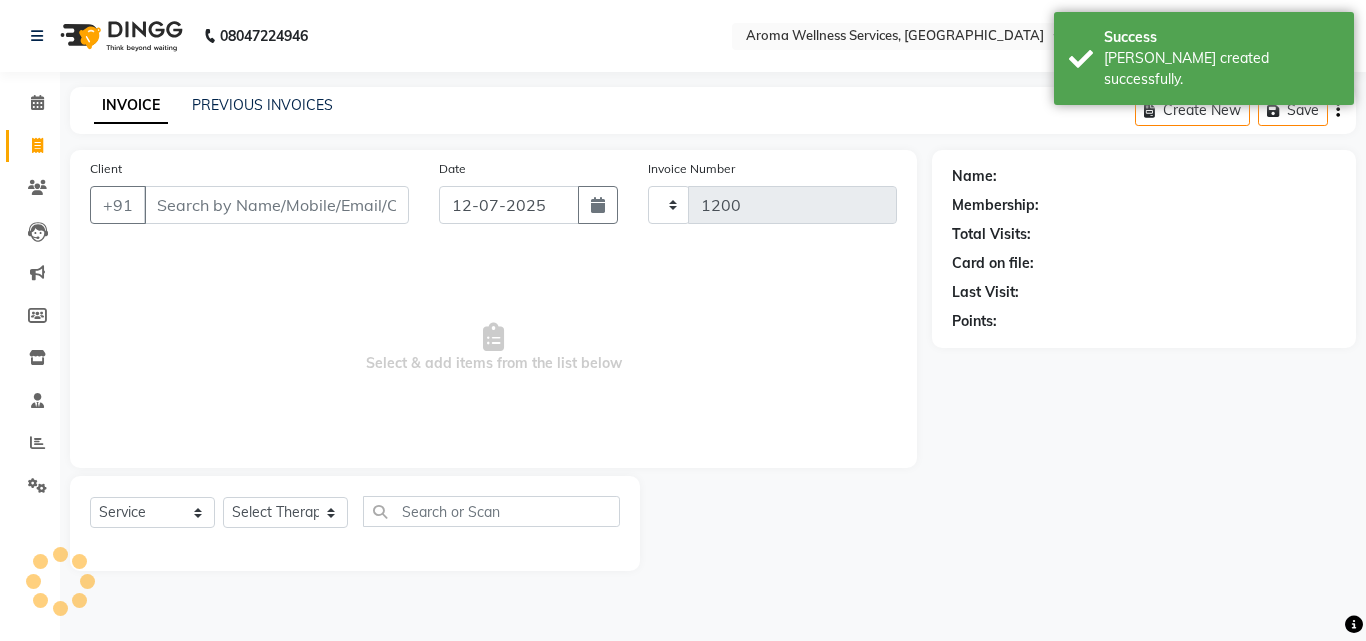 select on "6573" 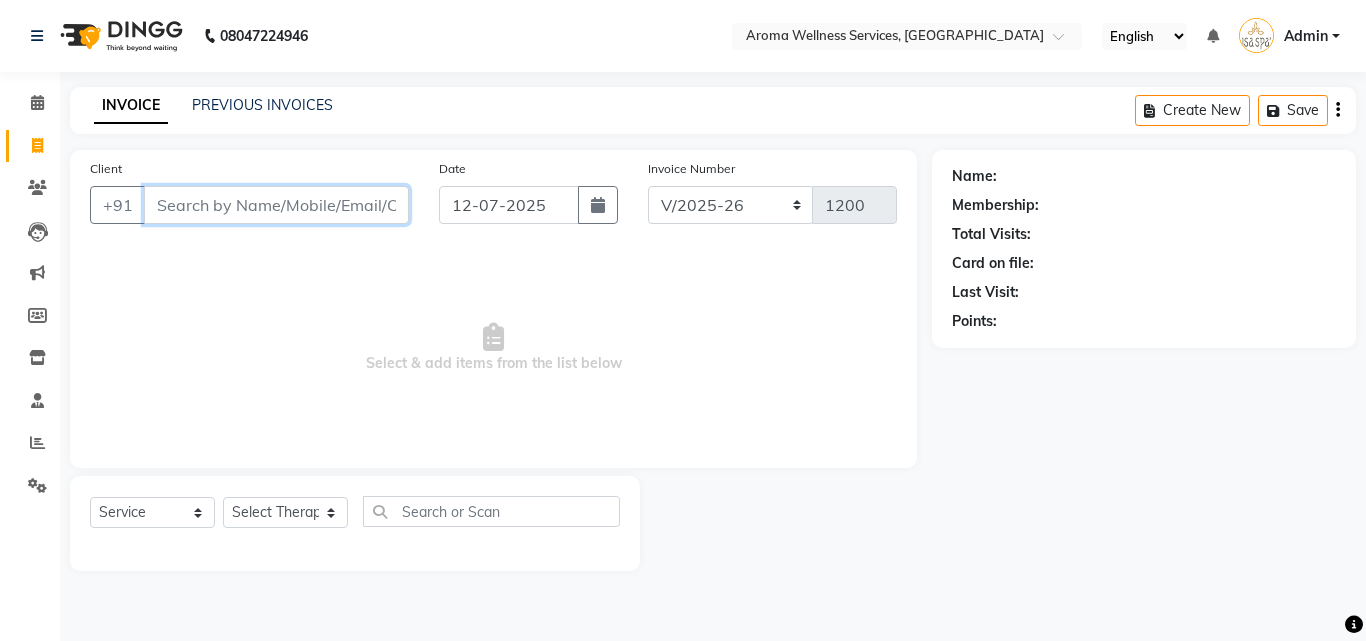 click on "Client" at bounding box center (276, 205) 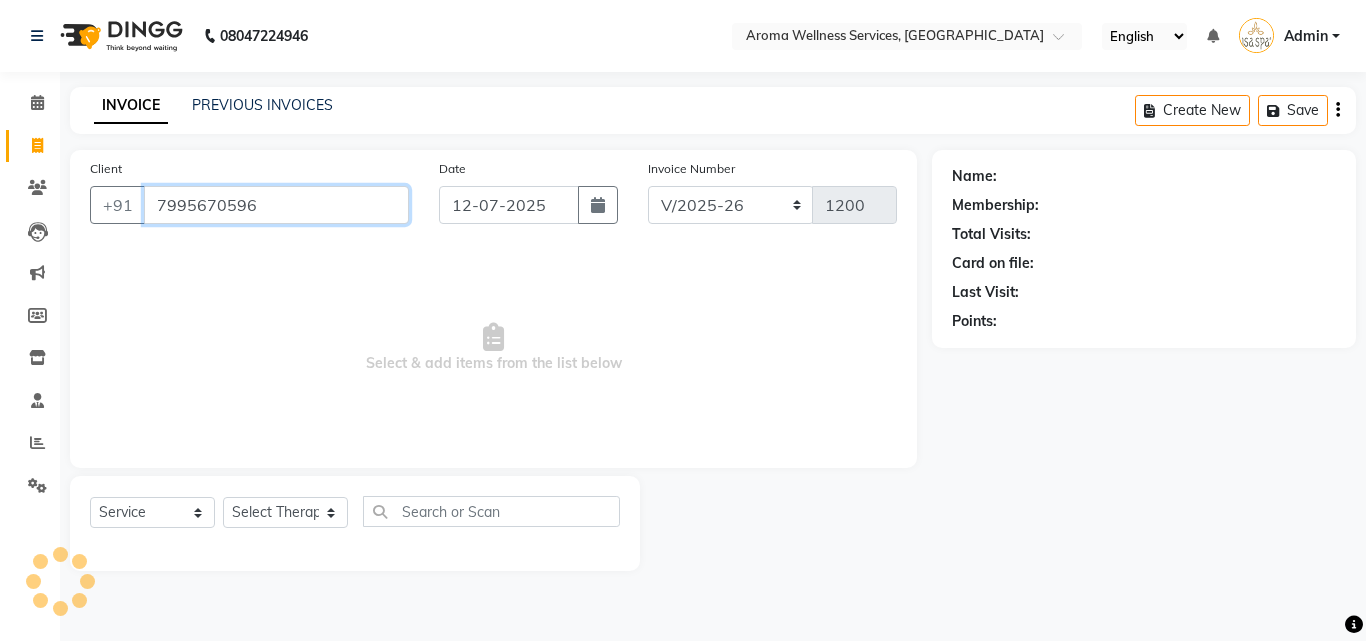type on "7995670596" 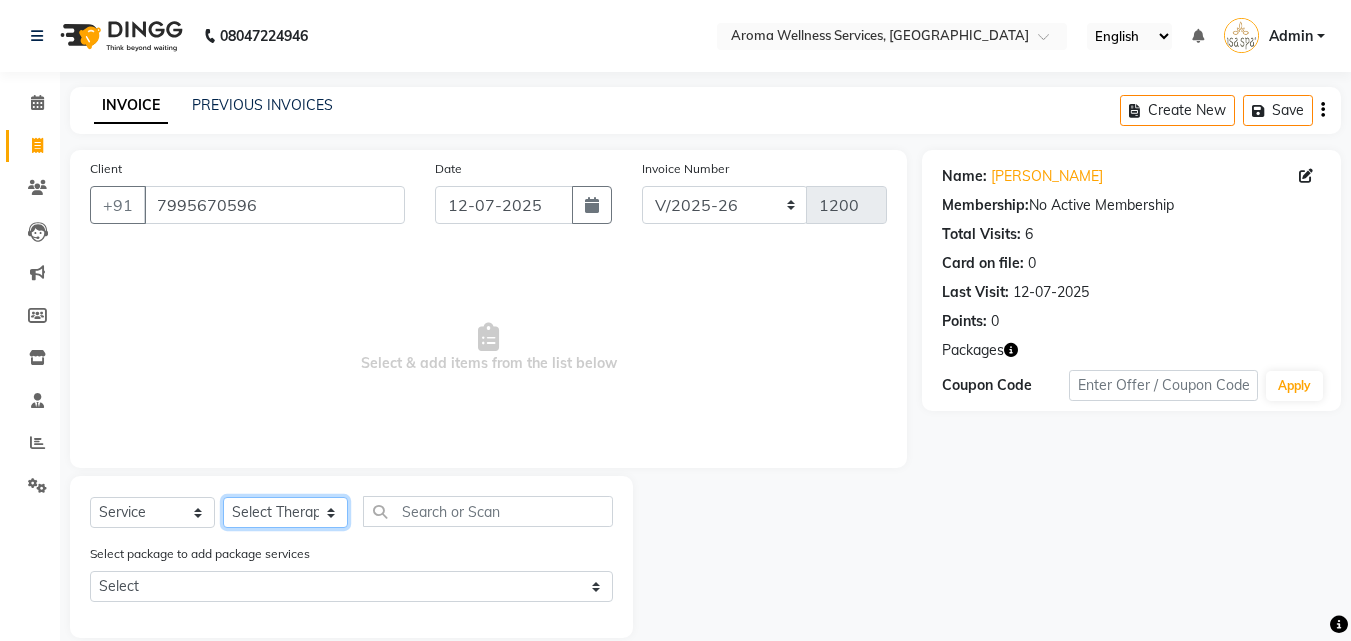 click on "Select Therapist [PERSON_NAME] Miss. Duhpuii [PERSON_NAME] [PERSON_NAME] Miss. [PERSON_NAME] Miss. Mercy [PERSON_NAME] [PERSON_NAME]" 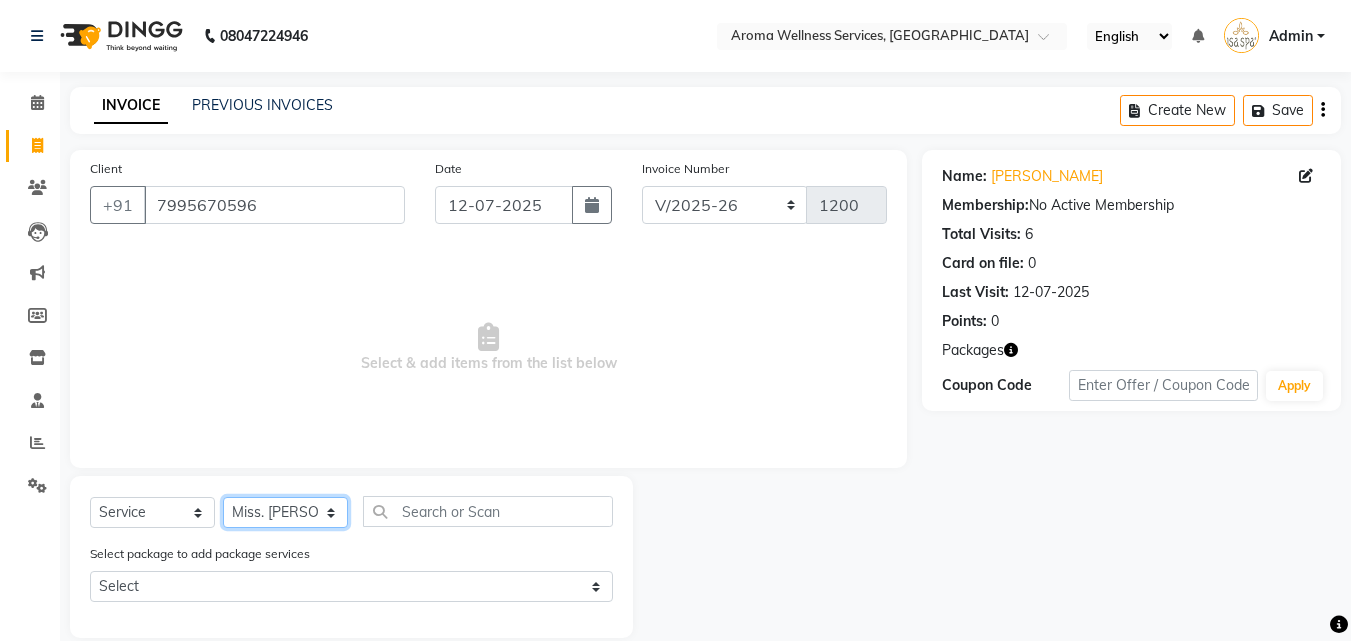 click on "Select Therapist [PERSON_NAME] Miss. Duhpuii [PERSON_NAME] [PERSON_NAME] Miss. [PERSON_NAME] Miss. Mercy [PERSON_NAME] [PERSON_NAME]" 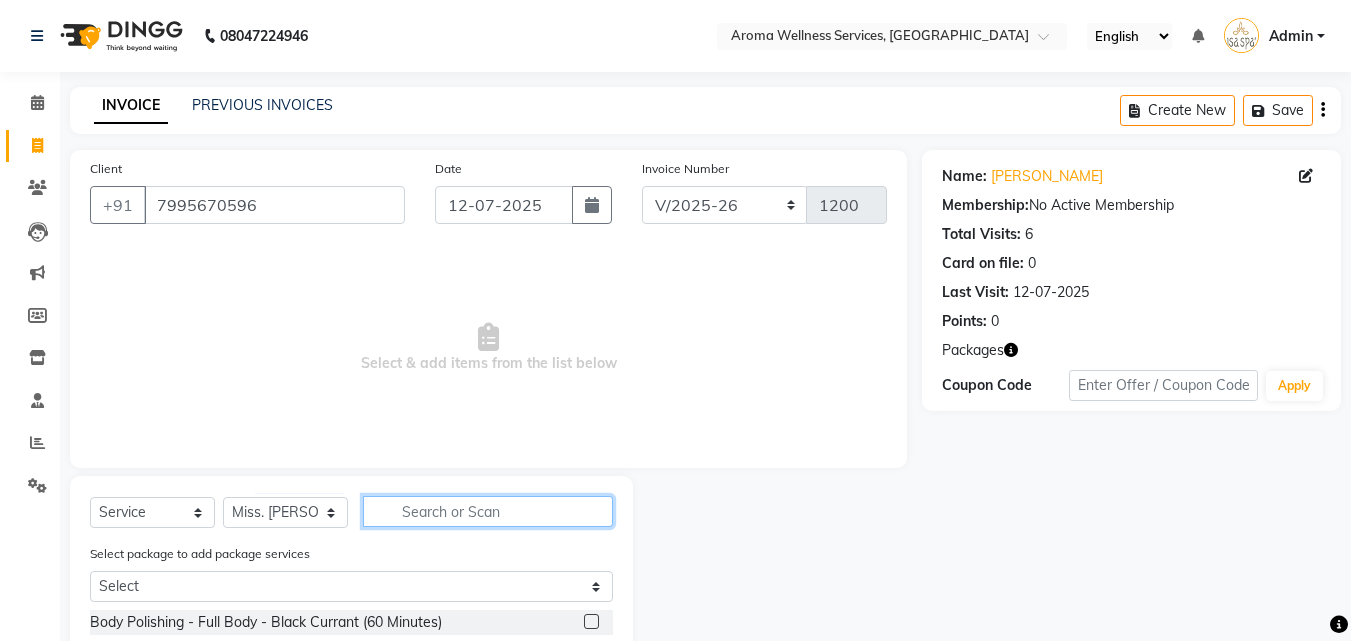 click 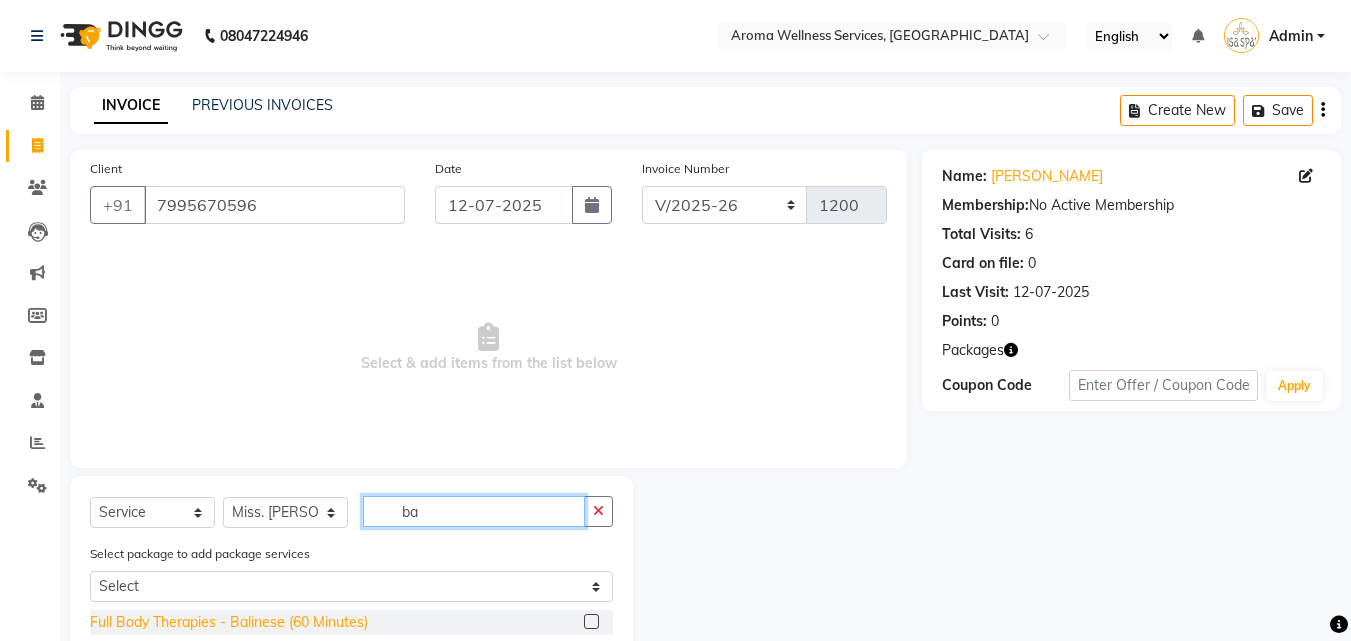 type on "ba" 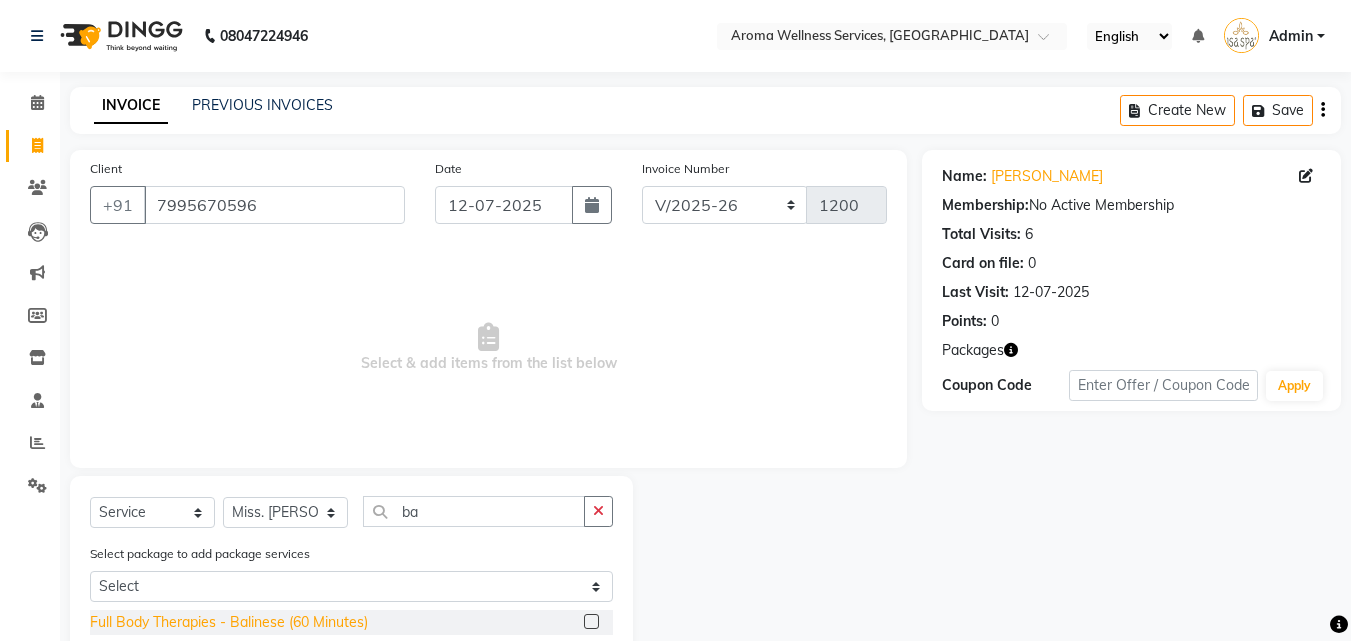 click on "Full Body Therapies - Balinese (60 Minutes)" 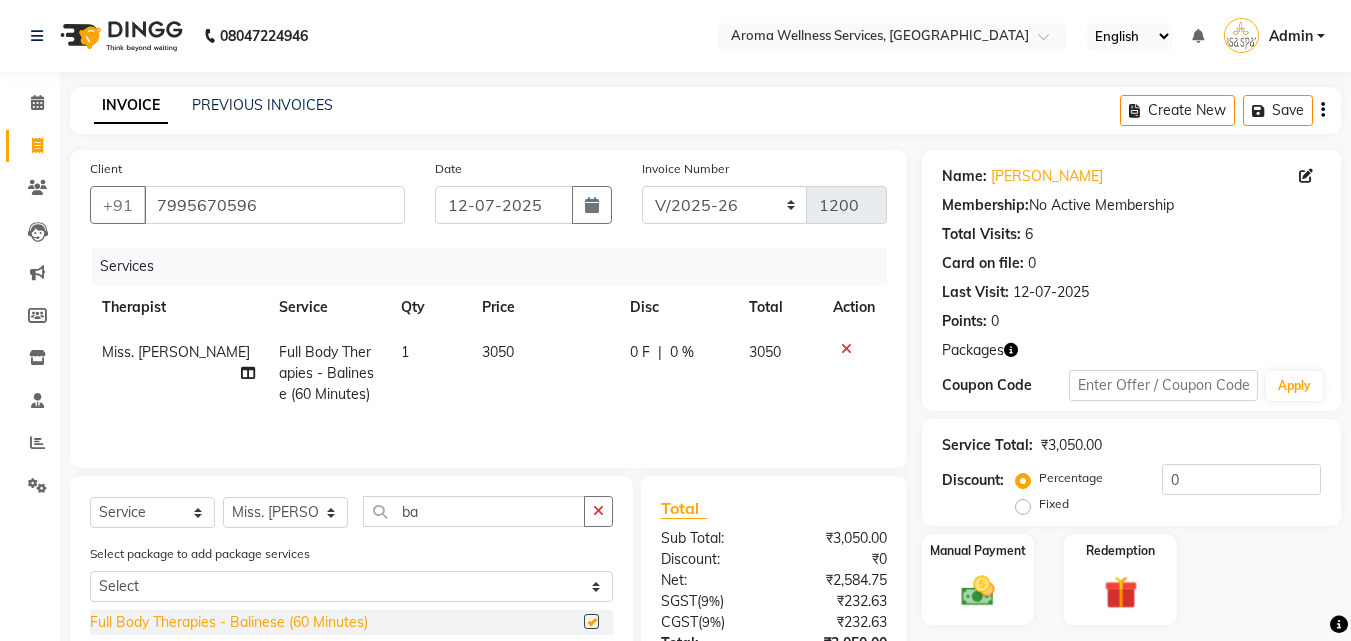 checkbox on "false" 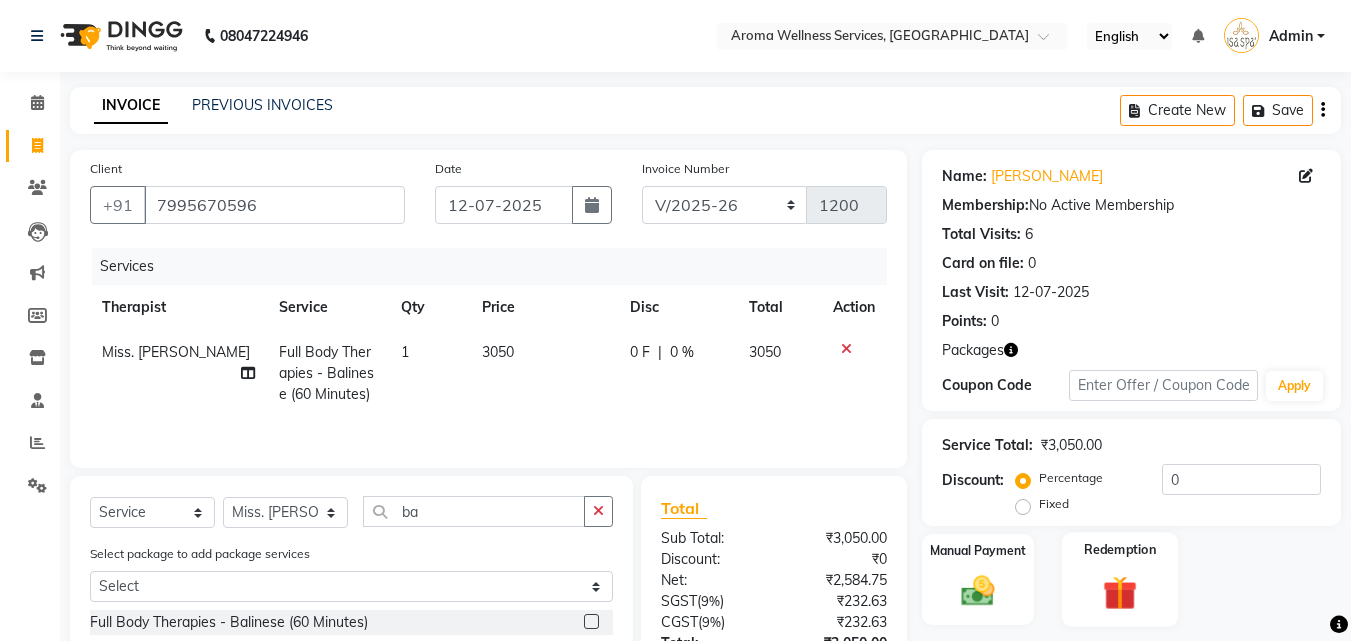 click 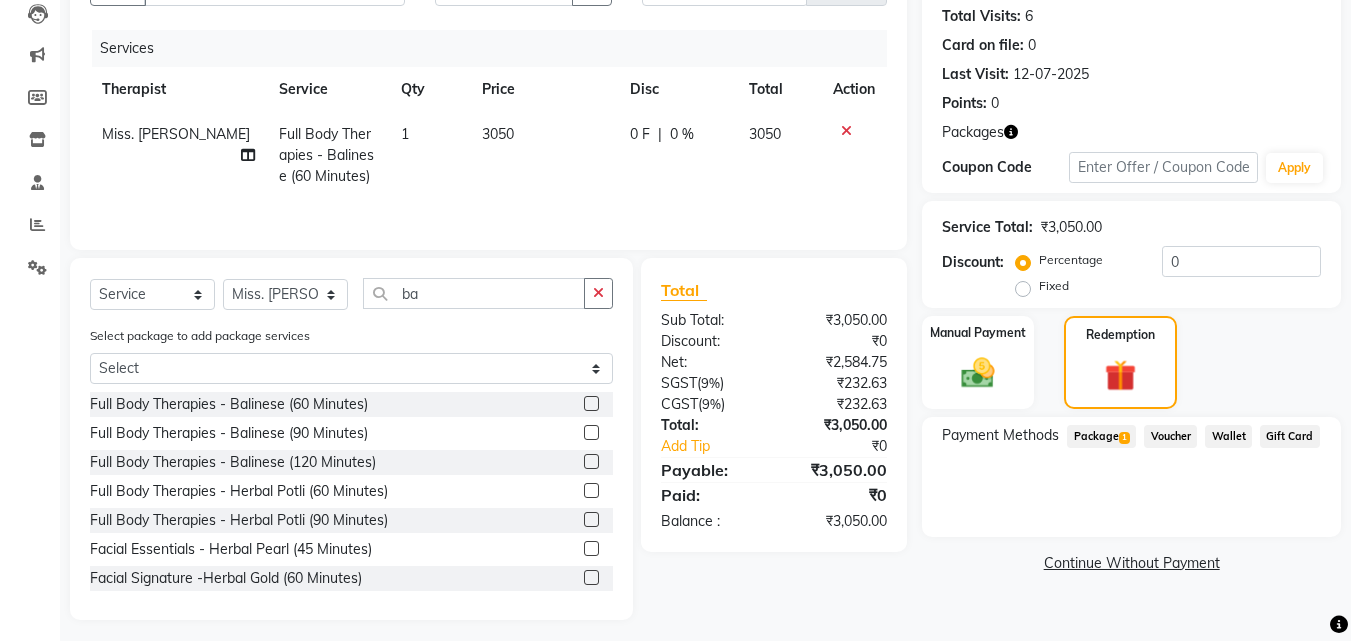 scroll, scrollTop: 227, scrollLeft: 0, axis: vertical 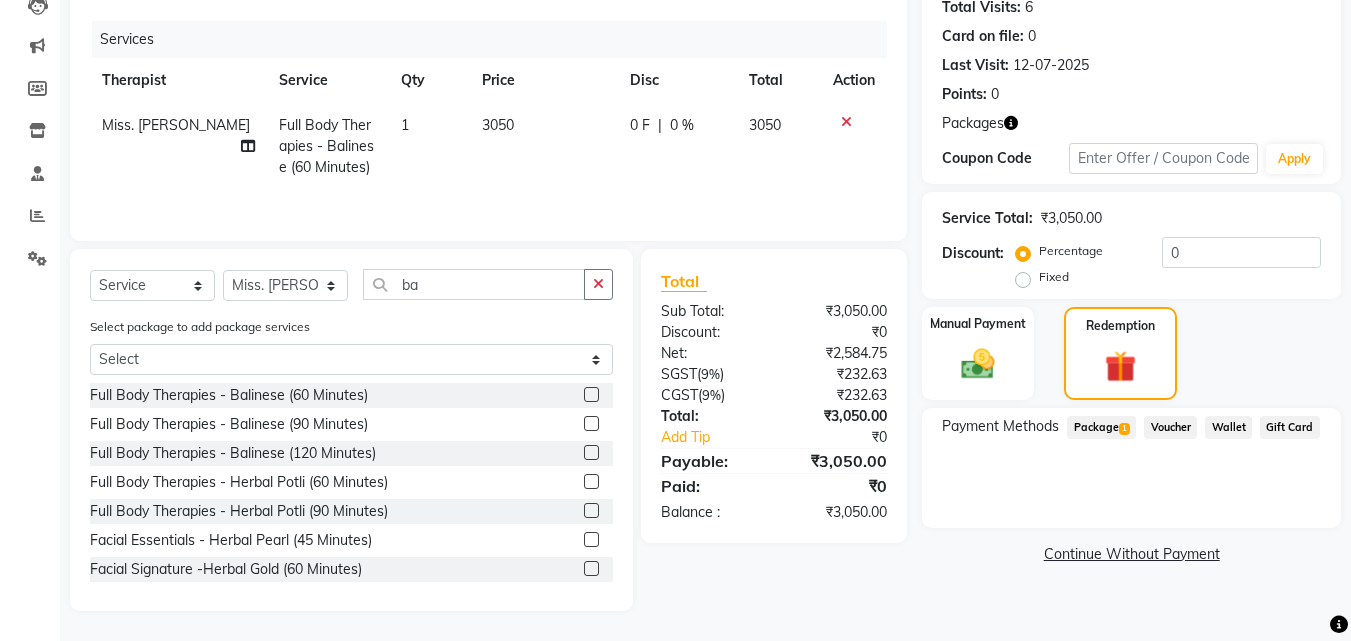 click on "Package  1" 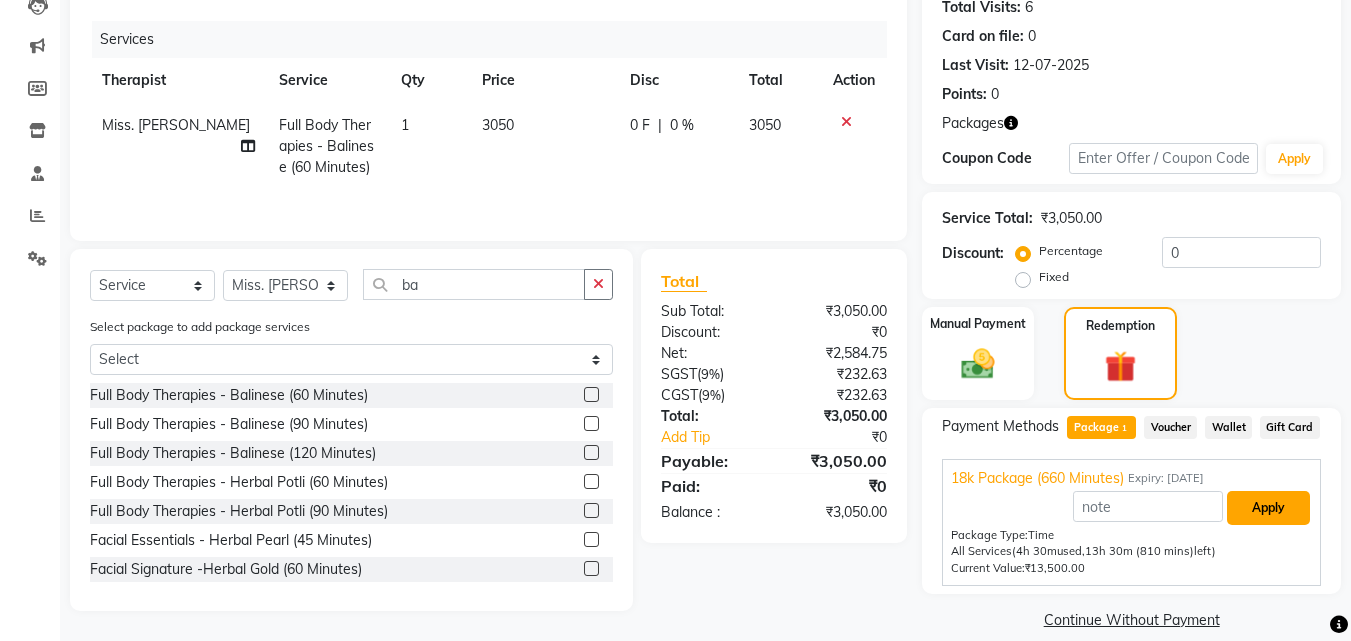 click on "Apply" at bounding box center [1268, 508] 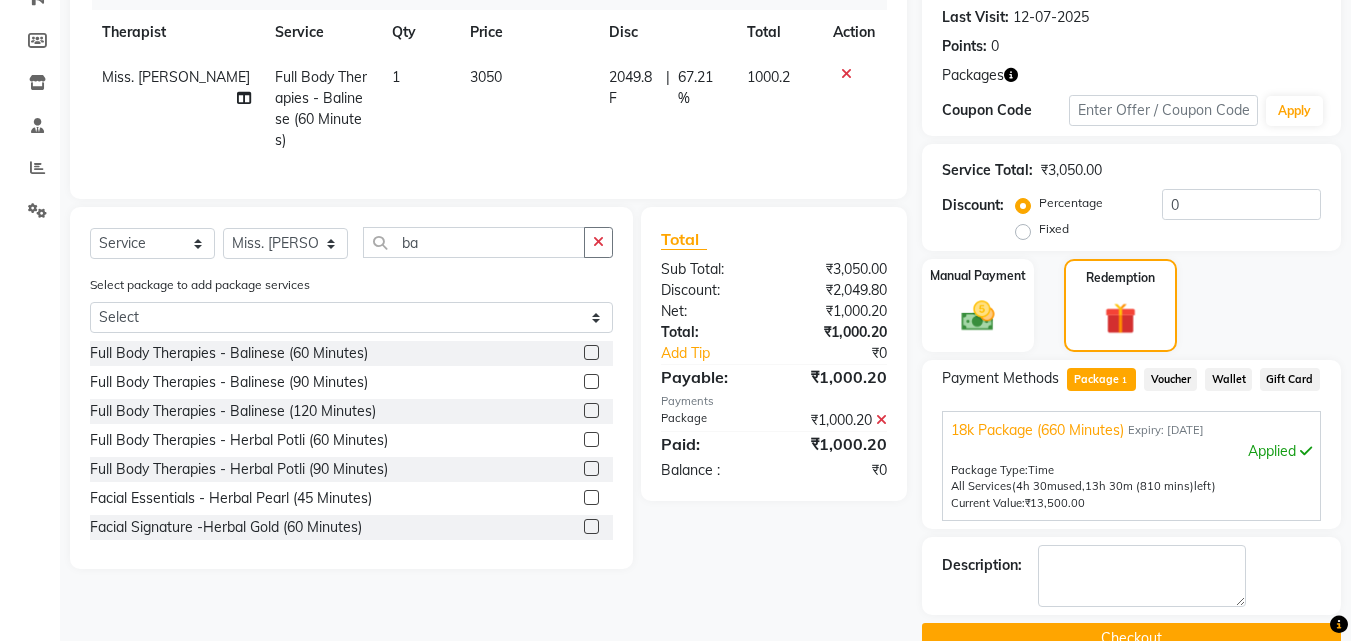 scroll, scrollTop: 318, scrollLeft: 0, axis: vertical 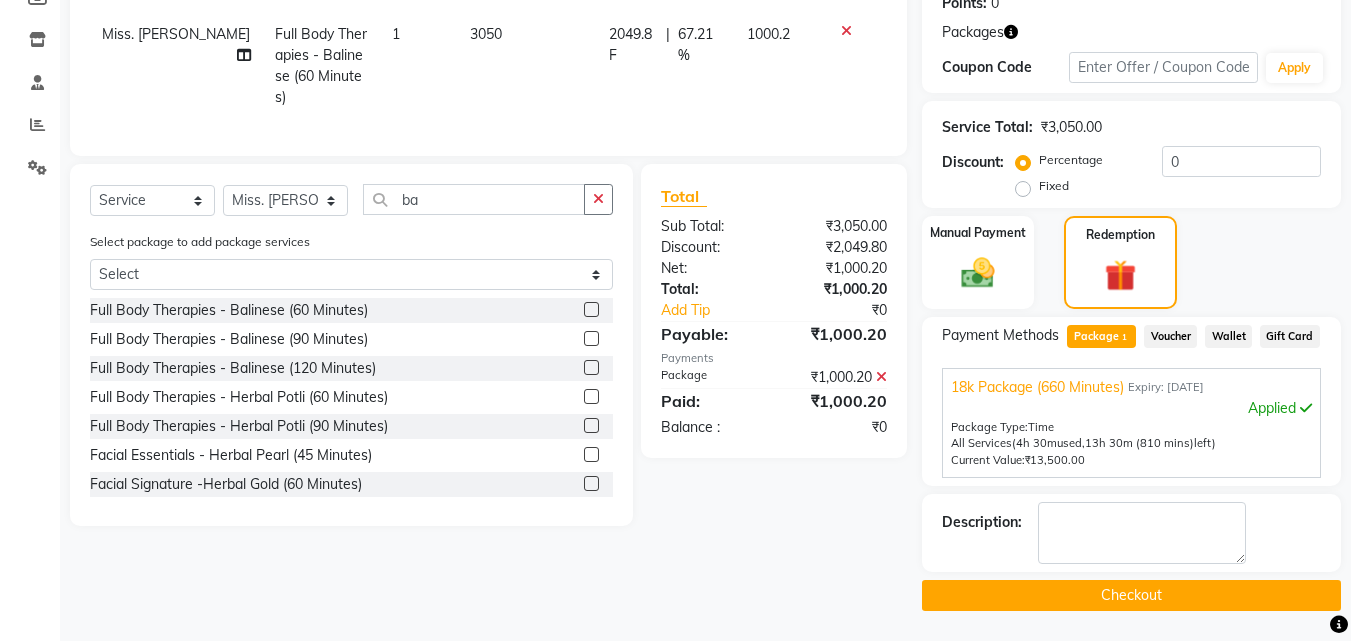 click on "Checkout" 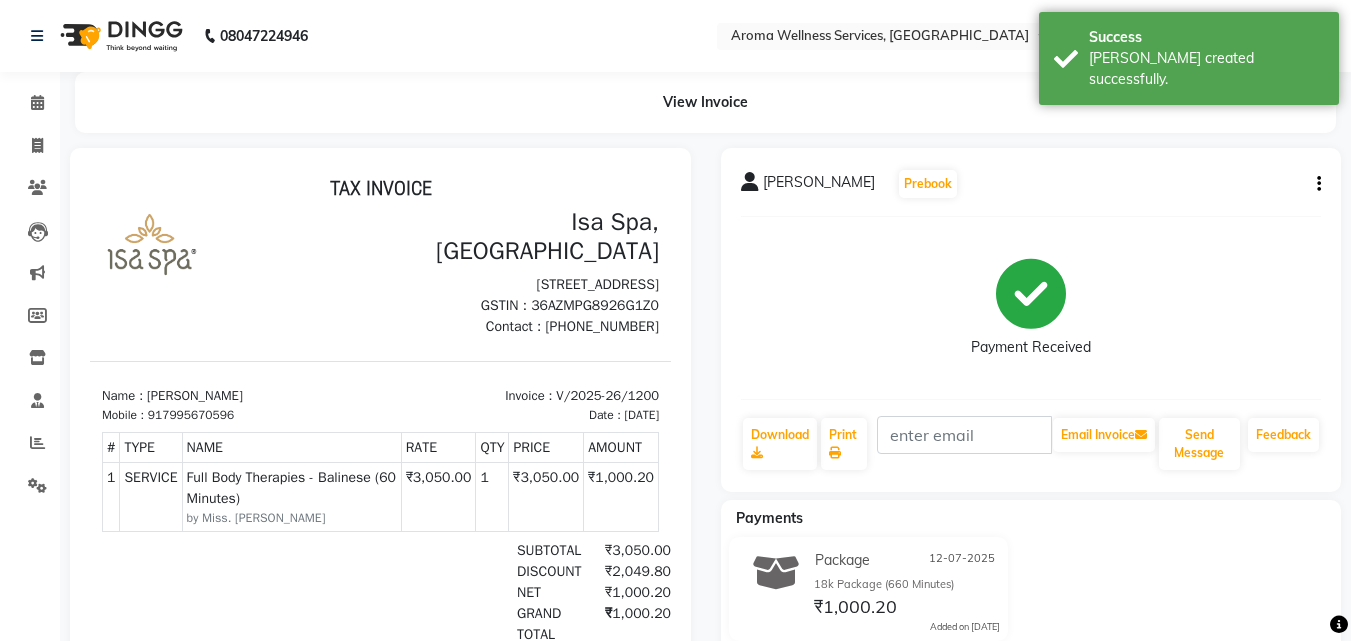 scroll, scrollTop: 0, scrollLeft: 0, axis: both 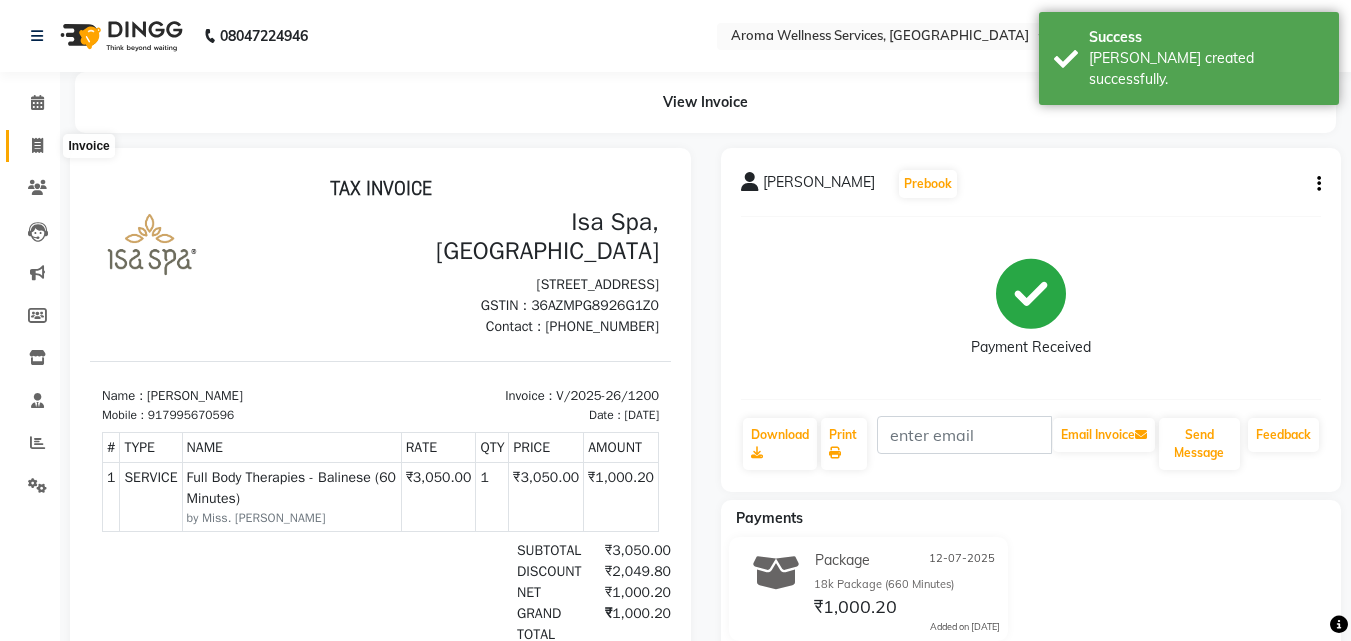 click 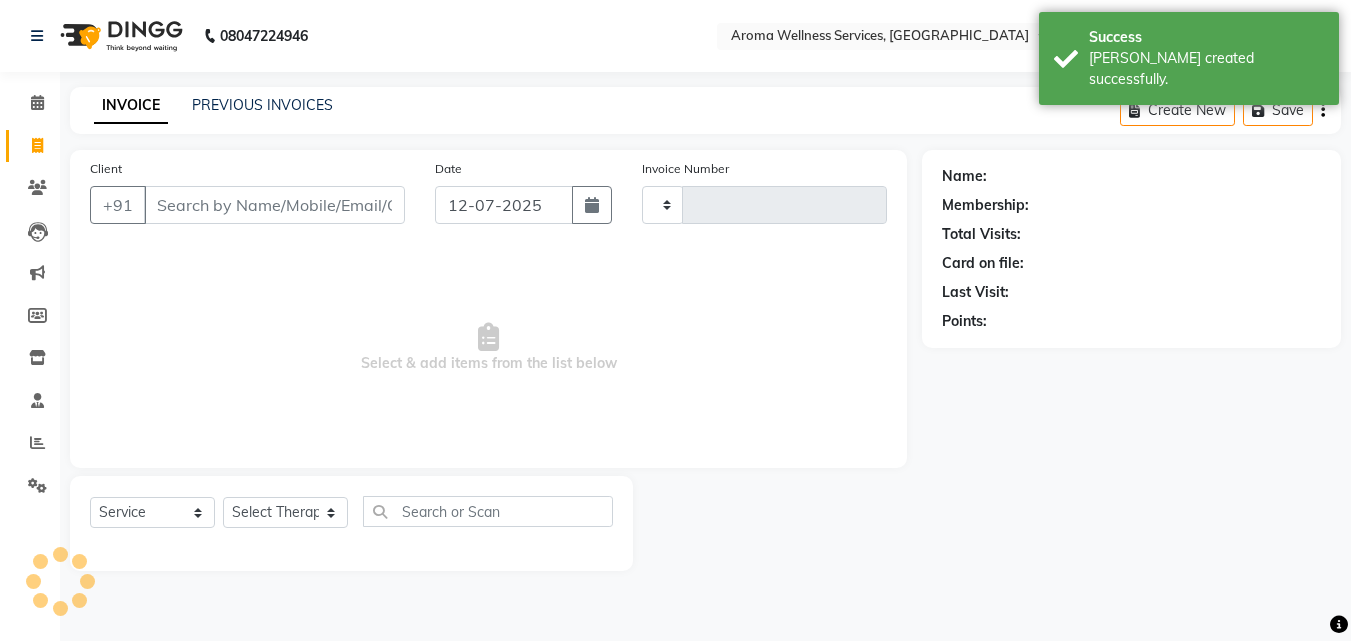 type on "1201" 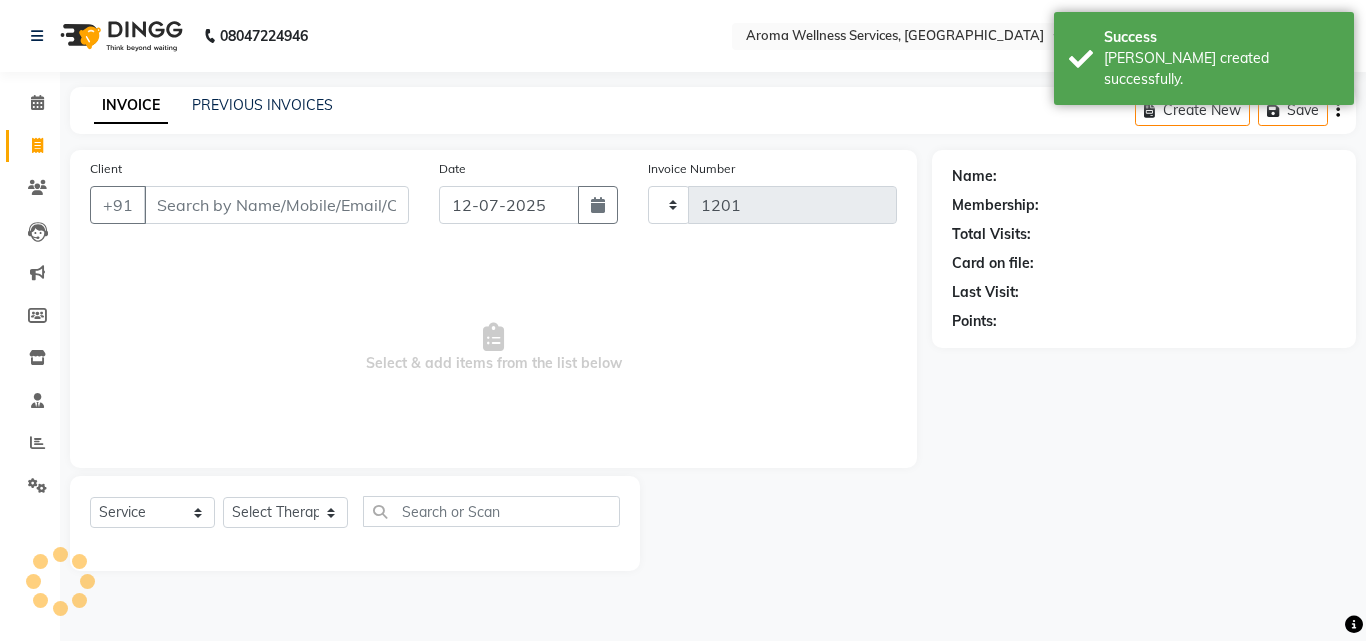 select on "6573" 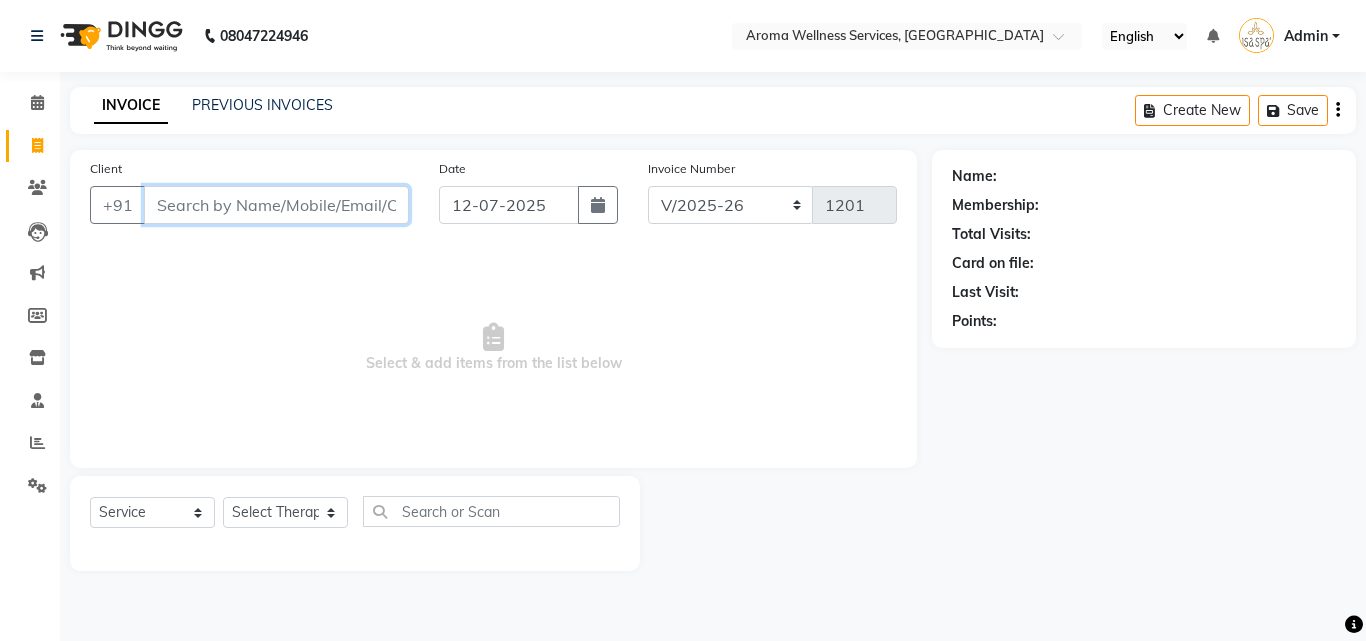 click on "Client" at bounding box center [276, 205] 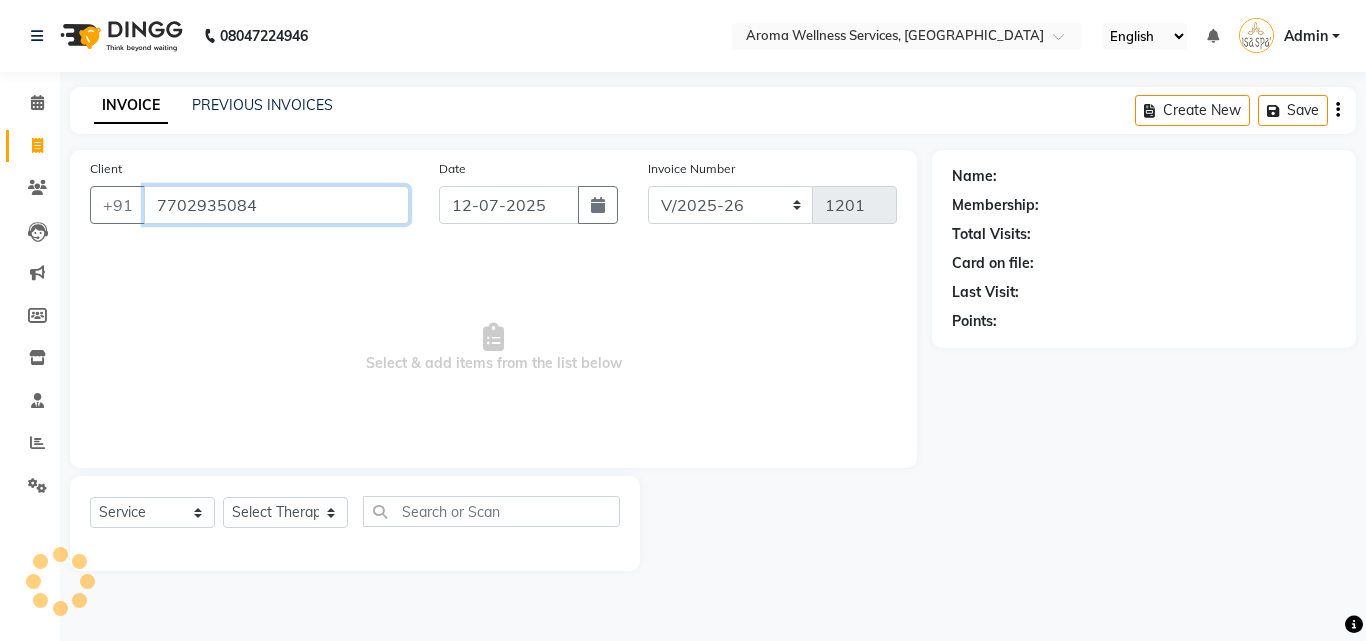 type on "7702935084" 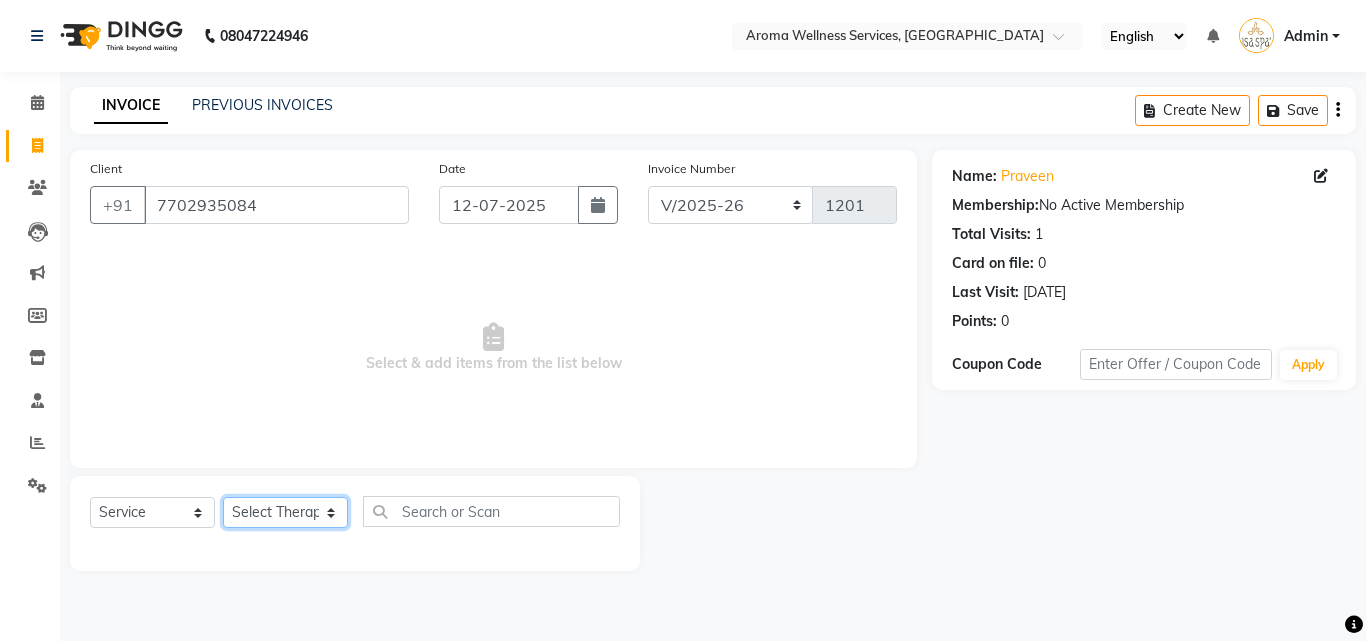 click on "Select Therapist [PERSON_NAME] Miss. Duhpuii [PERSON_NAME] [PERSON_NAME] Miss. [PERSON_NAME] Miss. Mercy [PERSON_NAME] [PERSON_NAME]" 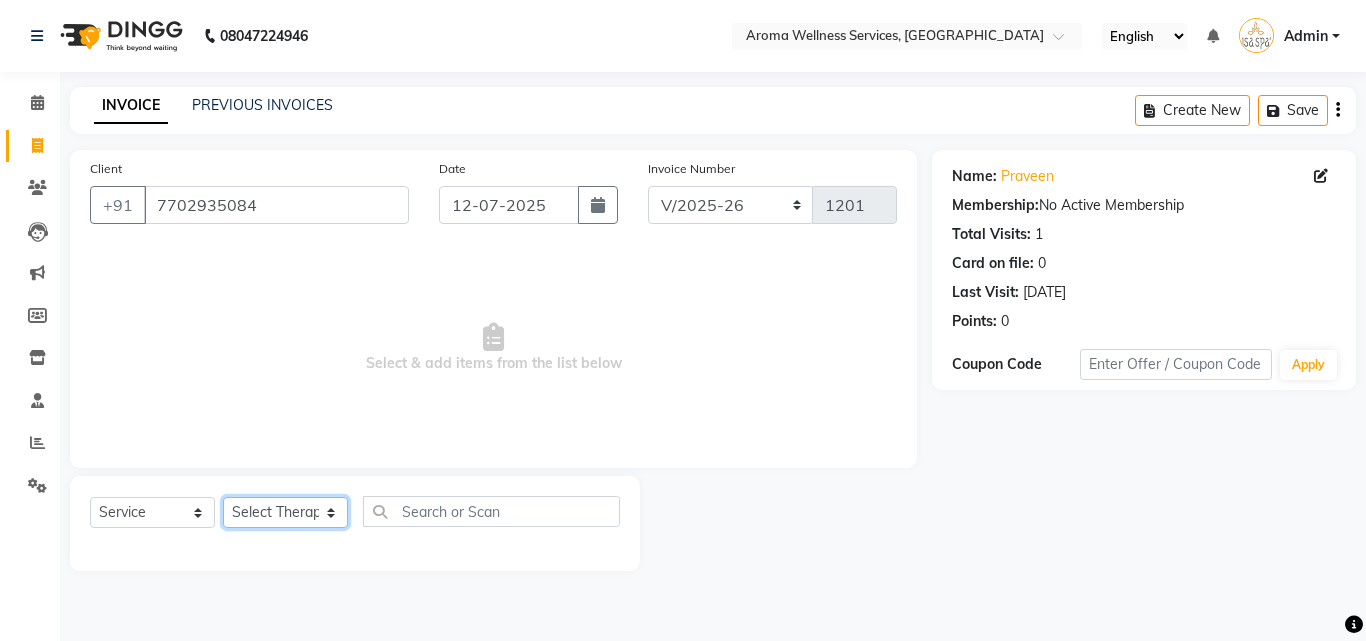 select on "83627" 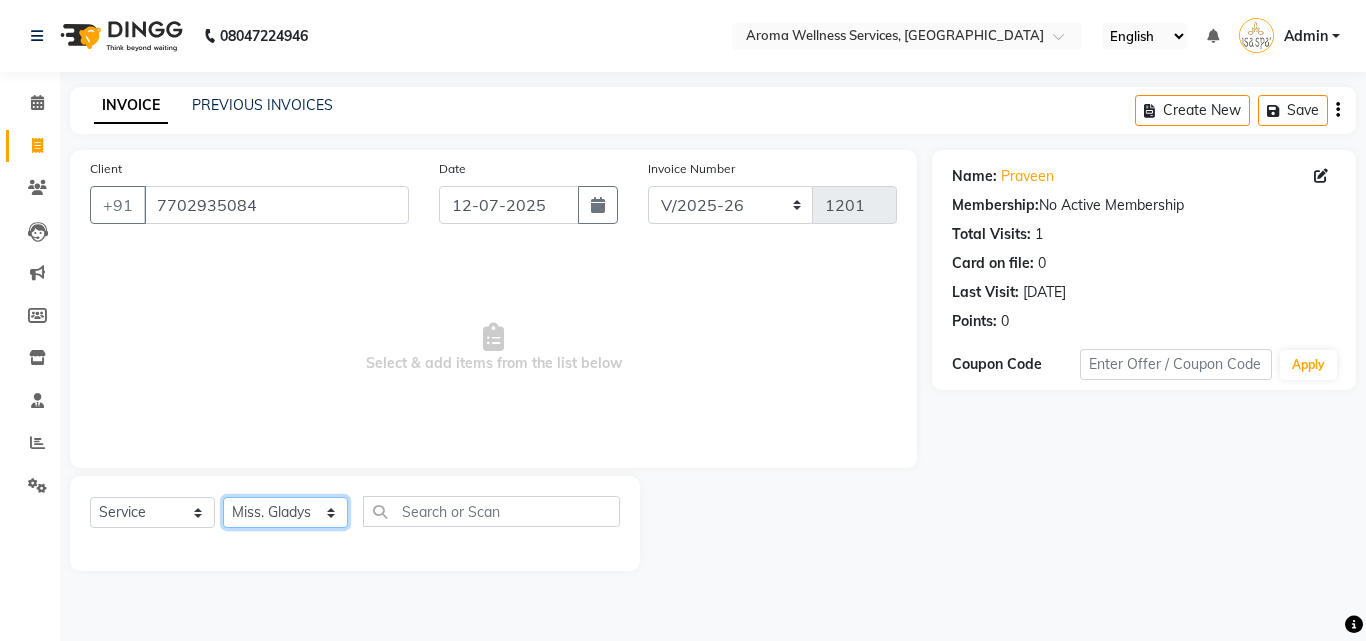 click on "Select Therapist [PERSON_NAME] Miss. Duhpuii [PERSON_NAME] [PERSON_NAME] Miss. [PERSON_NAME] Miss. Mercy [PERSON_NAME] [PERSON_NAME]" 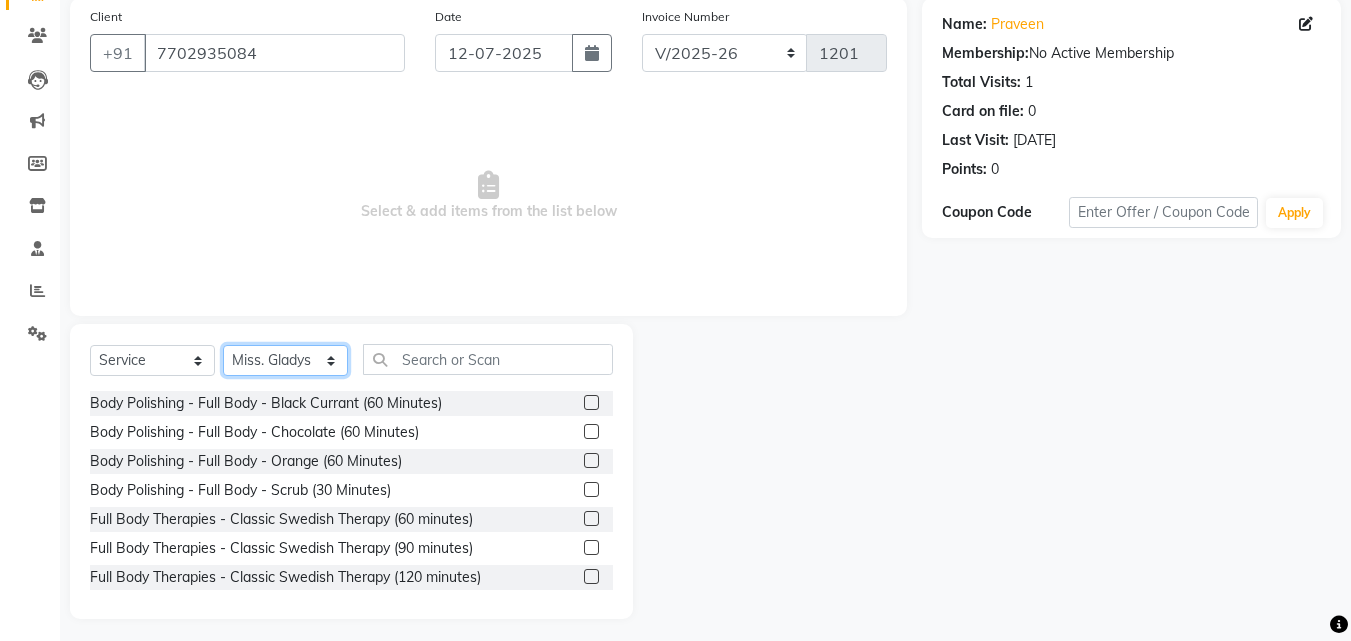 scroll, scrollTop: 160, scrollLeft: 0, axis: vertical 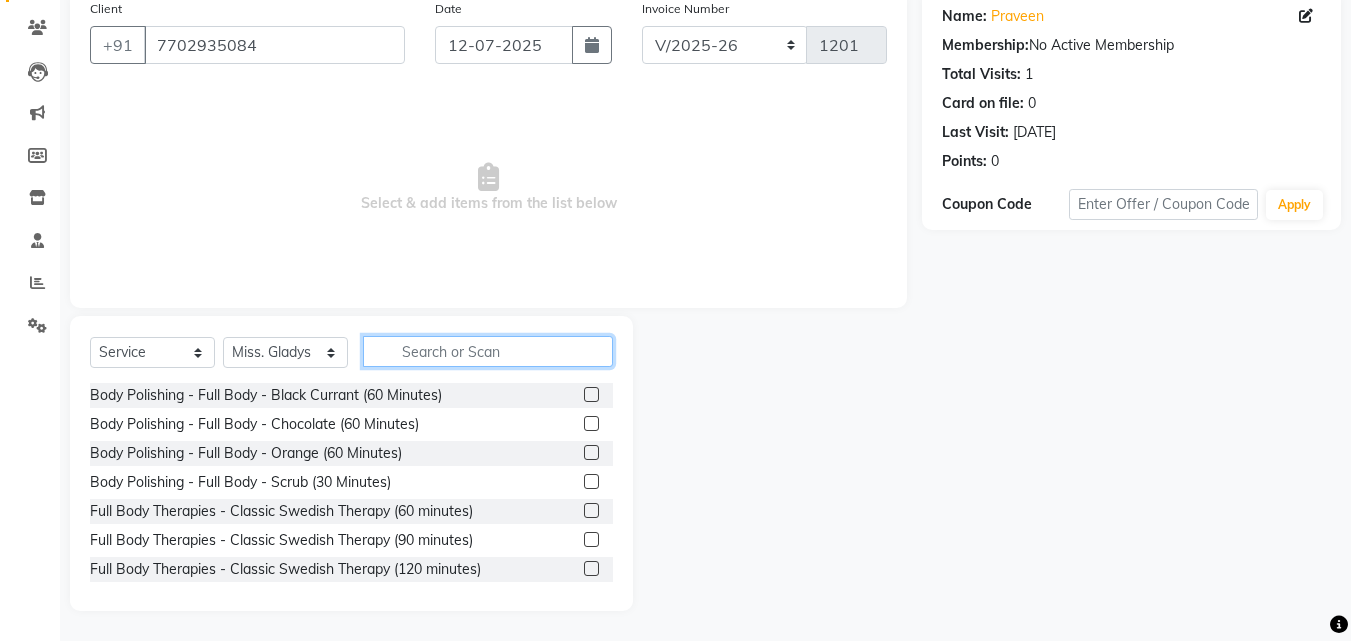 click 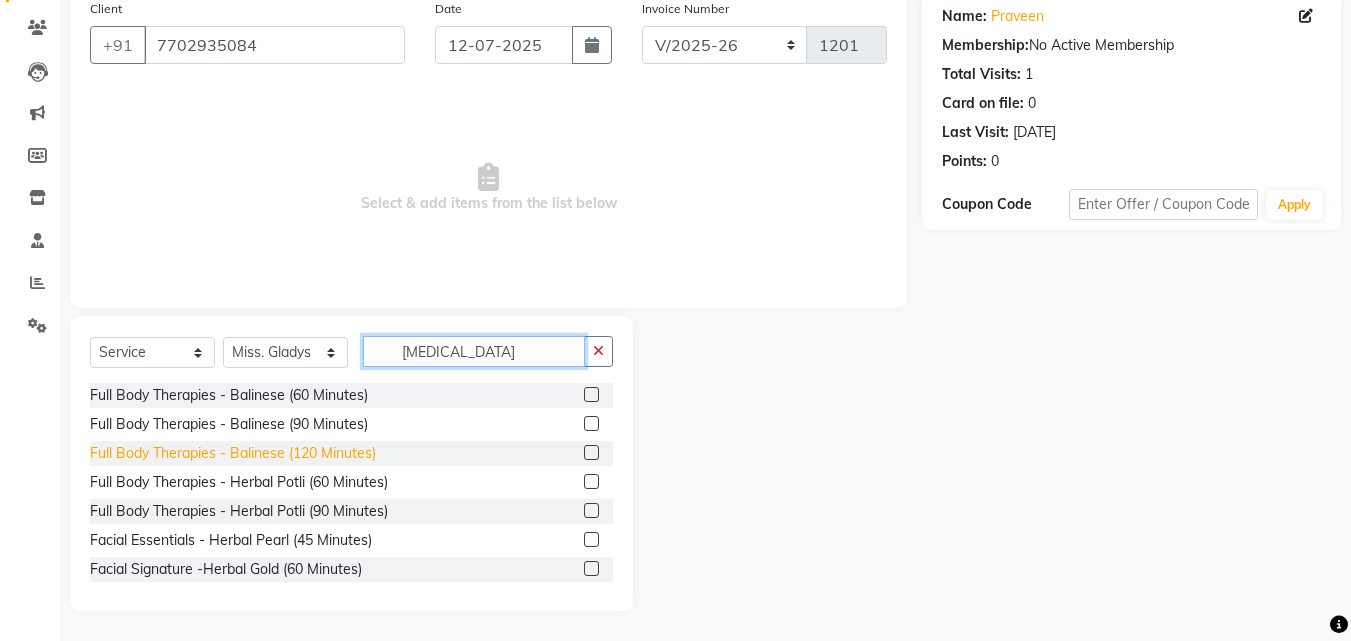 type on "[MEDICAL_DATA]" 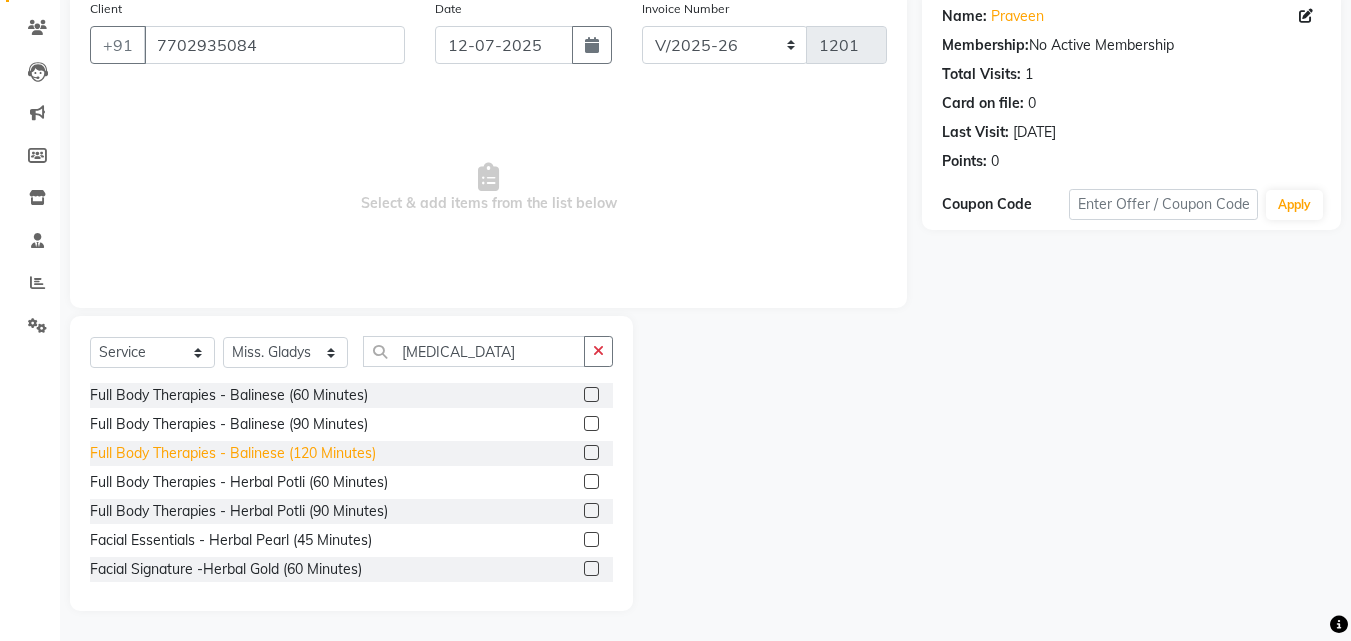 click on "Full Body Therapies - Balinese (120 Minutes)" 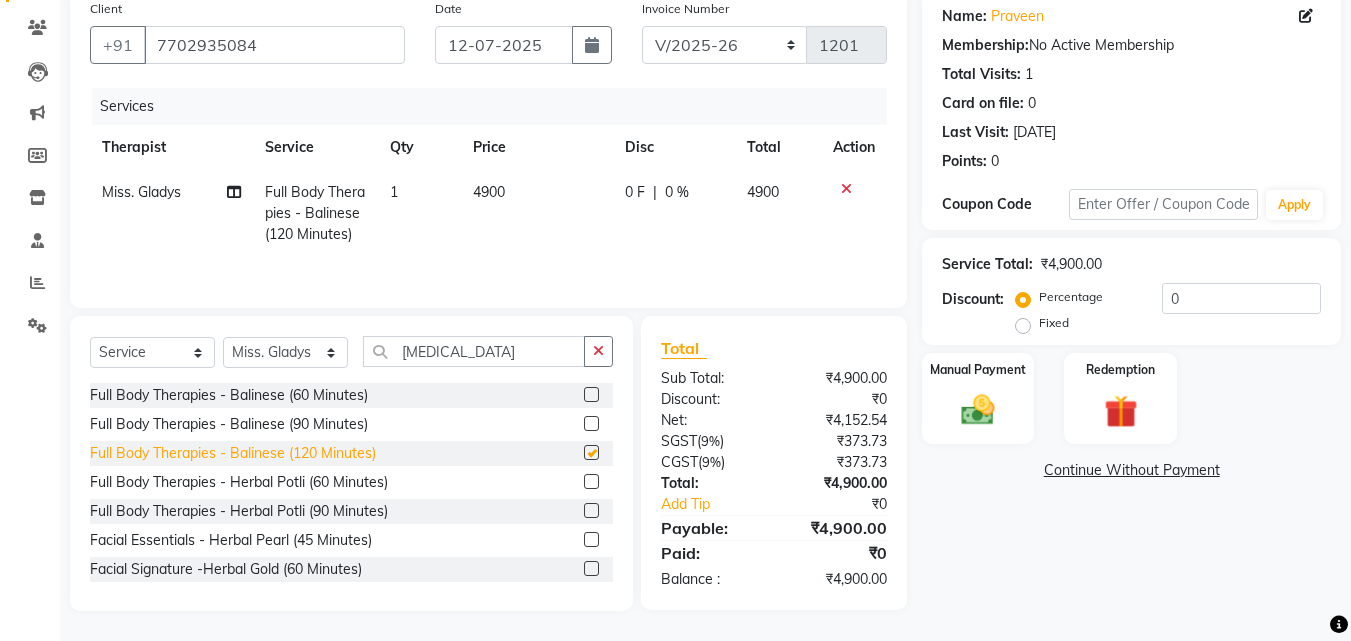 checkbox on "false" 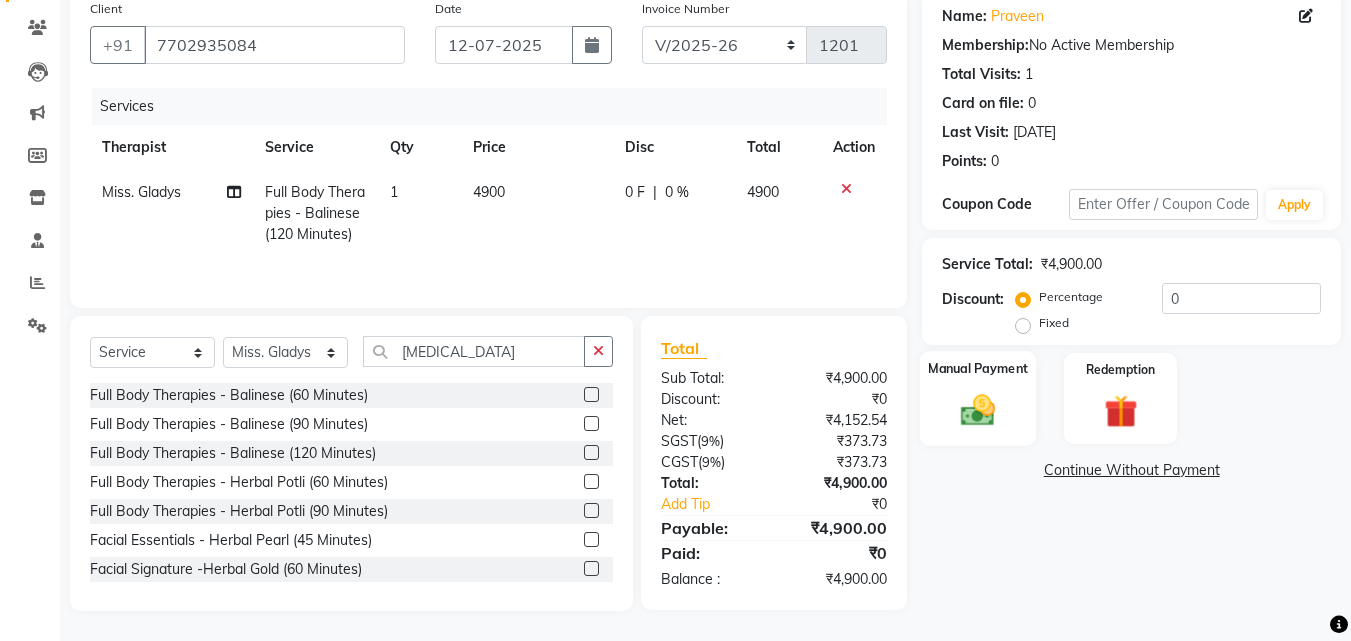 click 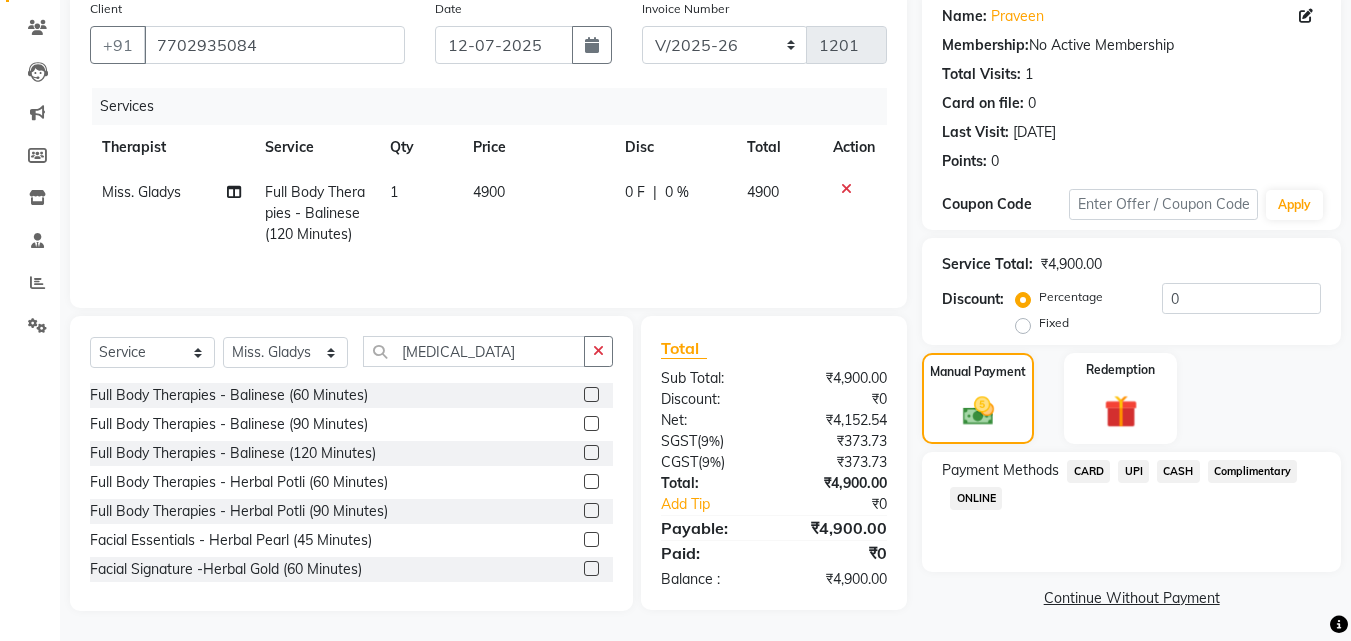 click on "CARD" 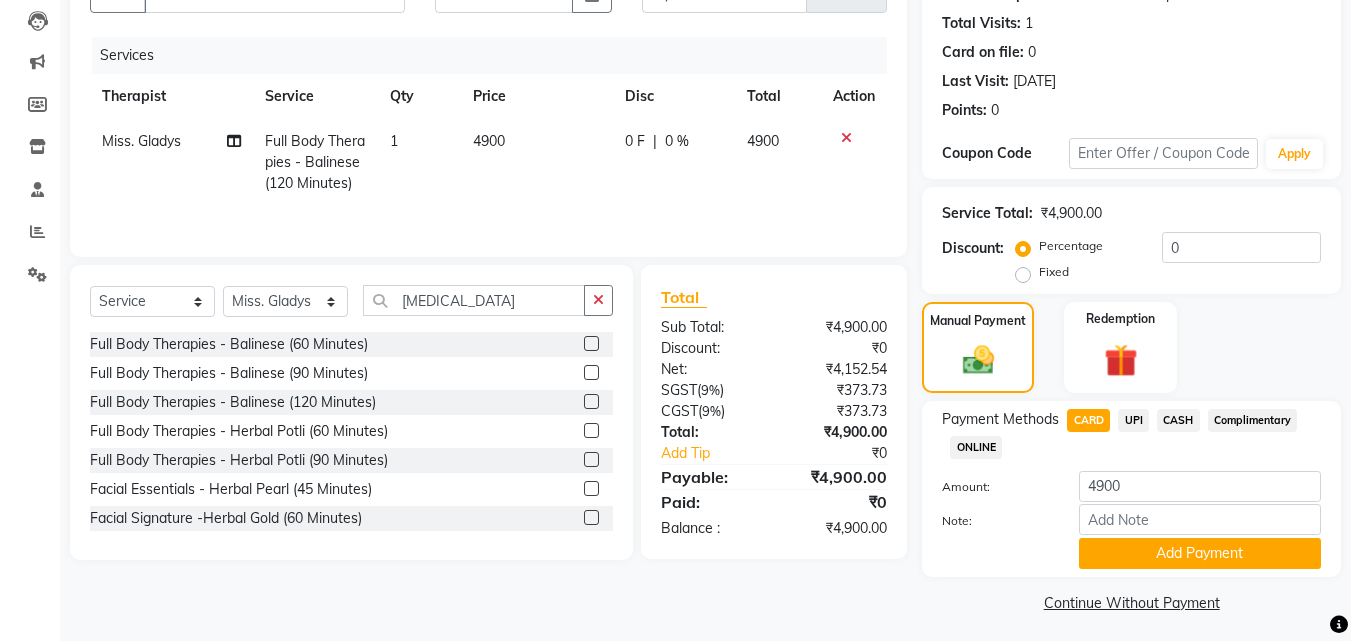 scroll, scrollTop: 218, scrollLeft: 0, axis: vertical 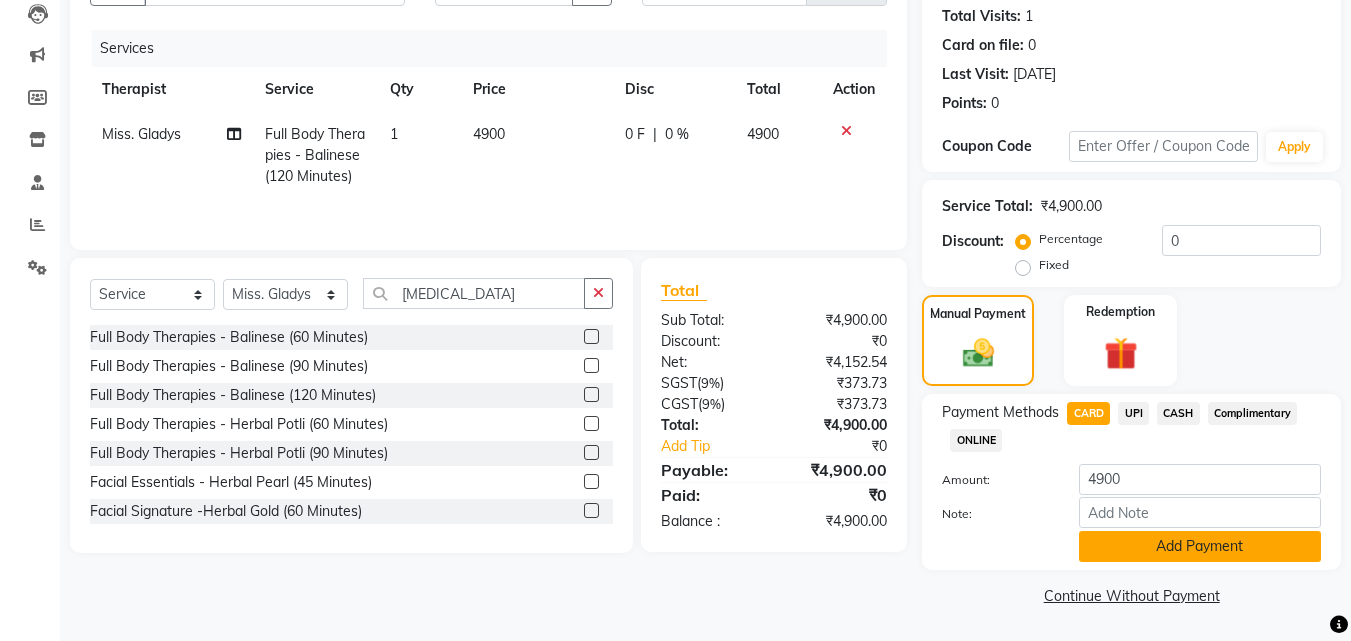 click on "Add Payment" 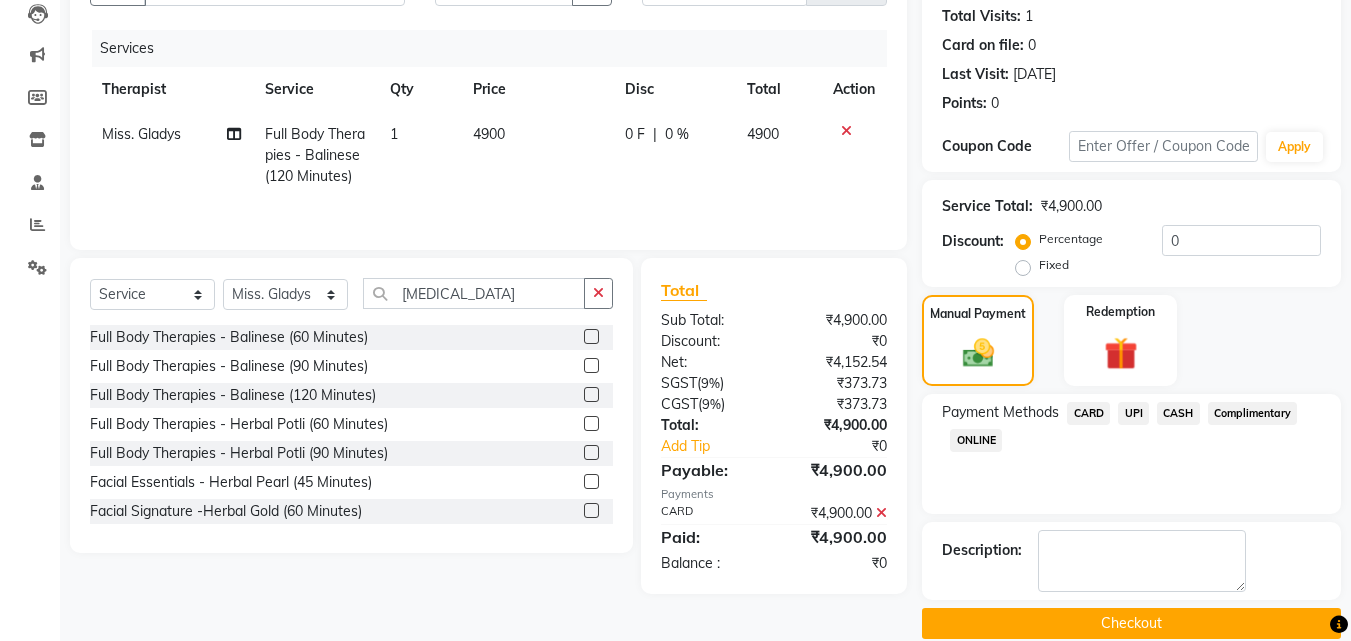 click on "Checkout" 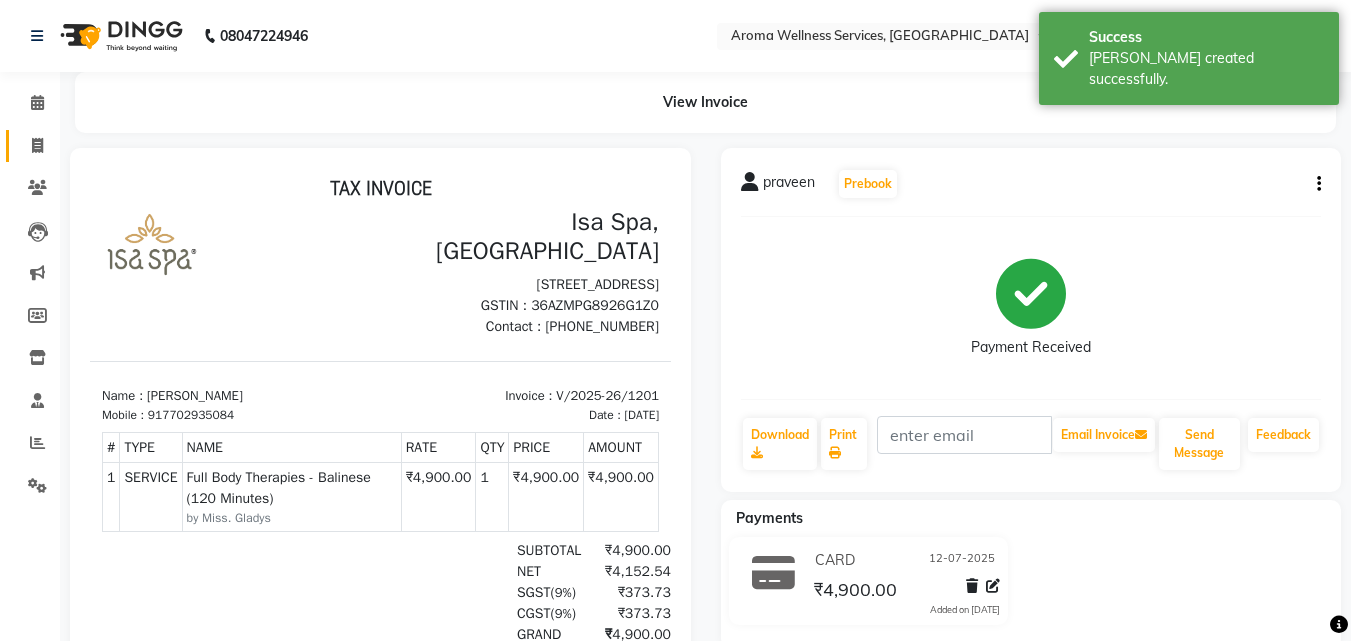 scroll, scrollTop: 0, scrollLeft: 0, axis: both 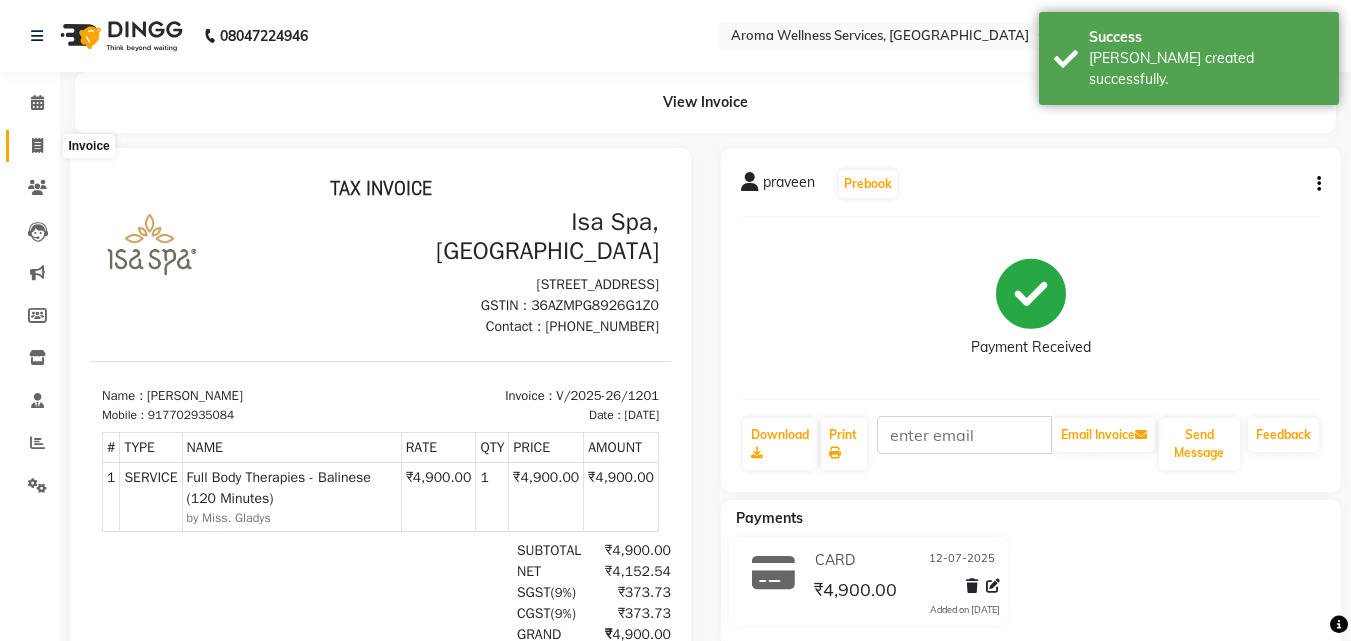 click 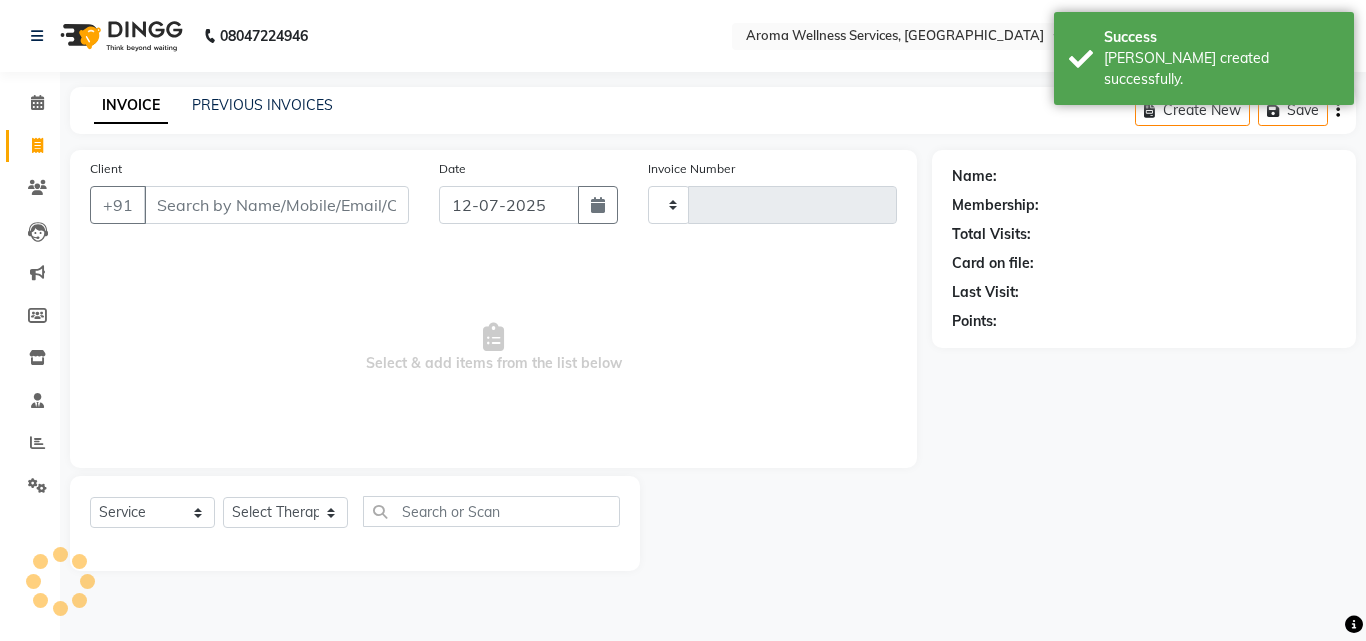 type on "1202" 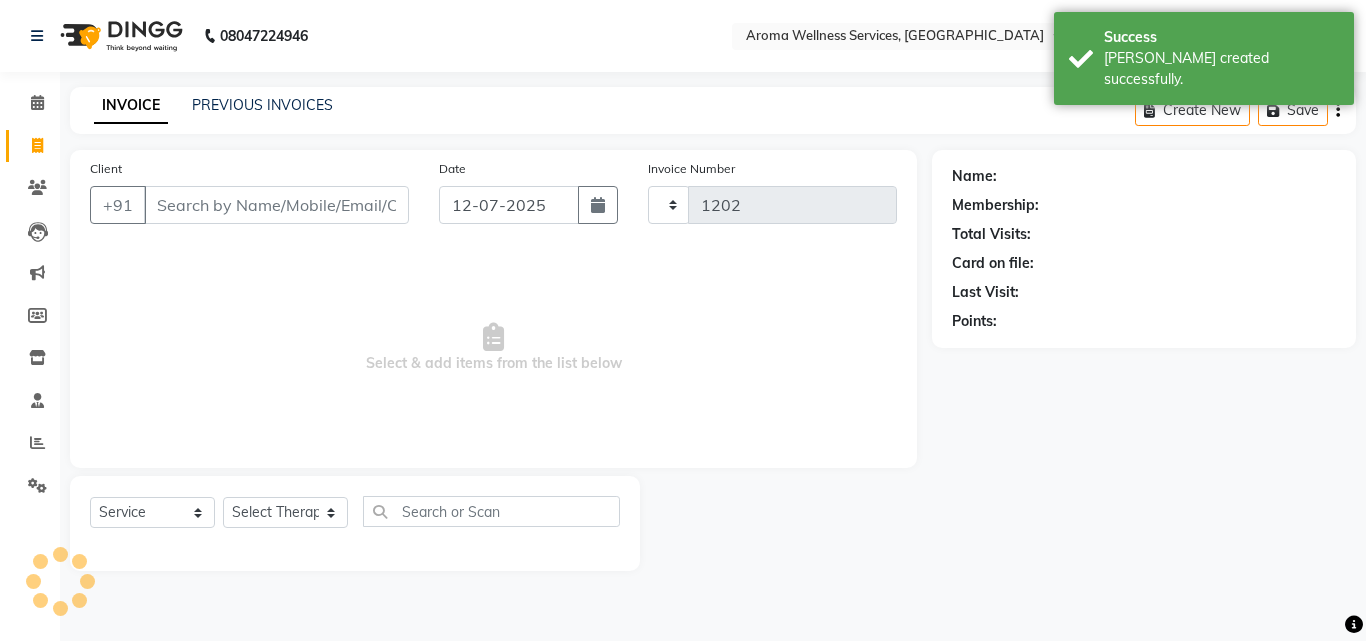 select on "6573" 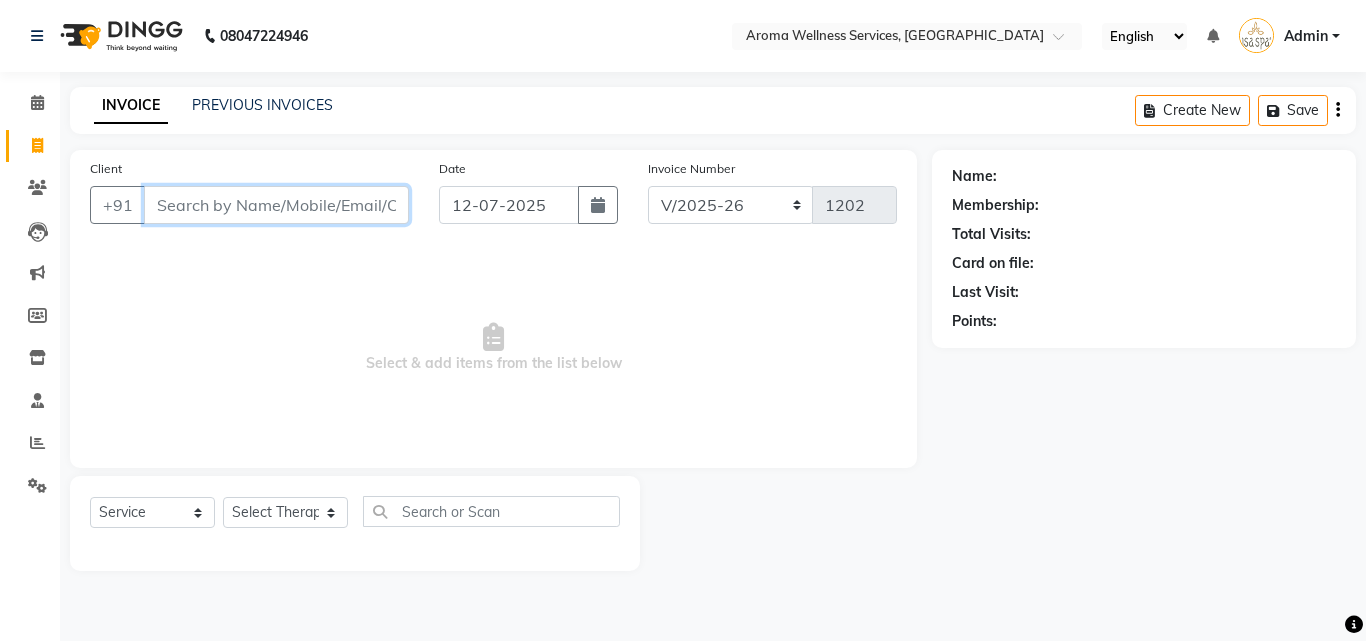 click on "Client" at bounding box center (276, 205) 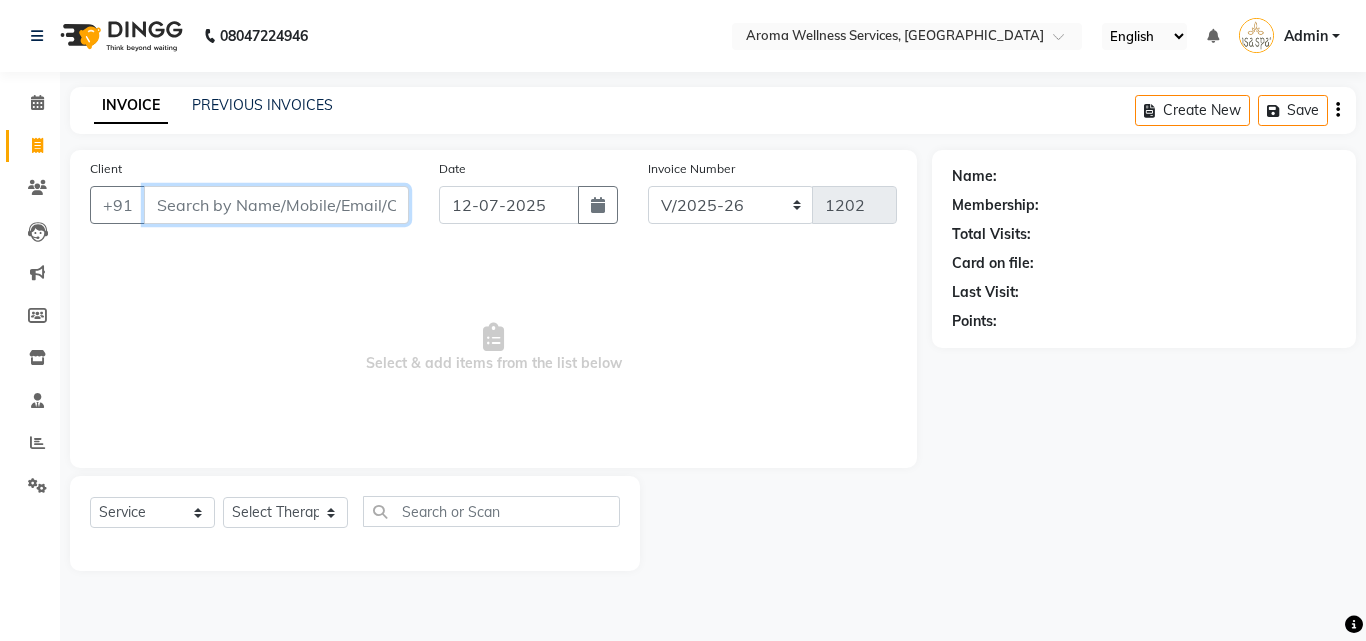paste on "9886629204" 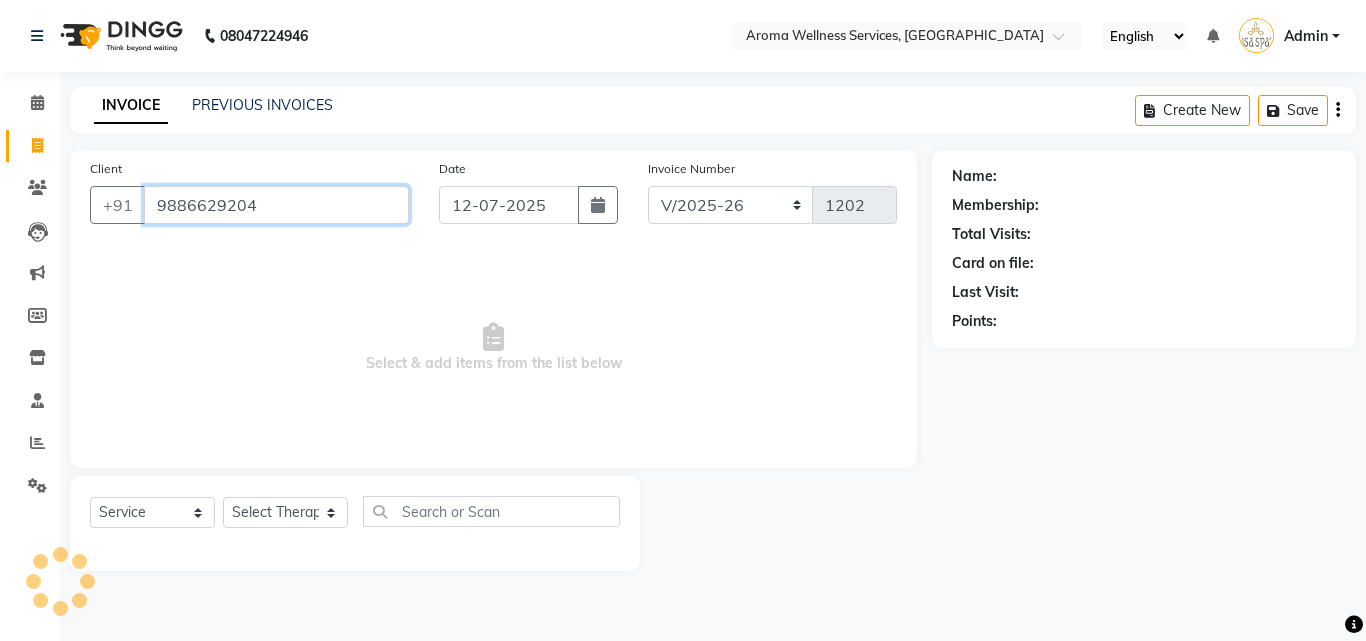 type on "9886629204" 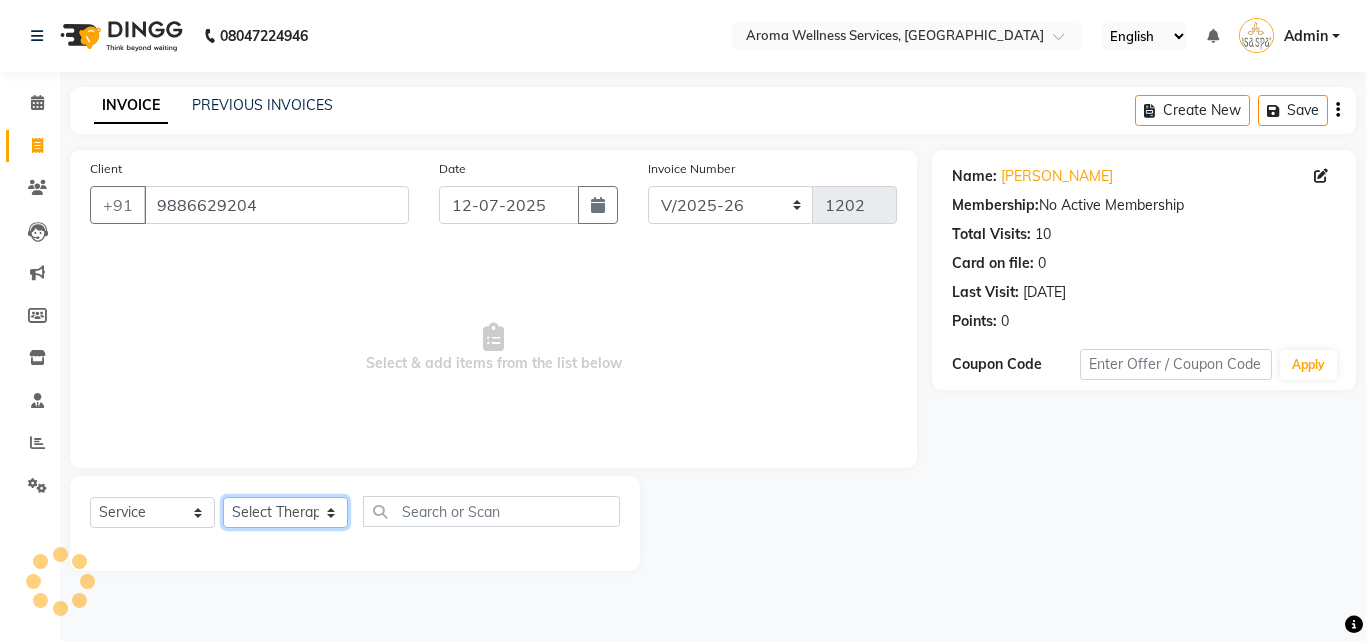 click on "Select Therapist [PERSON_NAME] Miss. Duhpuii [PERSON_NAME] [PERSON_NAME] Miss. [PERSON_NAME] Miss. Mercy [PERSON_NAME] [PERSON_NAME]" 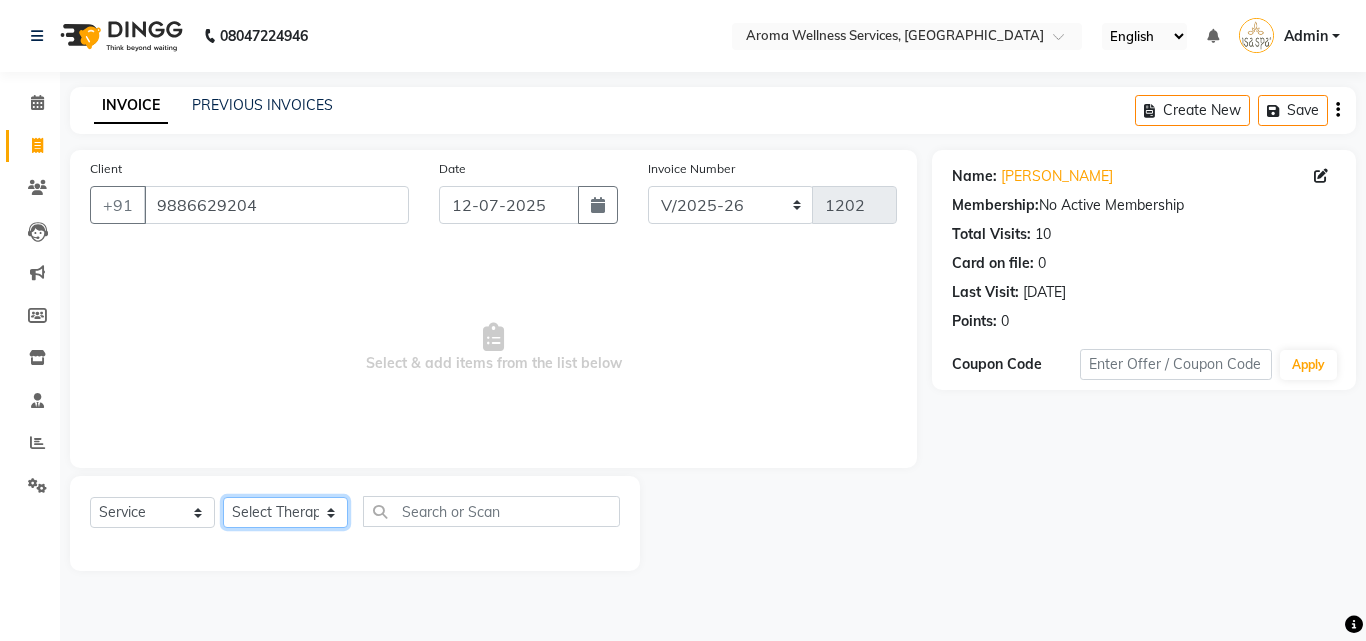 select on "50770" 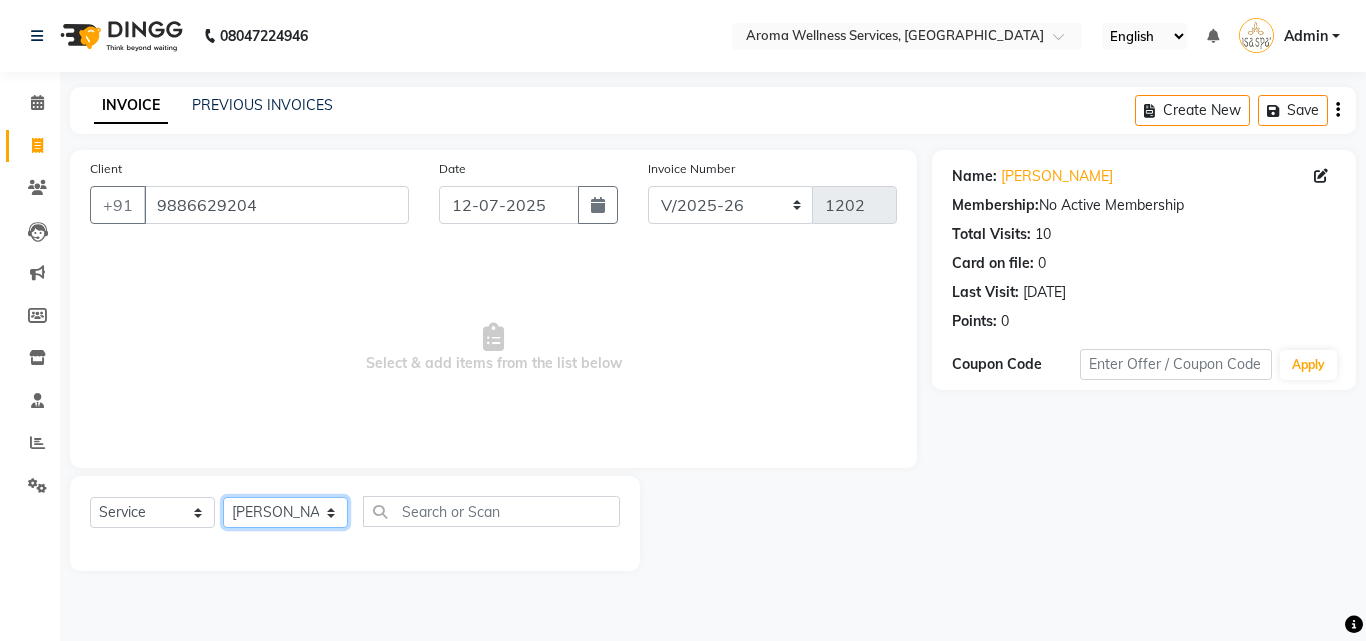 click on "Select Therapist [PERSON_NAME] Miss. Duhpuii [PERSON_NAME] [PERSON_NAME] Miss. [PERSON_NAME] Miss. Mercy [PERSON_NAME] [PERSON_NAME]" 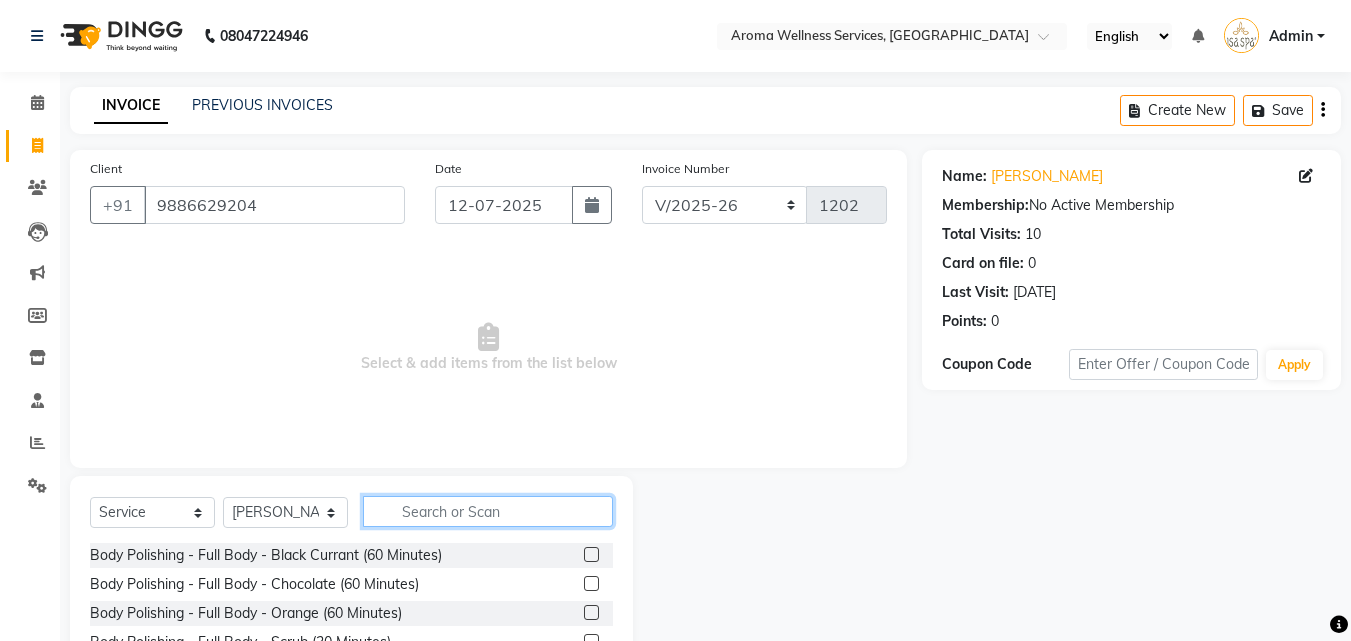 click 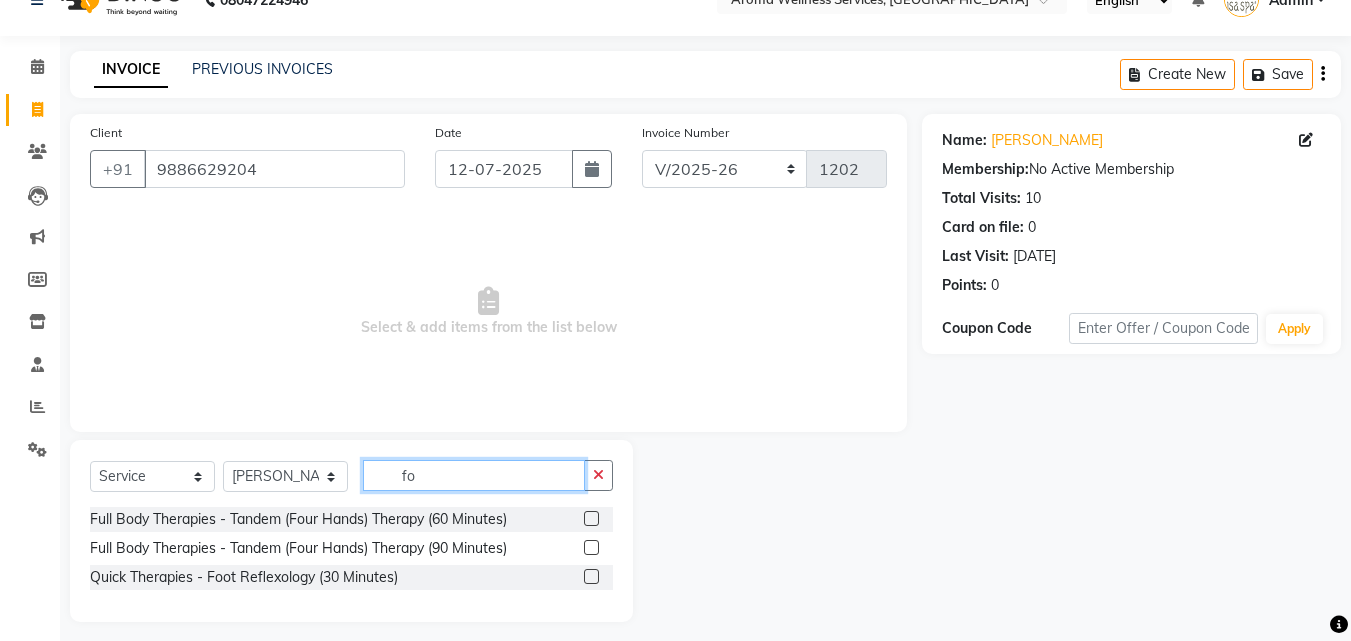 scroll, scrollTop: 47, scrollLeft: 0, axis: vertical 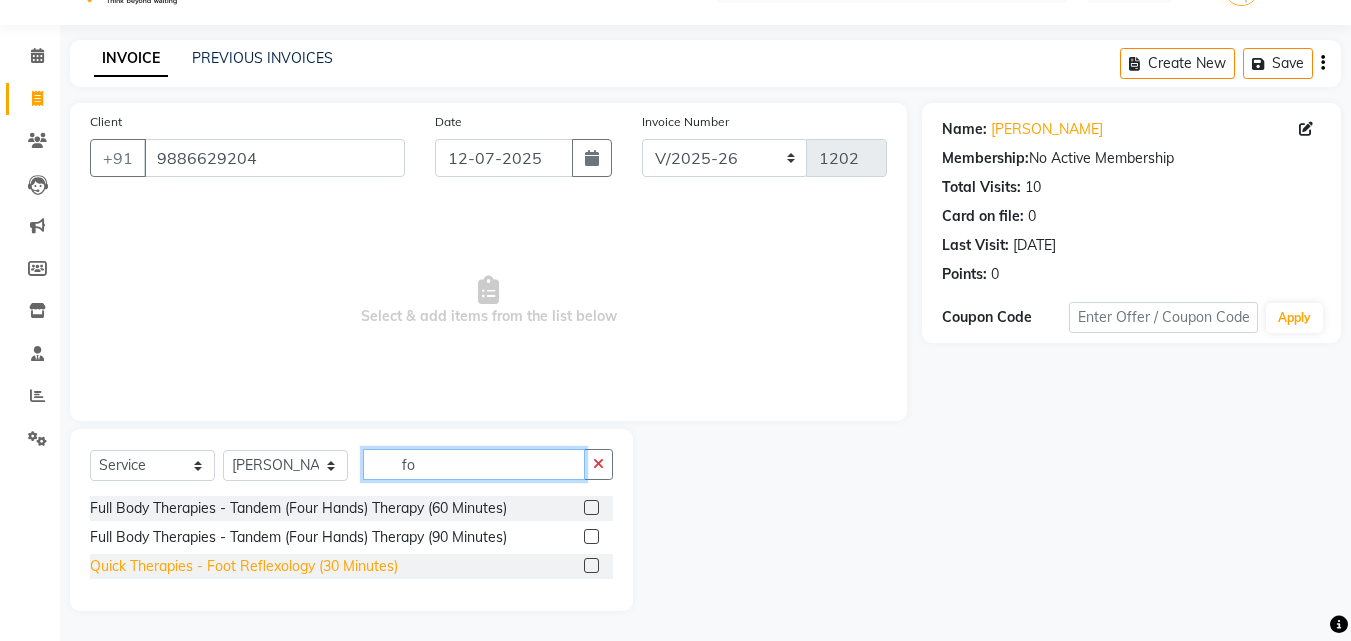 type on "fo" 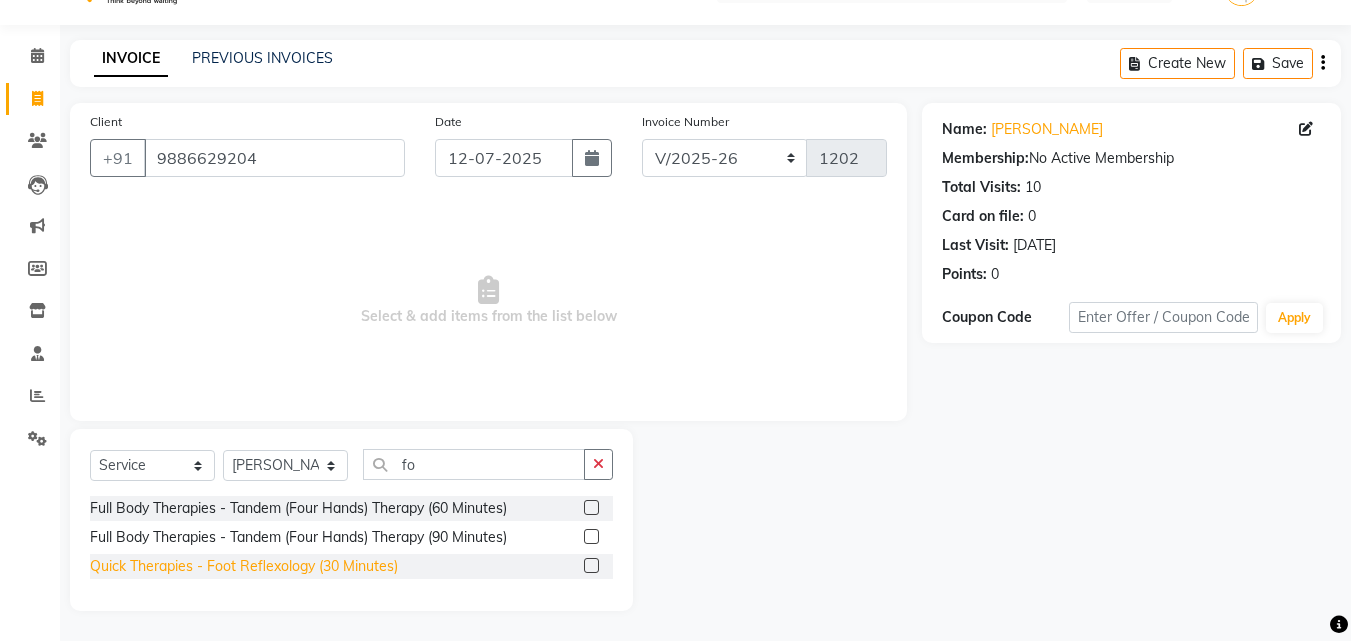 click on "Quick Therapies - Foot Reflexology (30 Minutes)" 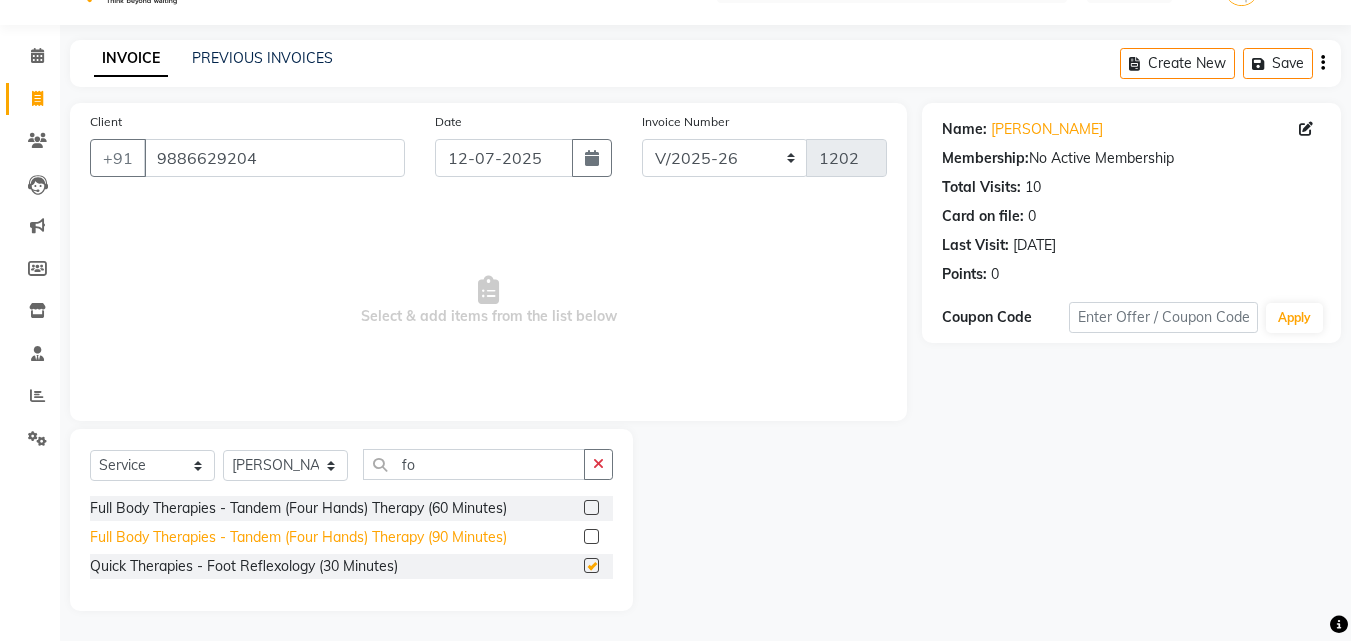 checkbox on "false" 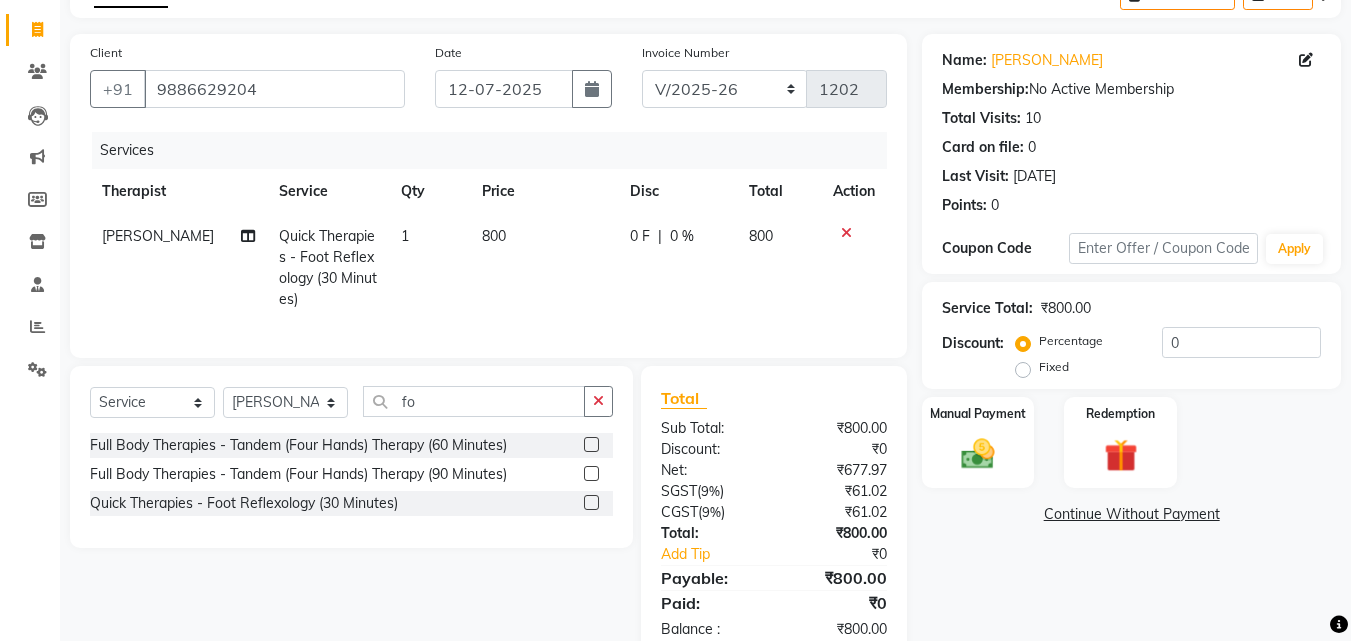scroll, scrollTop: 180, scrollLeft: 0, axis: vertical 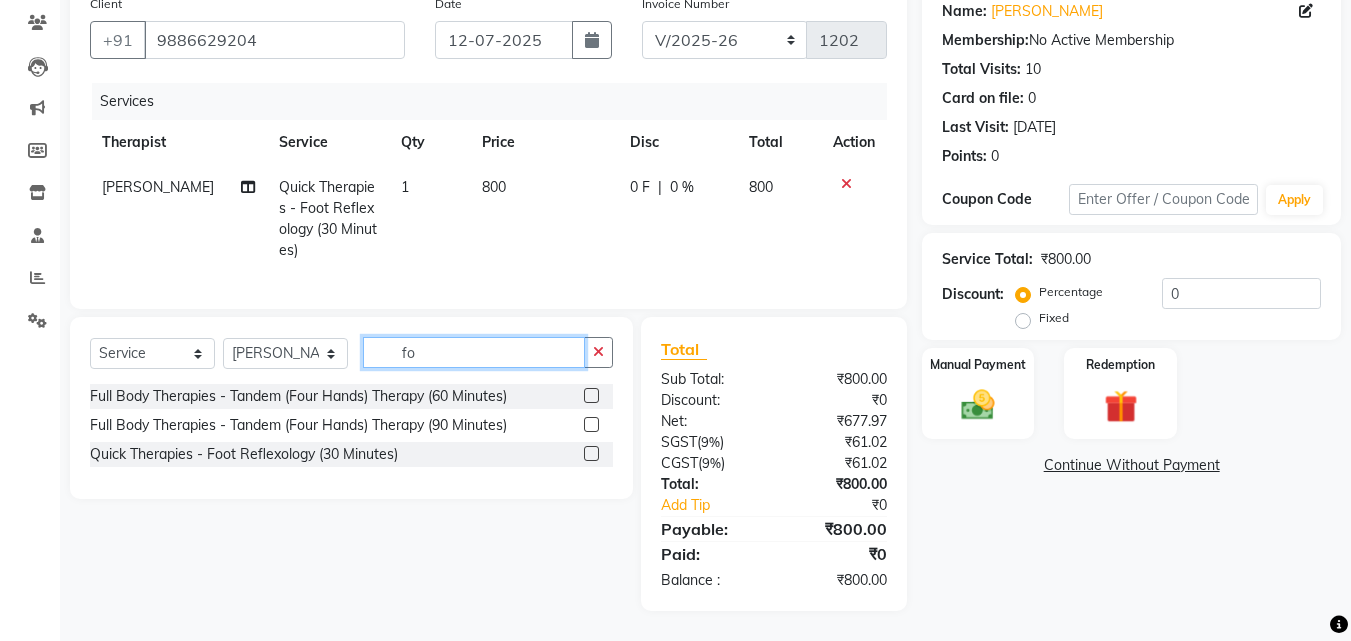 click on "fo" 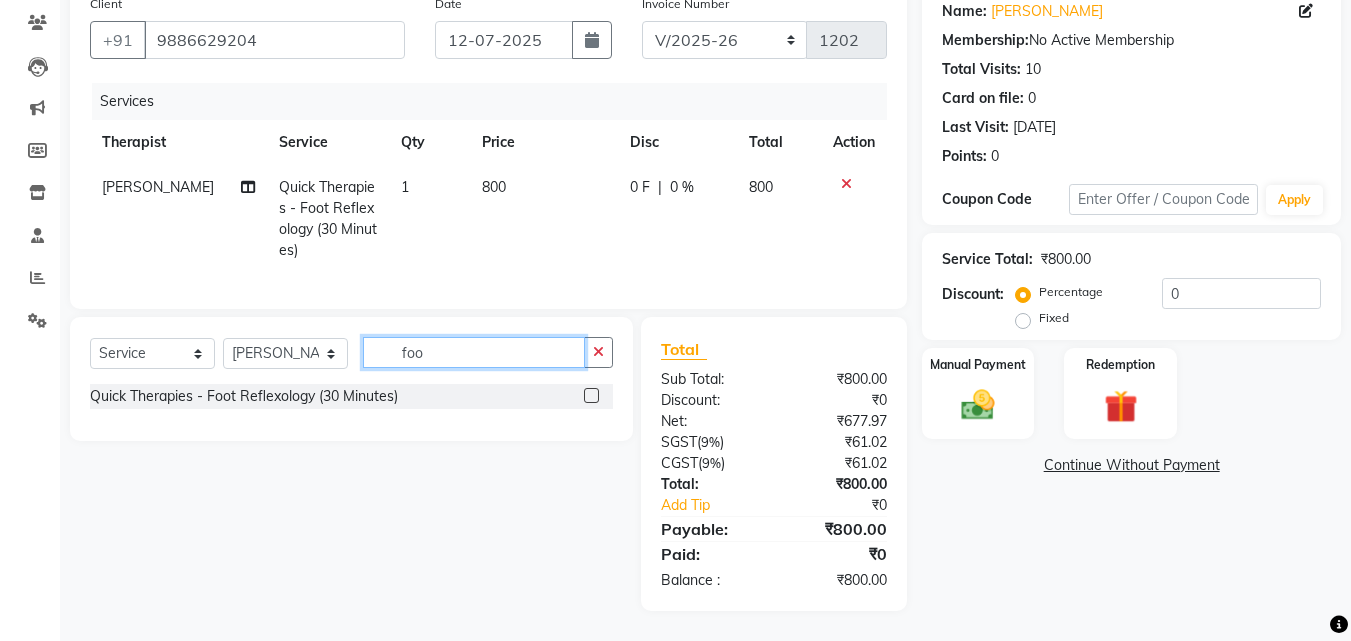 type on "foo" 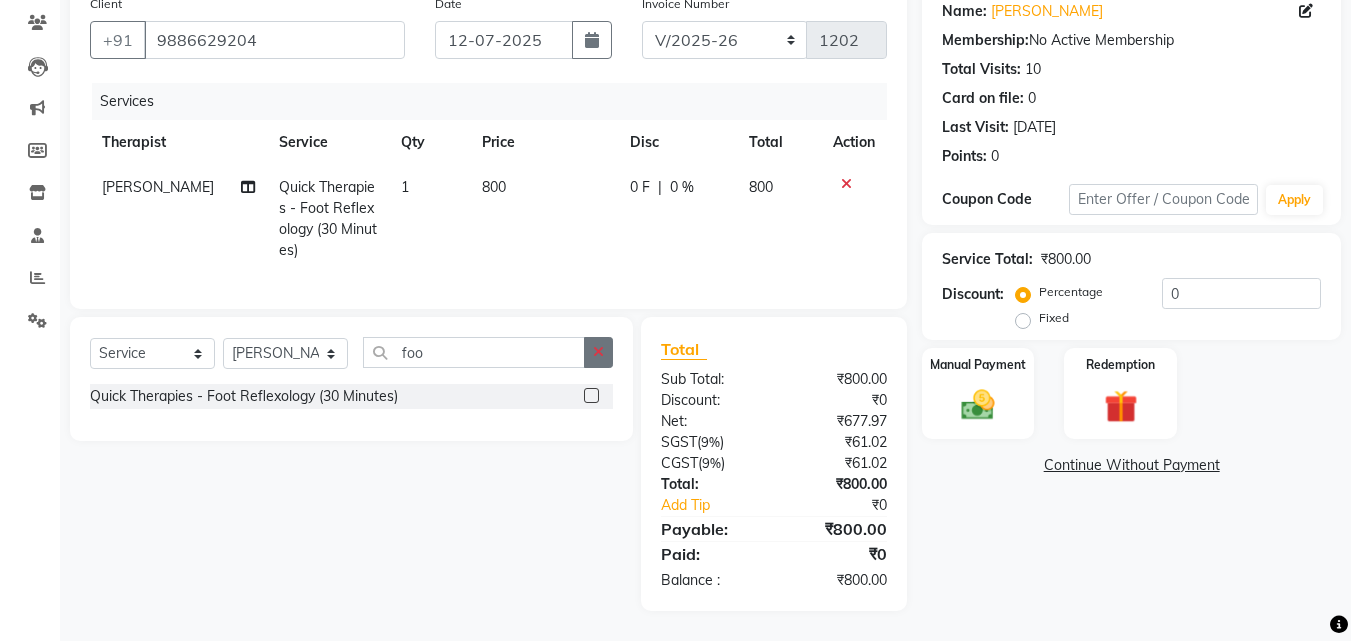 click 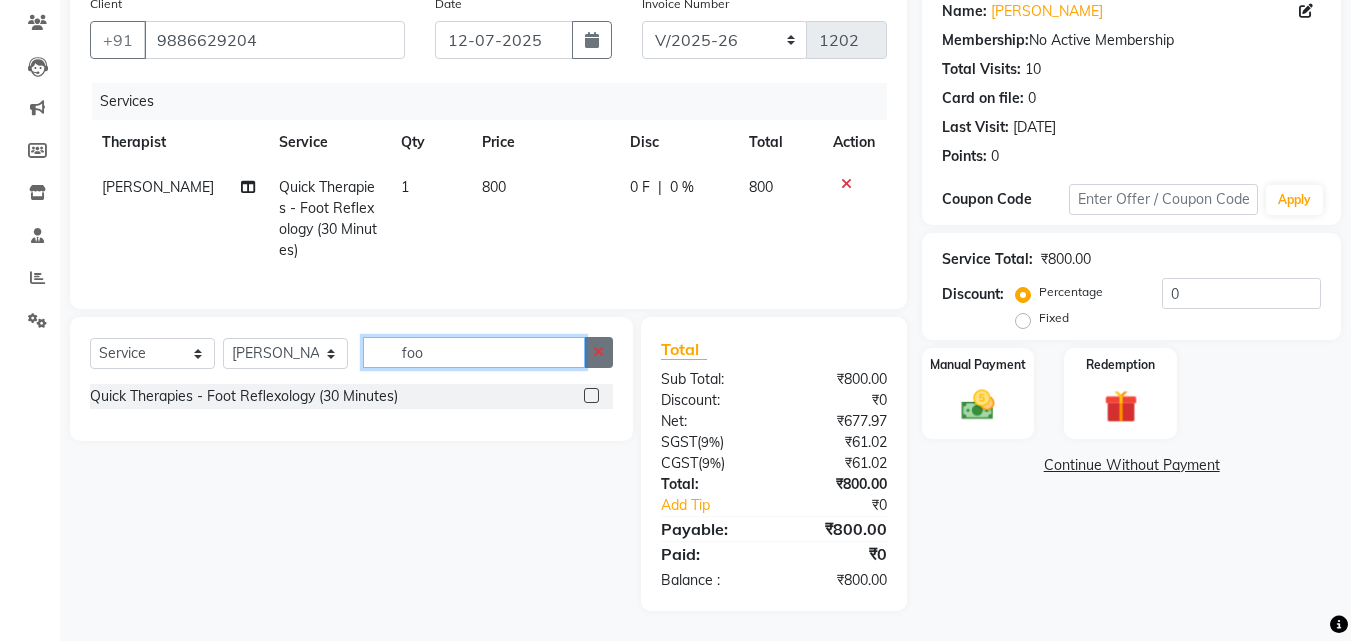 type 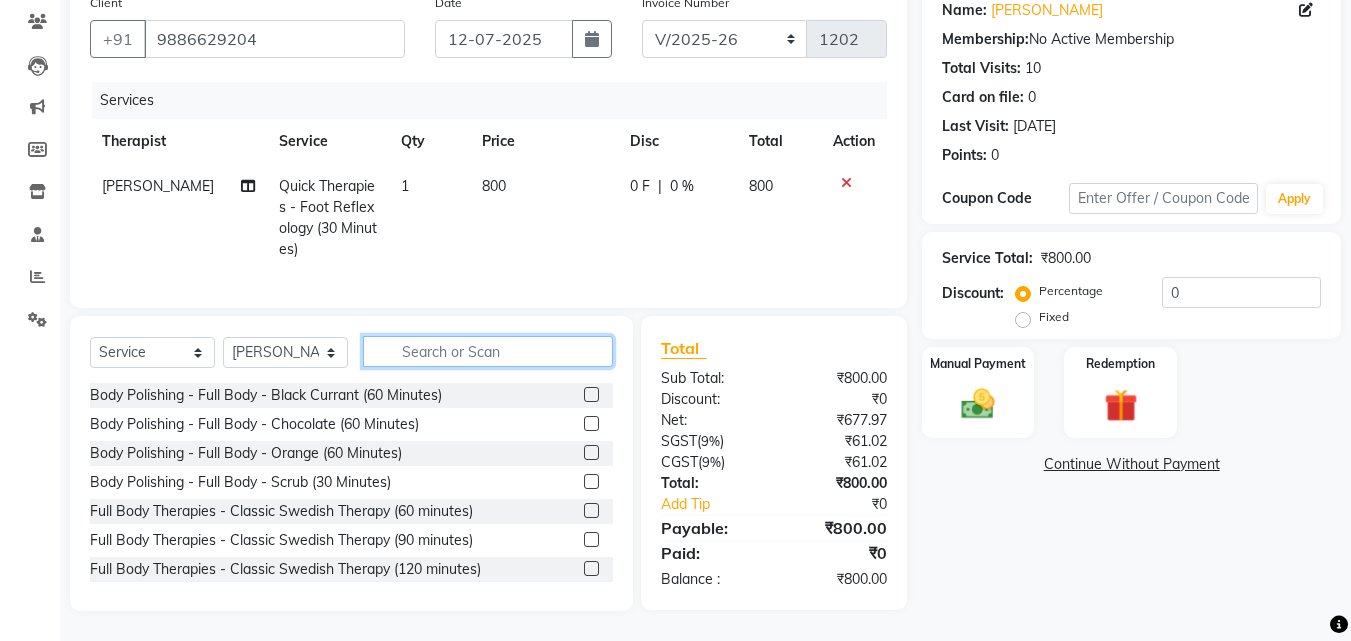 scroll, scrollTop: 181, scrollLeft: 0, axis: vertical 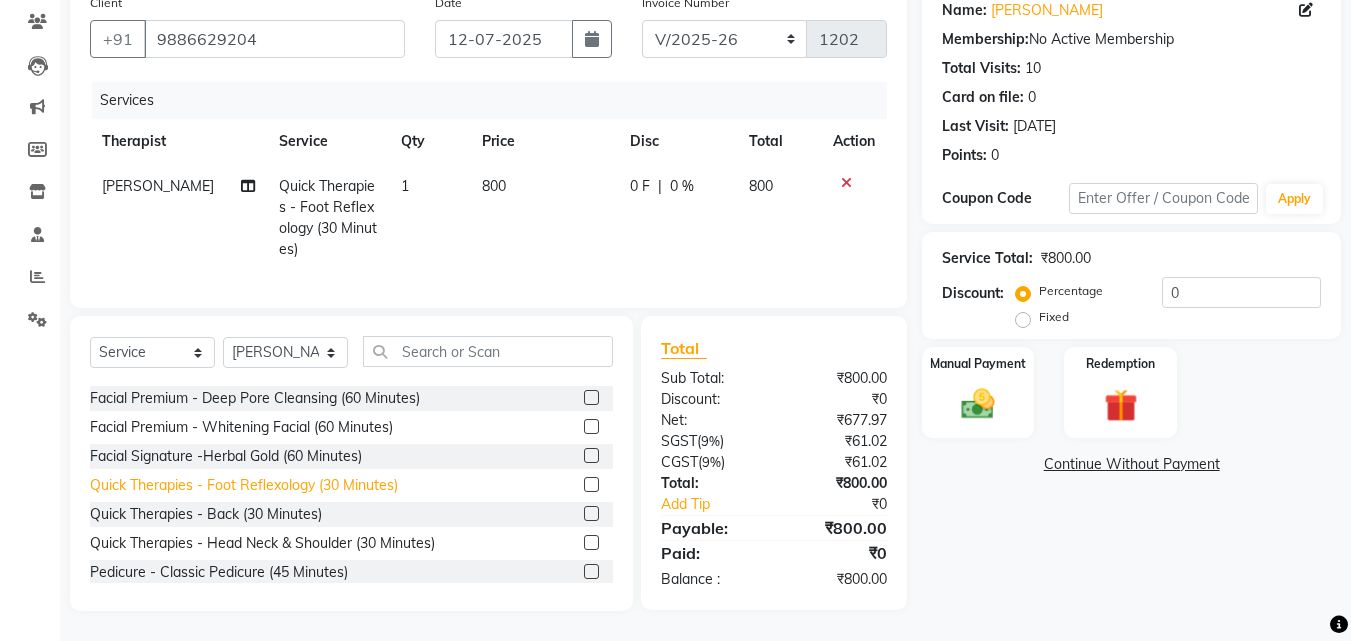 click on "Quick Therapies - Foot Reflexology (30 Minutes)" 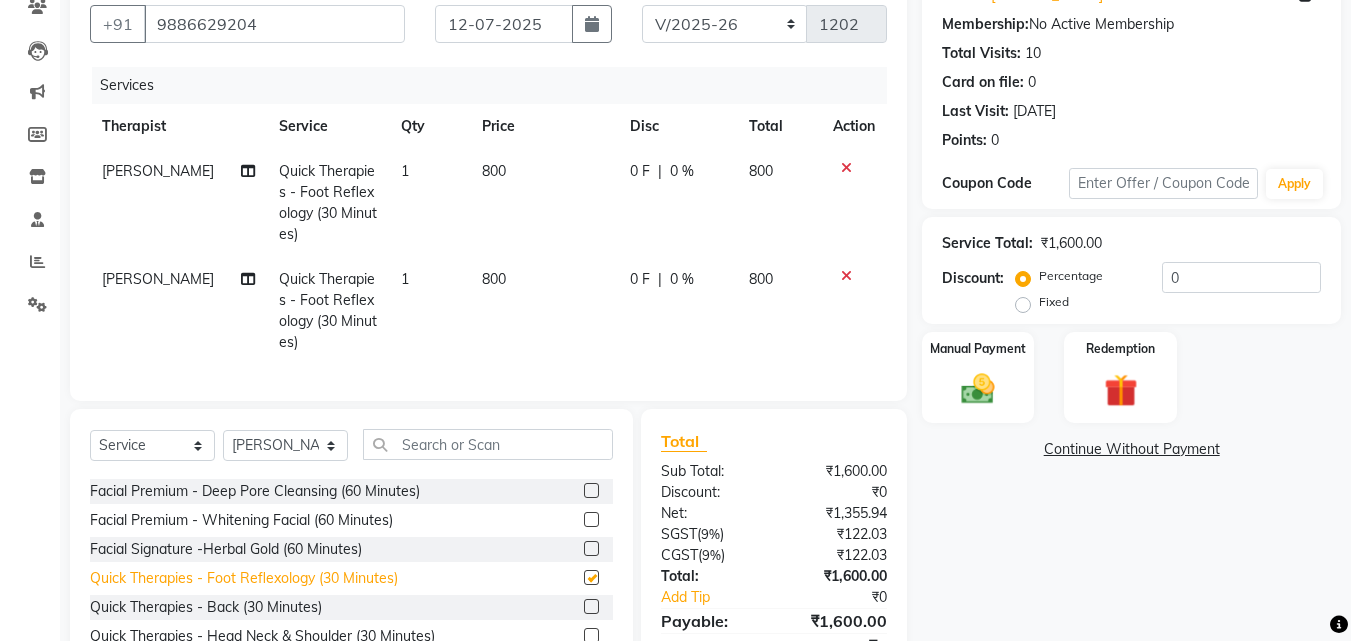 checkbox on "false" 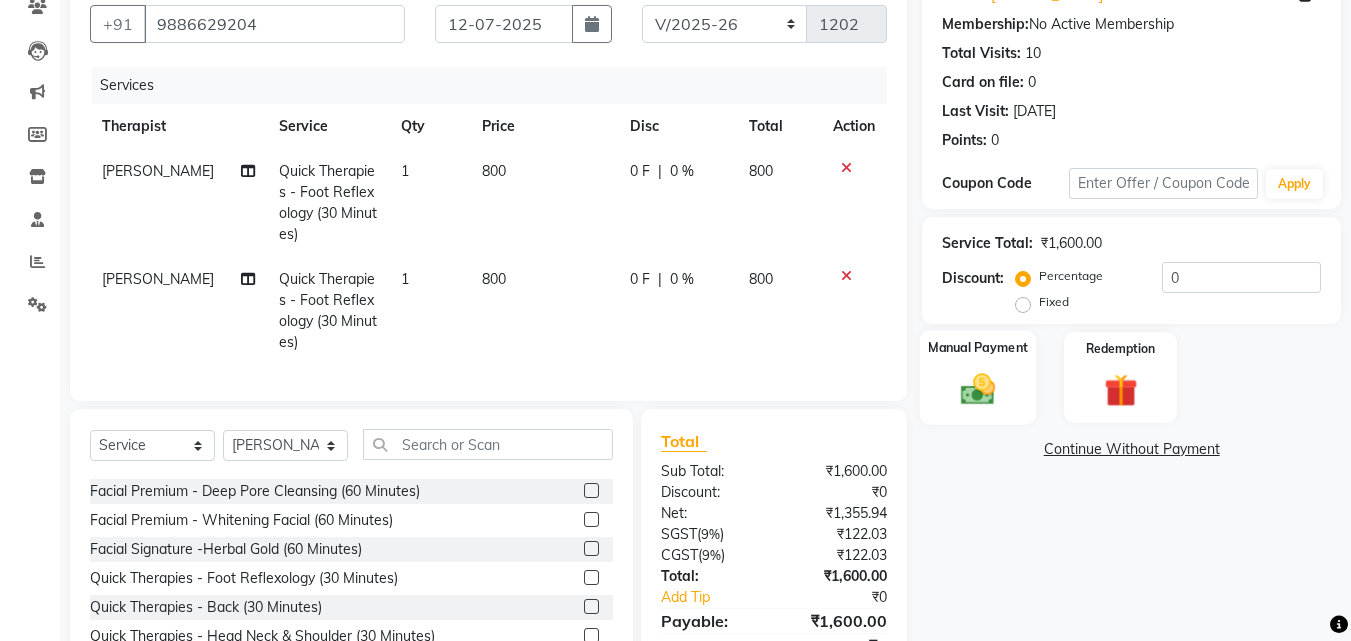 click 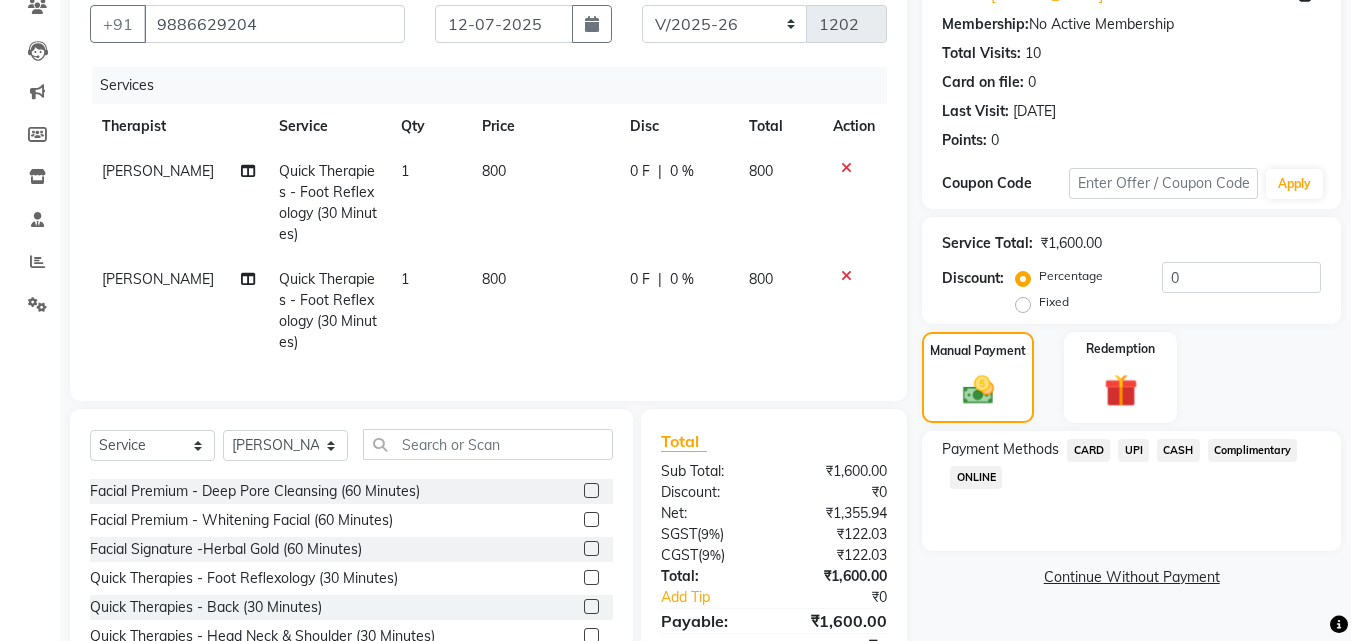 click on "UPI" 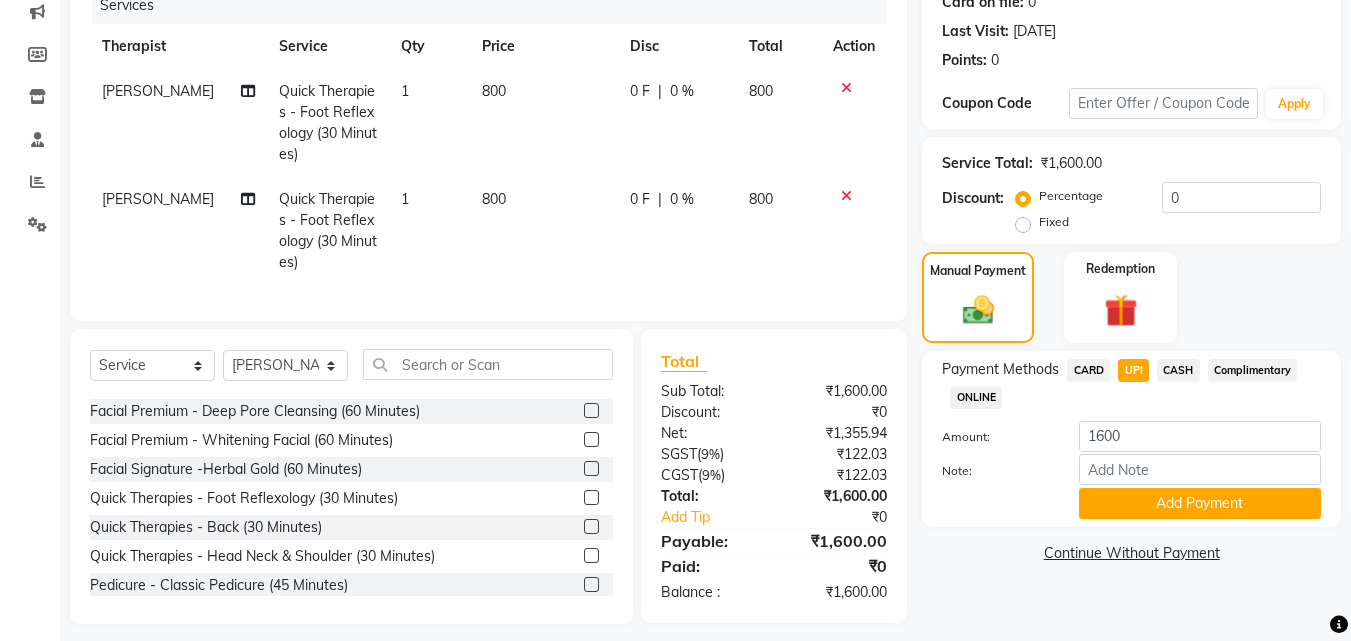 scroll, scrollTop: 289, scrollLeft: 0, axis: vertical 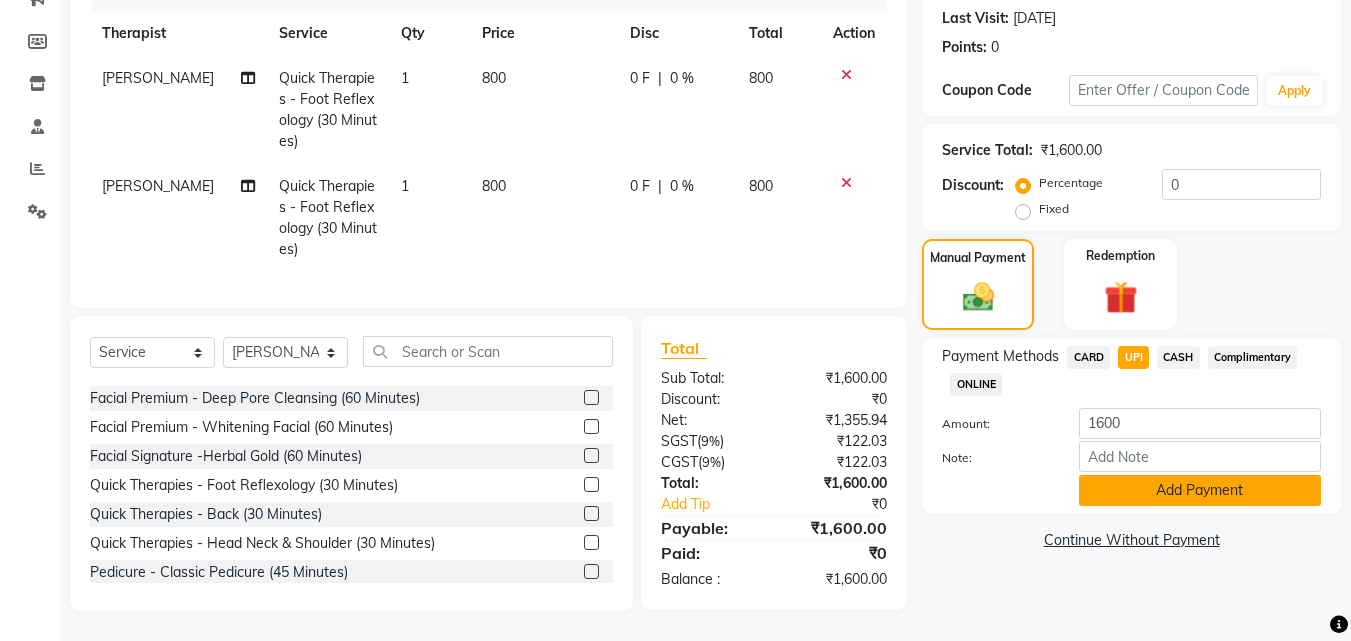 click on "Add Payment" 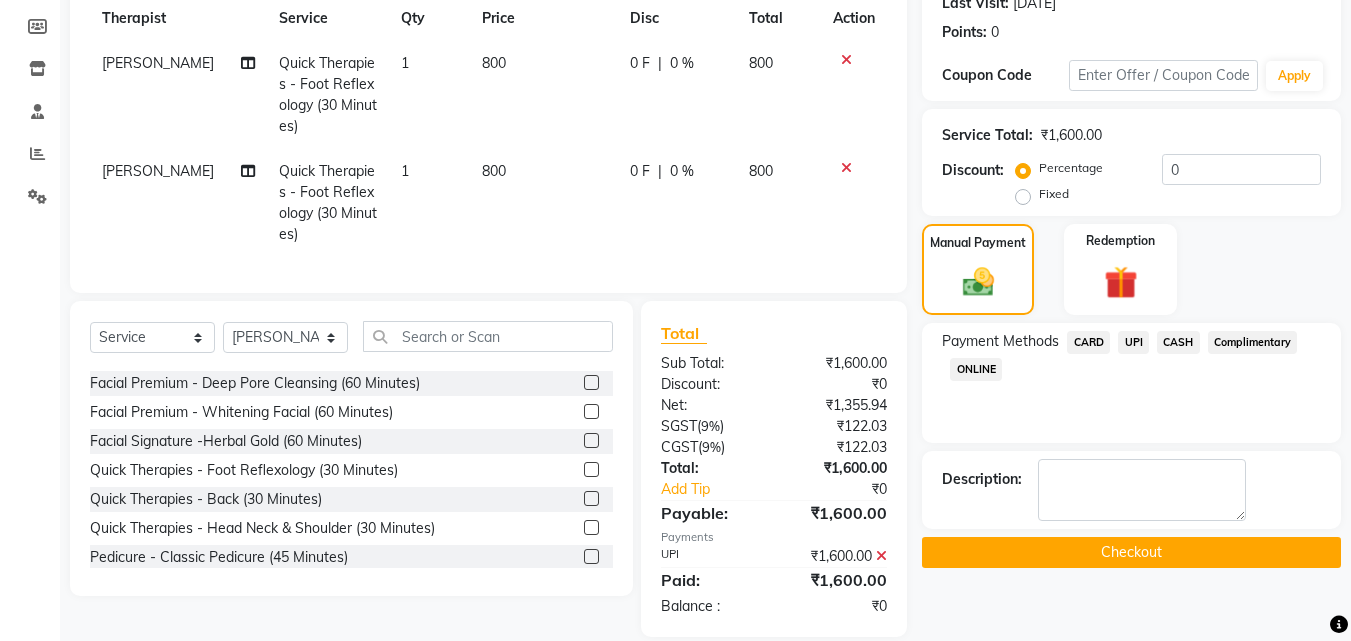 click on "Checkout" 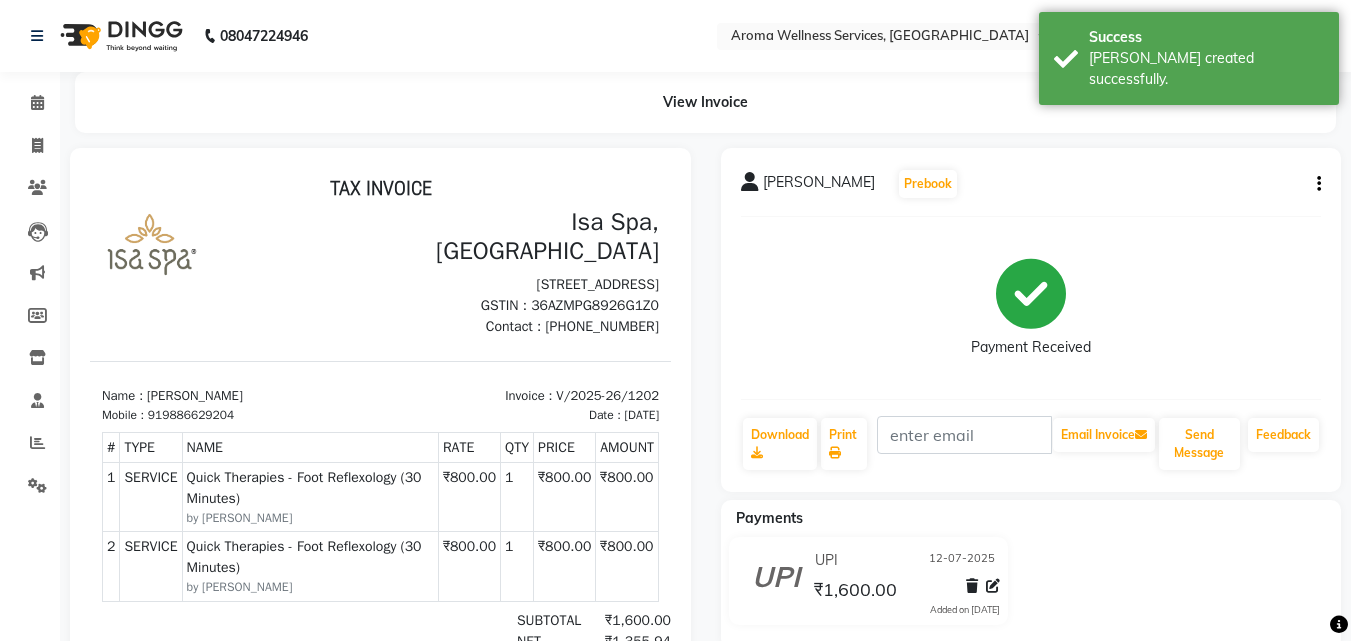 scroll, scrollTop: 0, scrollLeft: 0, axis: both 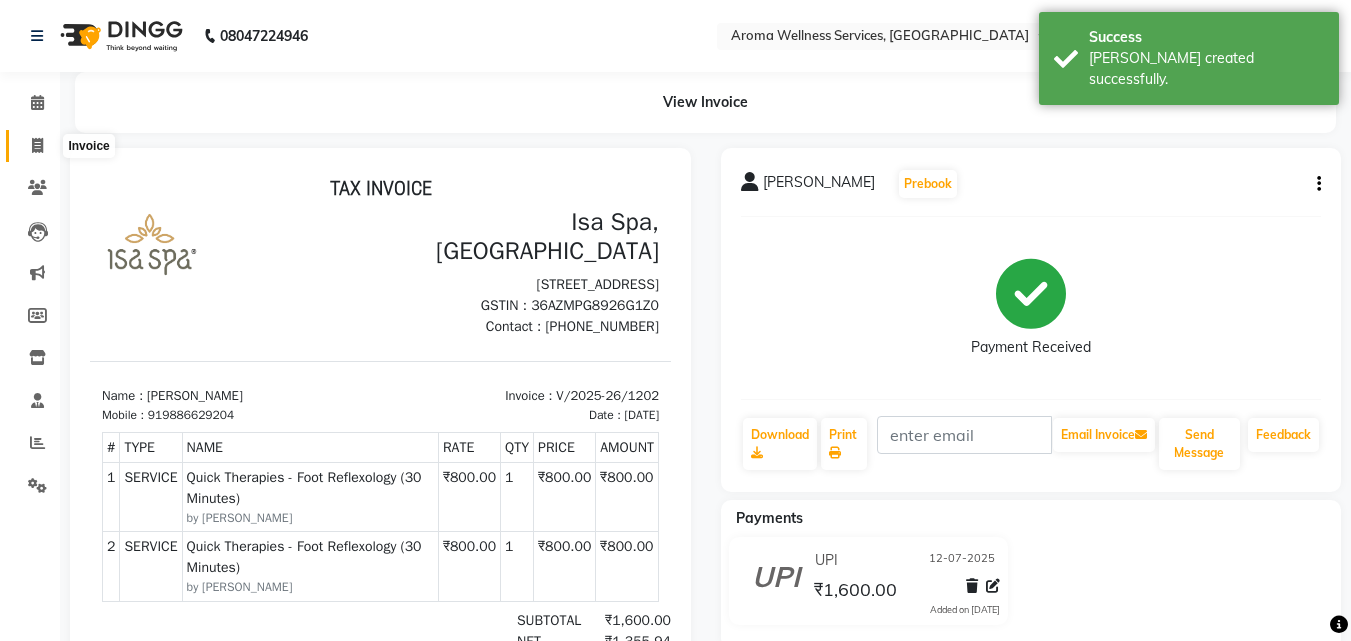 click 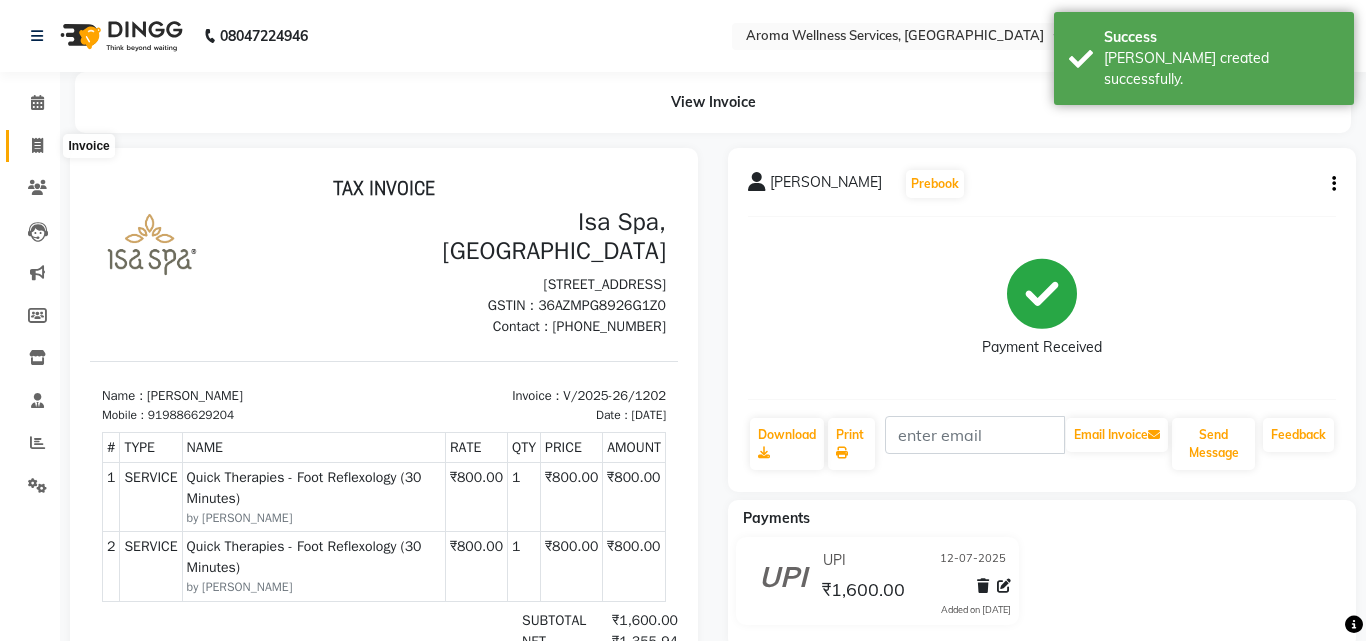 select on "6573" 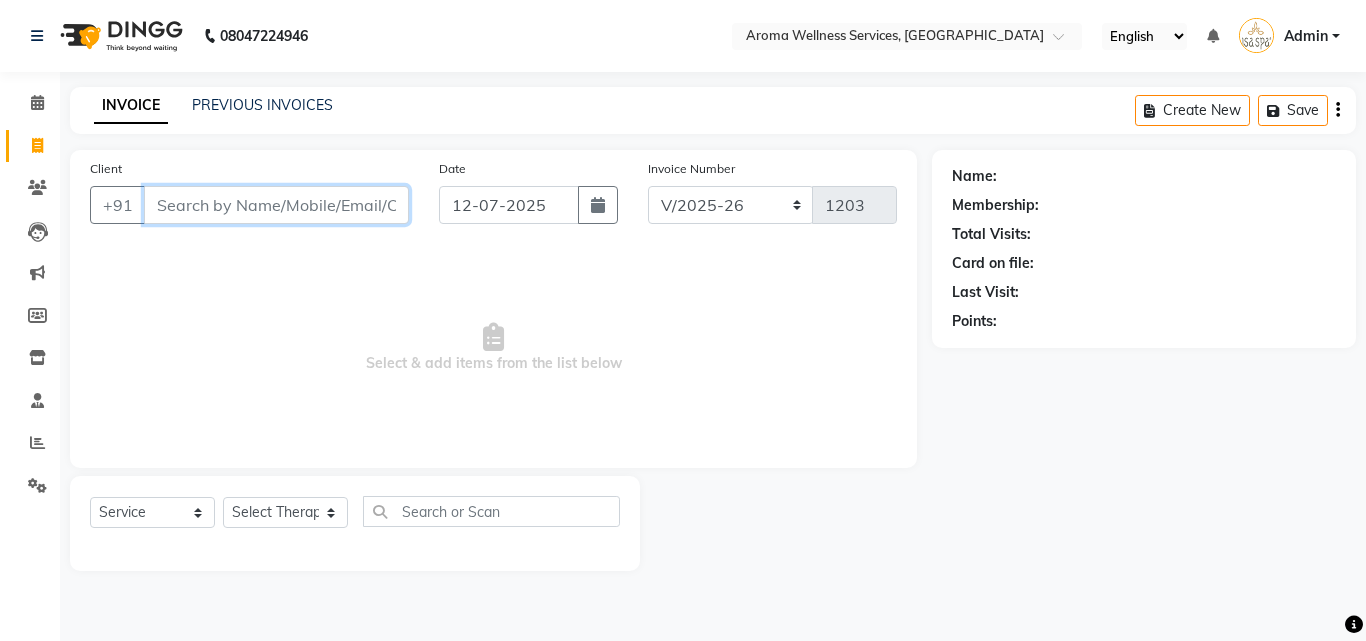 click on "Client" at bounding box center [276, 205] 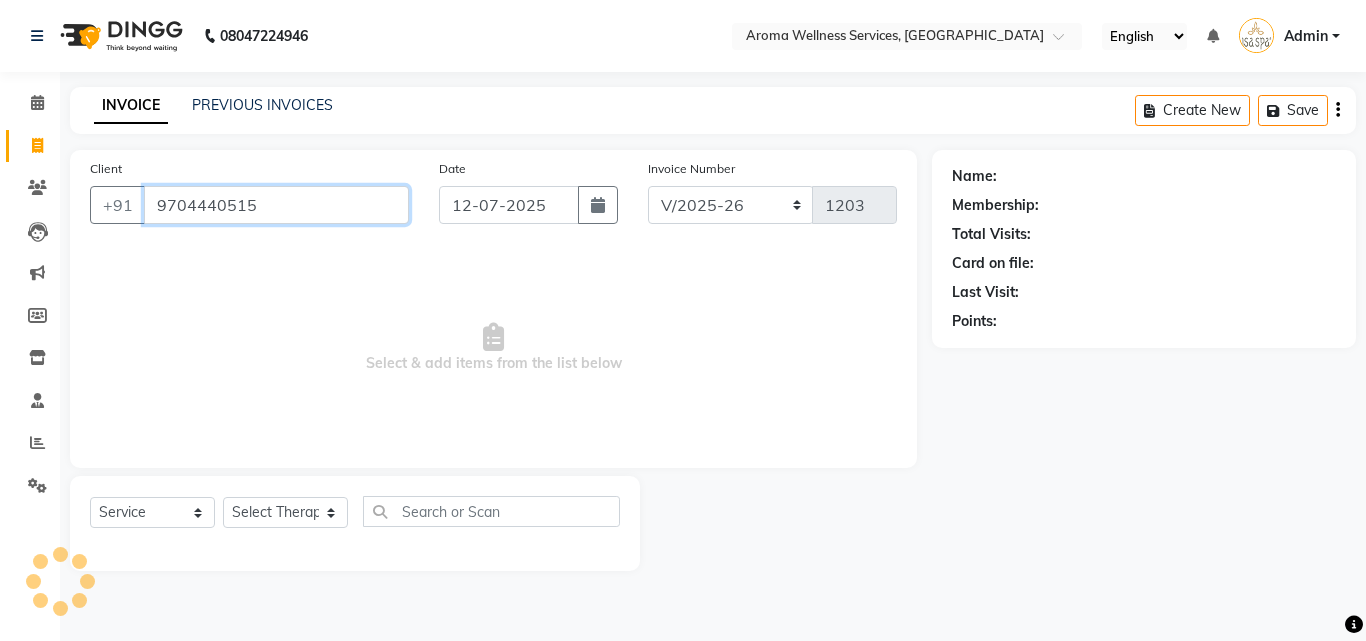 type on "9704440515" 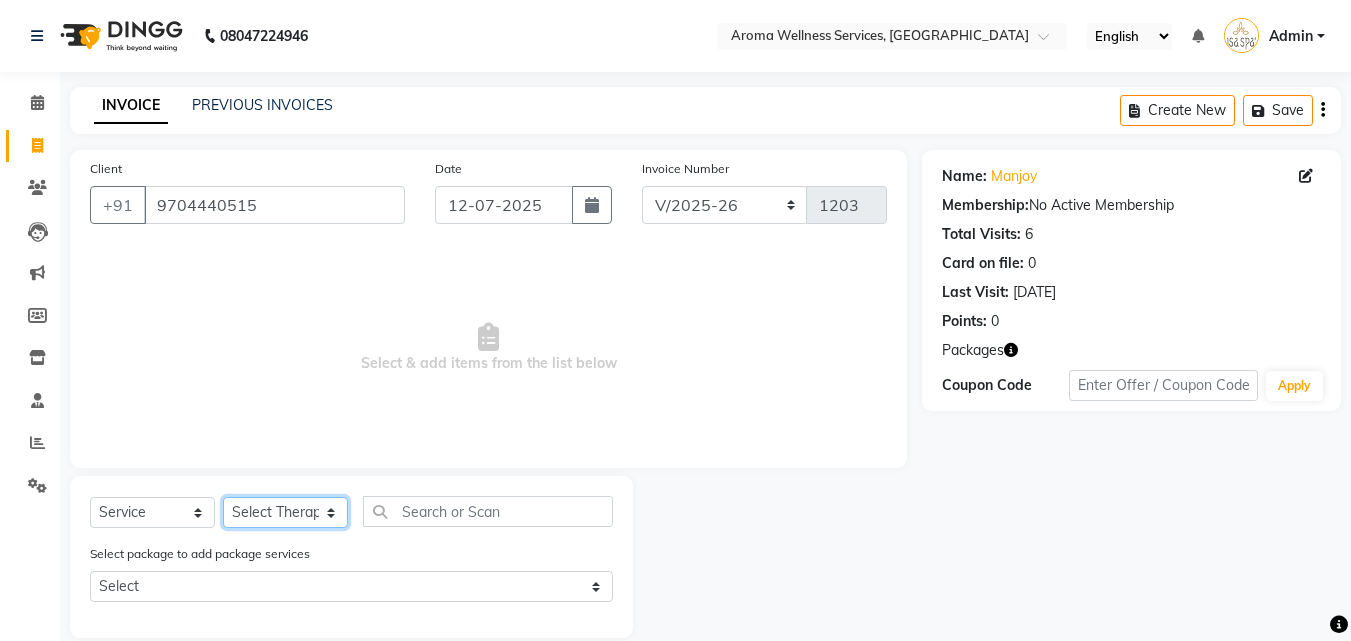 click on "Select Therapist [PERSON_NAME] Miss. Duhpuii [PERSON_NAME] [PERSON_NAME] Miss. [PERSON_NAME] Miss. Mercy [PERSON_NAME] [PERSON_NAME]" 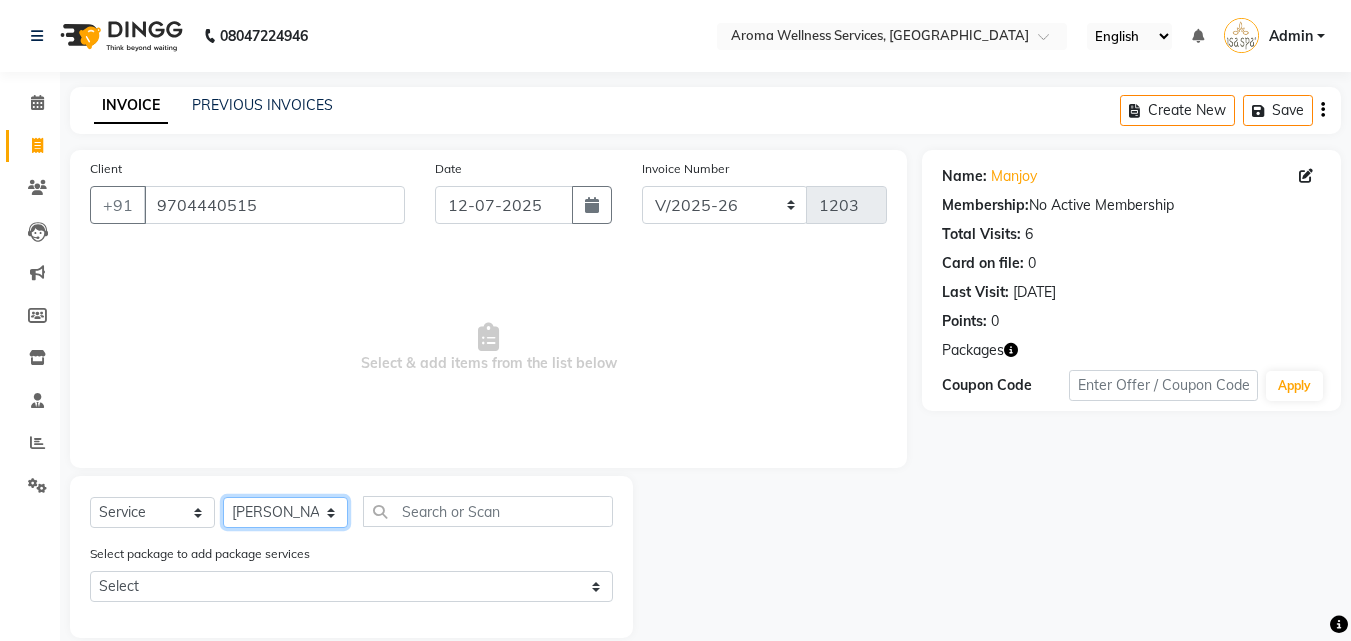 click on "Select Therapist [PERSON_NAME] Miss. Duhpuii [PERSON_NAME] [PERSON_NAME] Miss. [PERSON_NAME] Miss. Mercy [PERSON_NAME] [PERSON_NAME]" 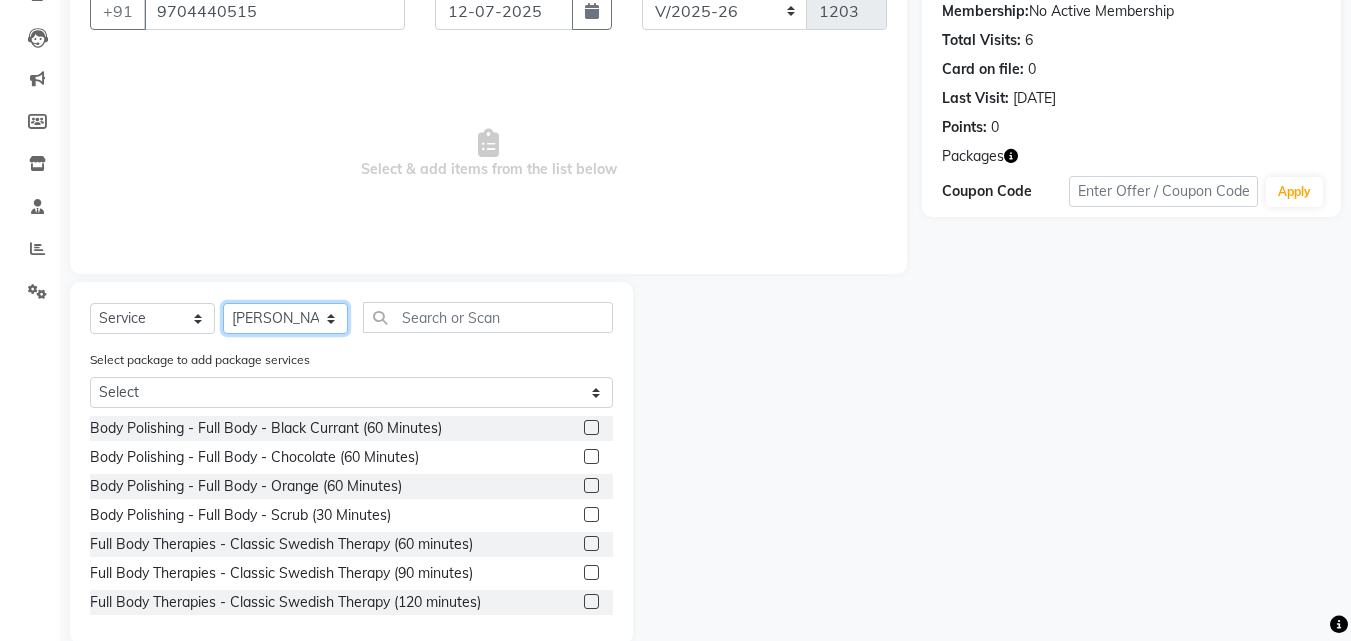 scroll, scrollTop: 200, scrollLeft: 0, axis: vertical 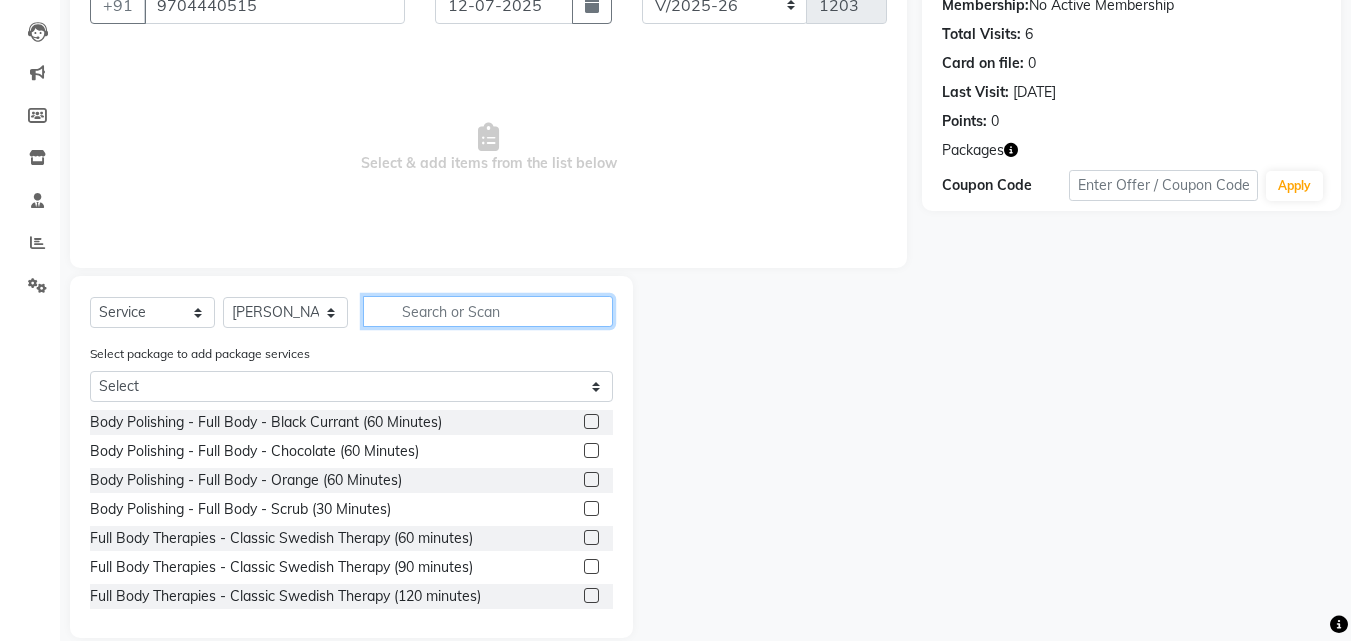 click 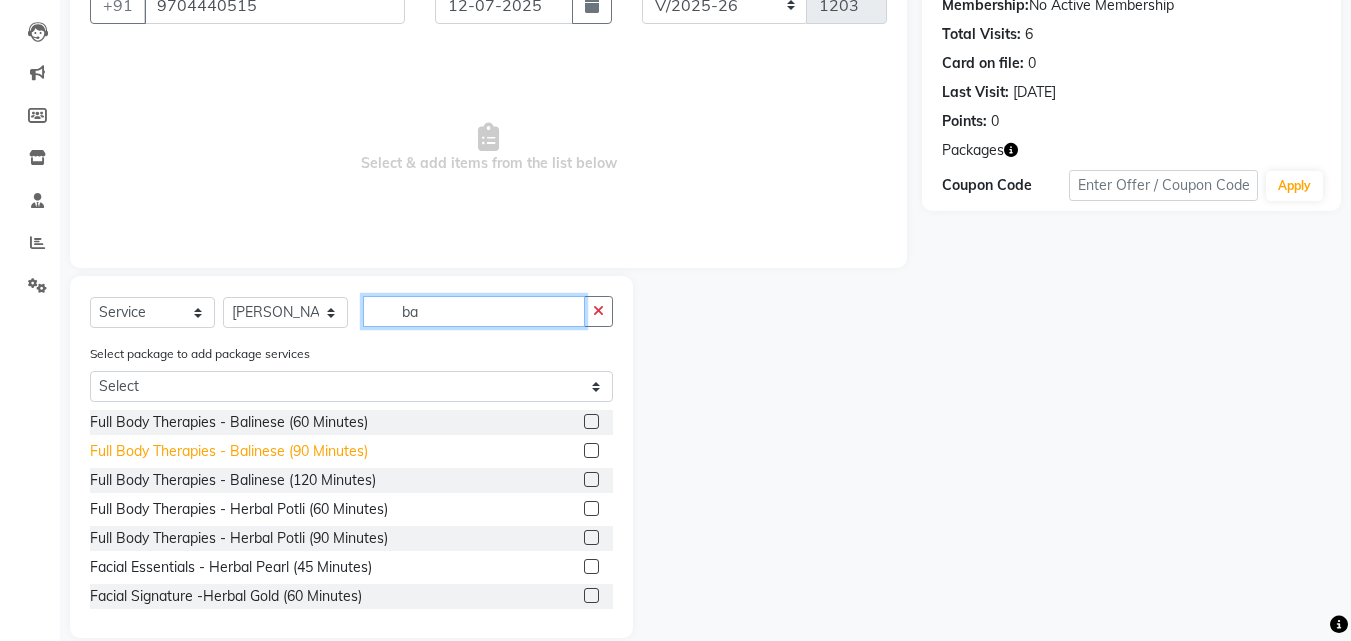 type on "ba" 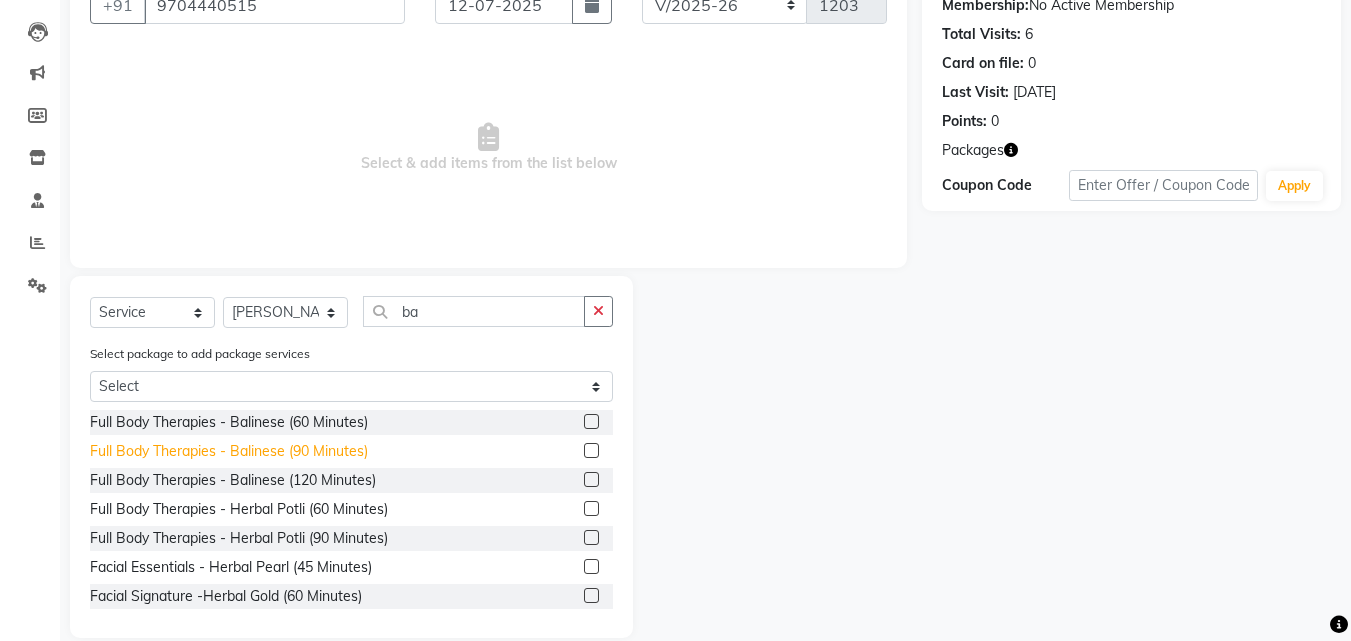 click on "Full Body Therapies - Balinese (90 Minutes)" 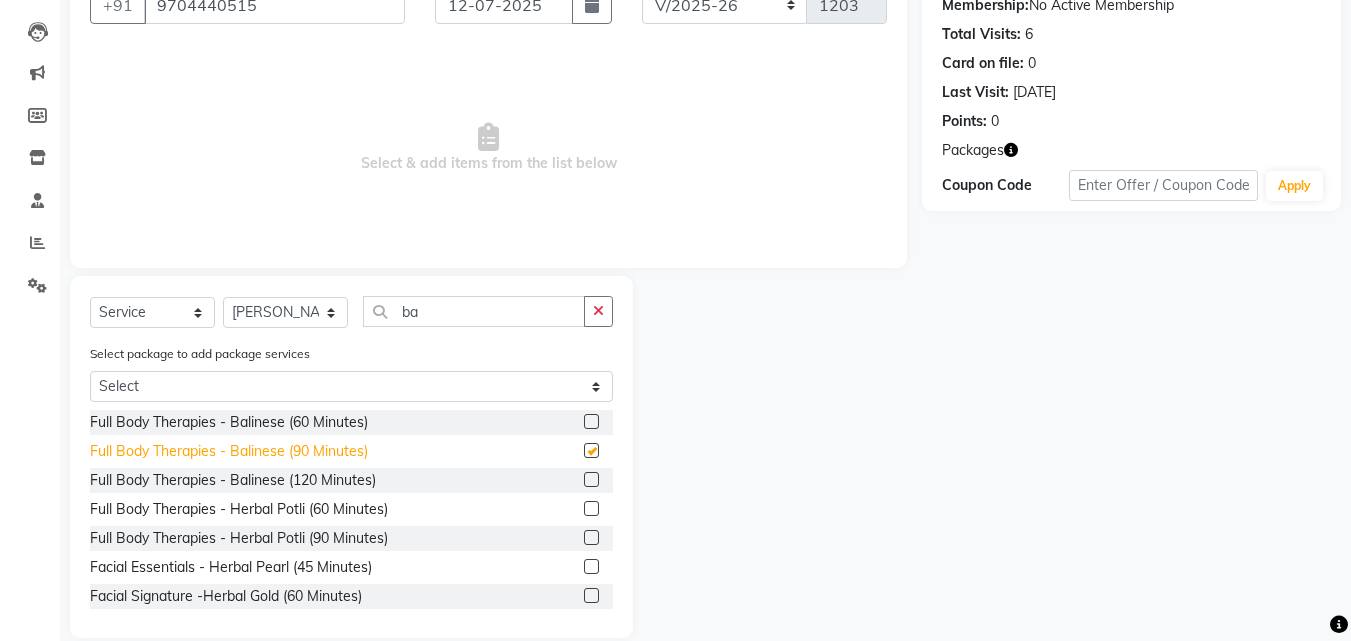 checkbox on "false" 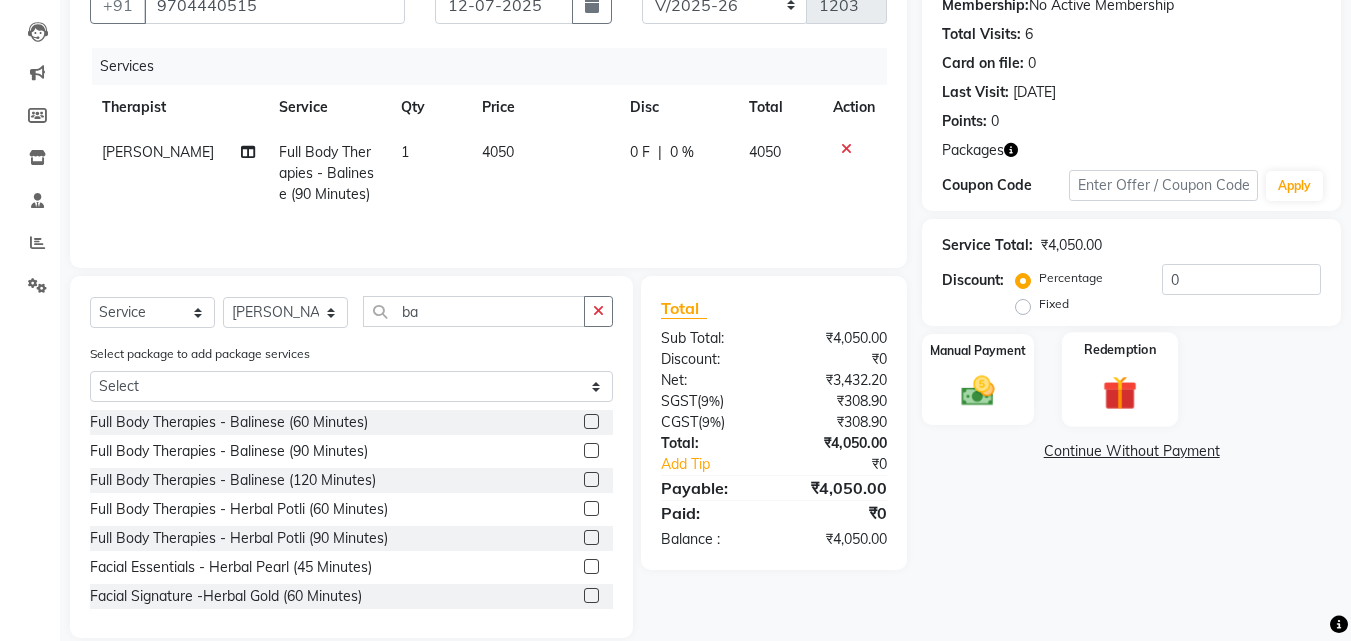 click 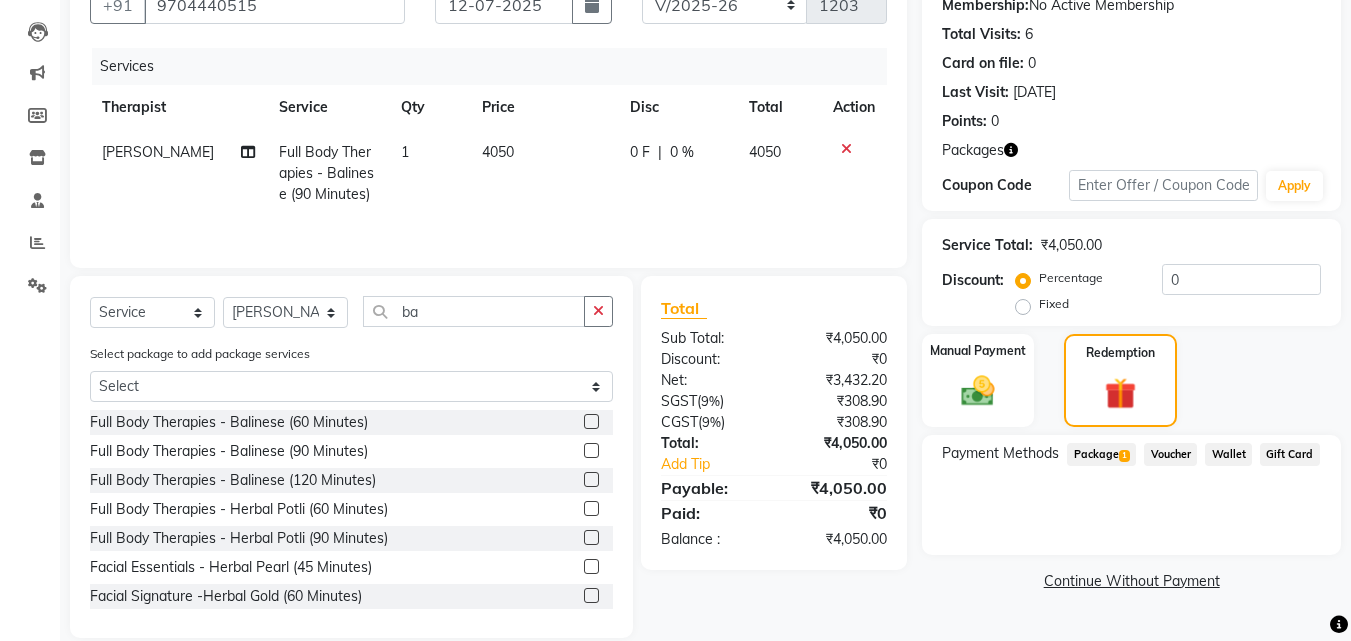 click on "Package  1" 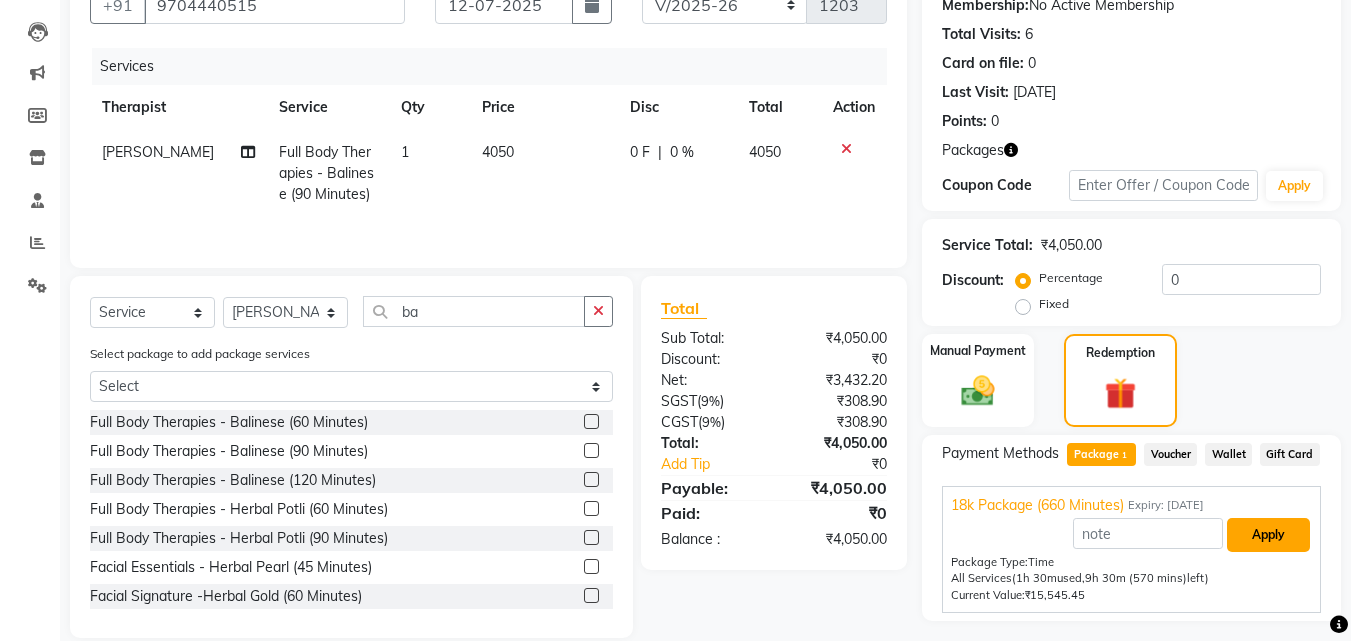 click on "Apply" at bounding box center [1268, 535] 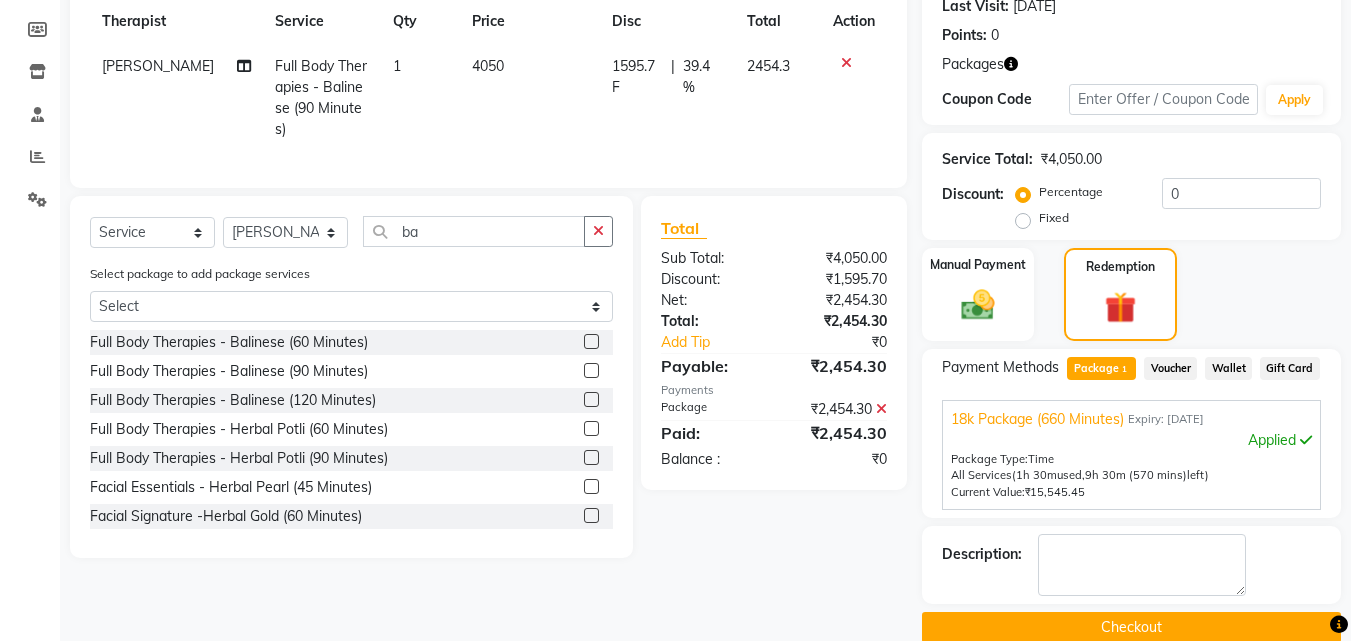 scroll, scrollTop: 318, scrollLeft: 0, axis: vertical 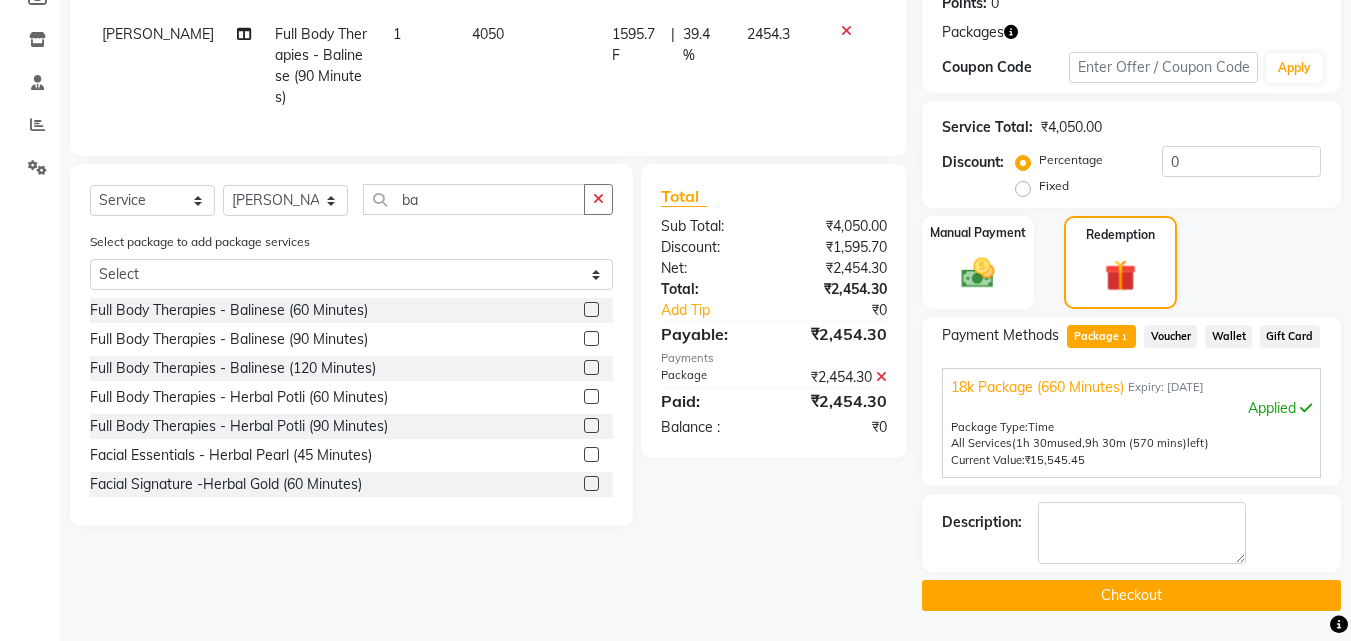 click on "Checkout" 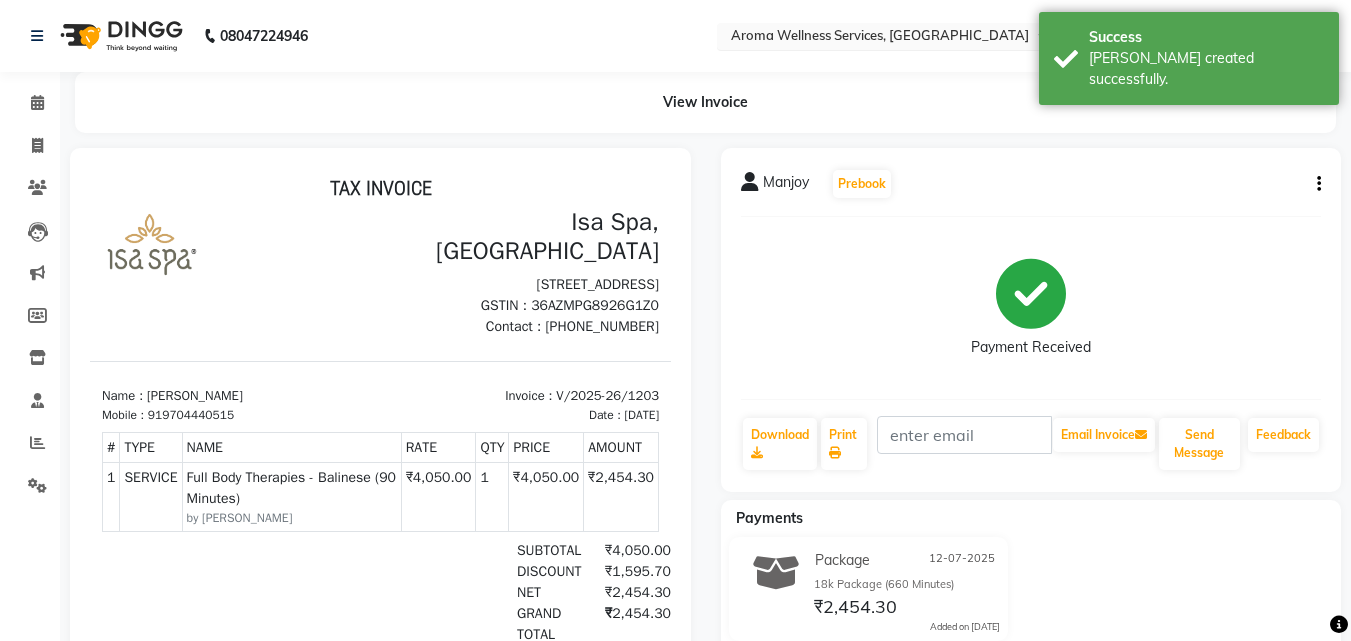scroll, scrollTop: 0, scrollLeft: 0, axis: both 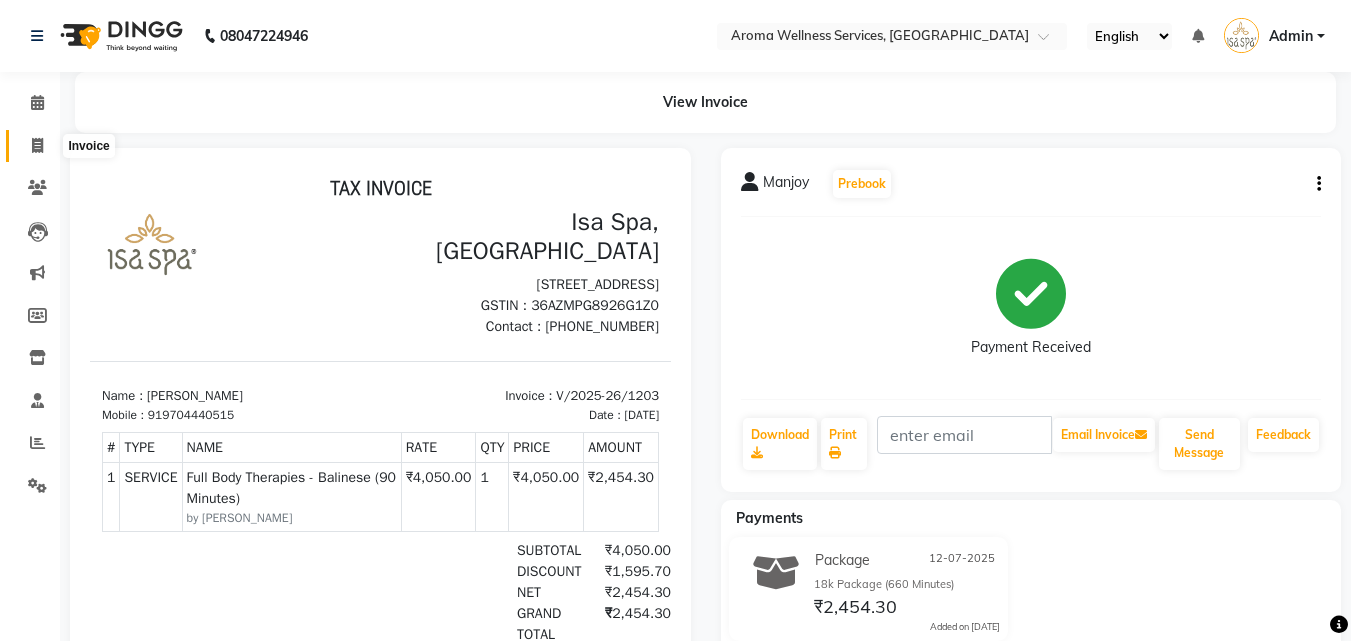 click 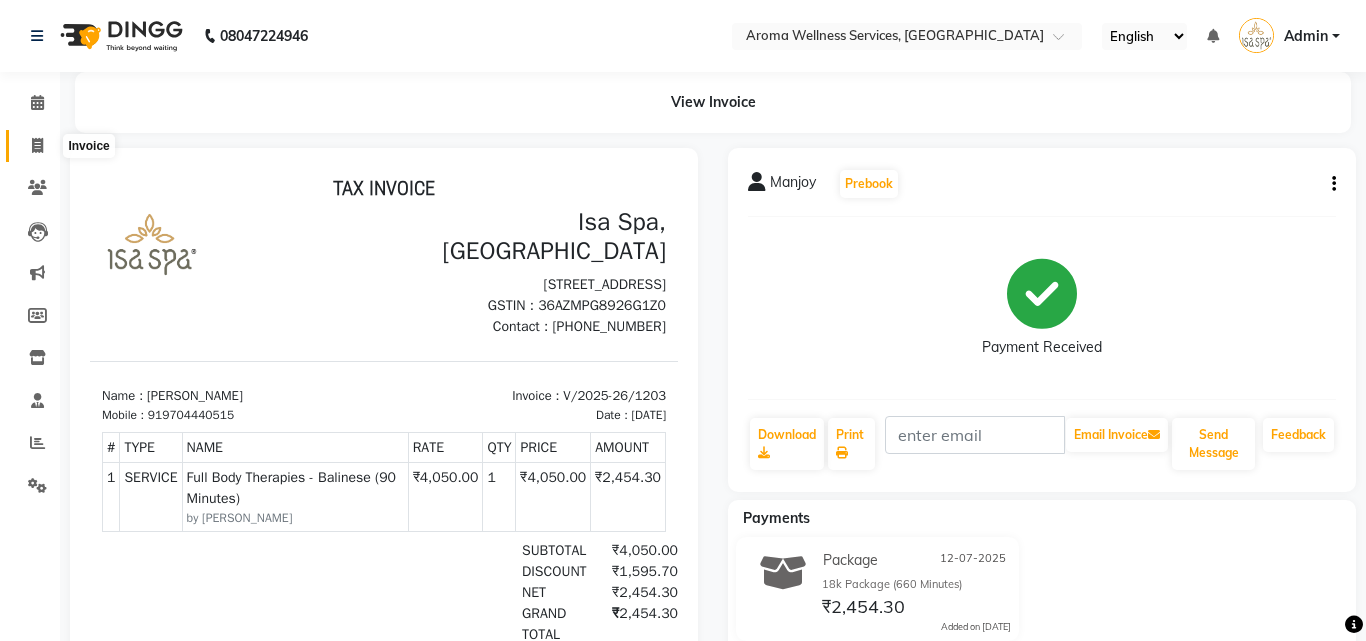 select on "6573" 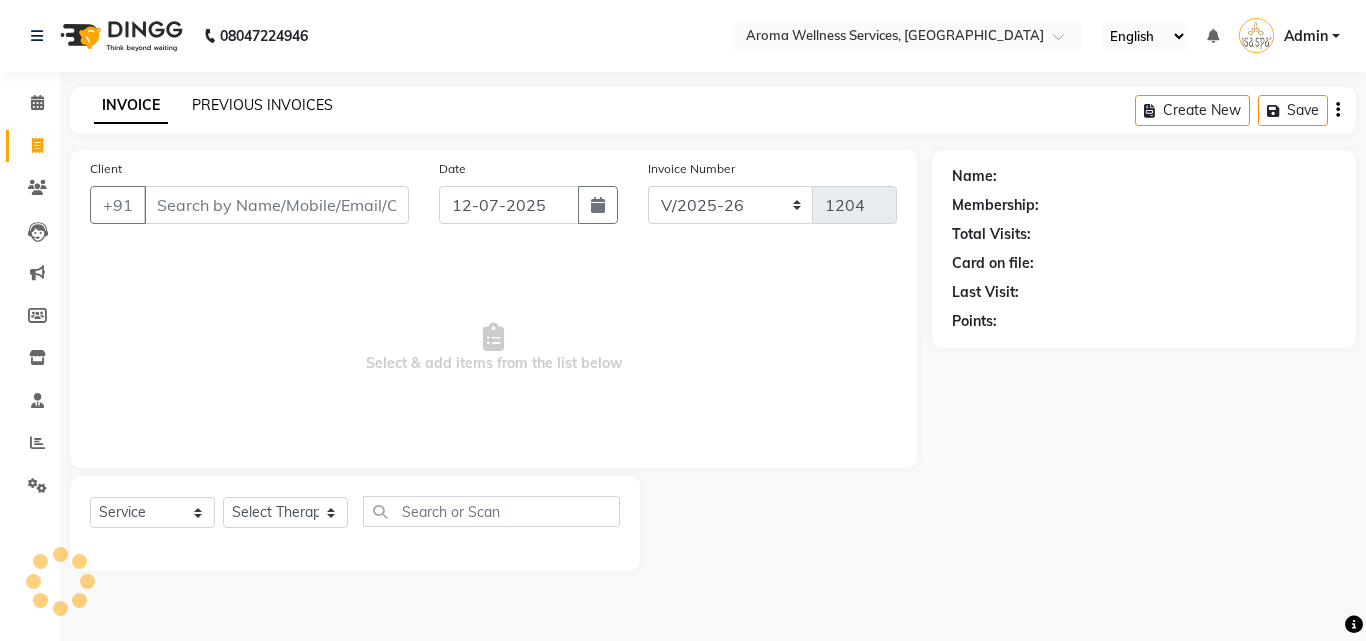 click on "PREVIOUS INVOICES" 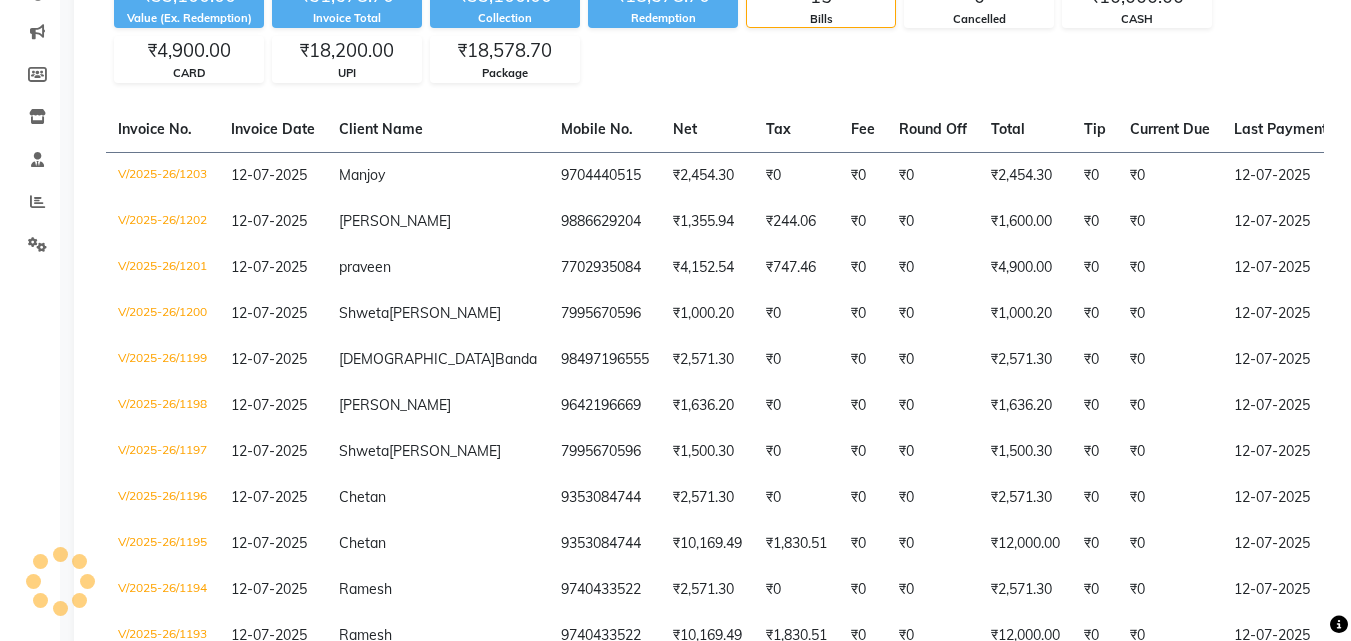 scroll, scrollTop: 200, scrollLeft: 0, axis: vertical 